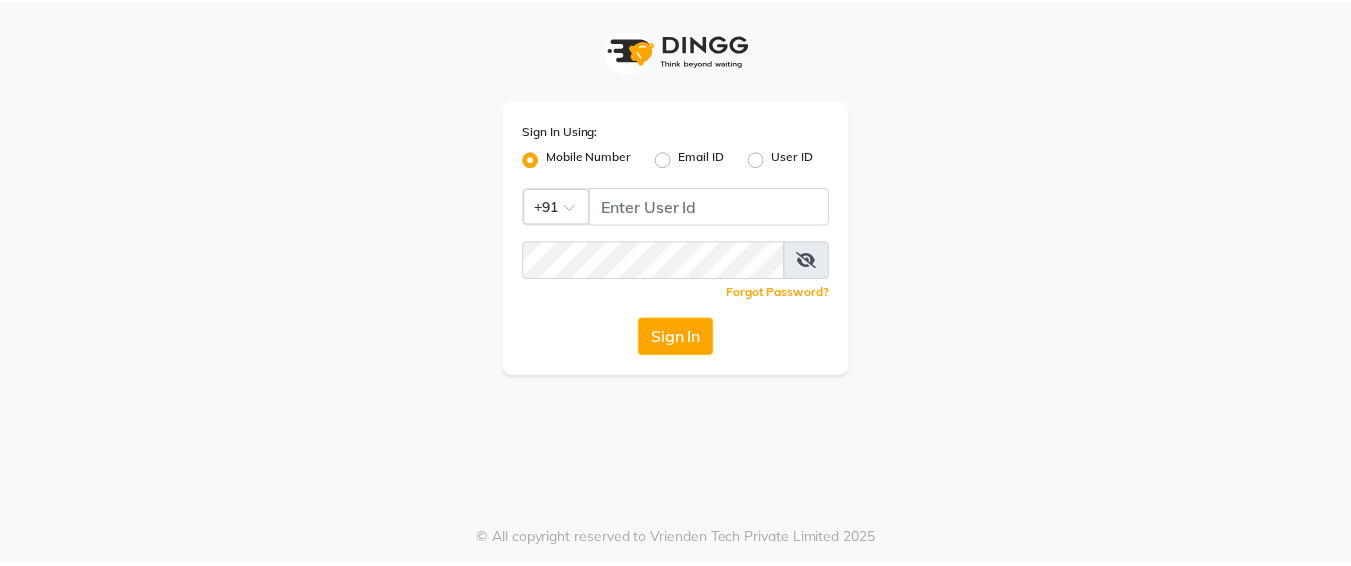 scroll, scrollTop: 0, scrollLeft: 0, axis: both 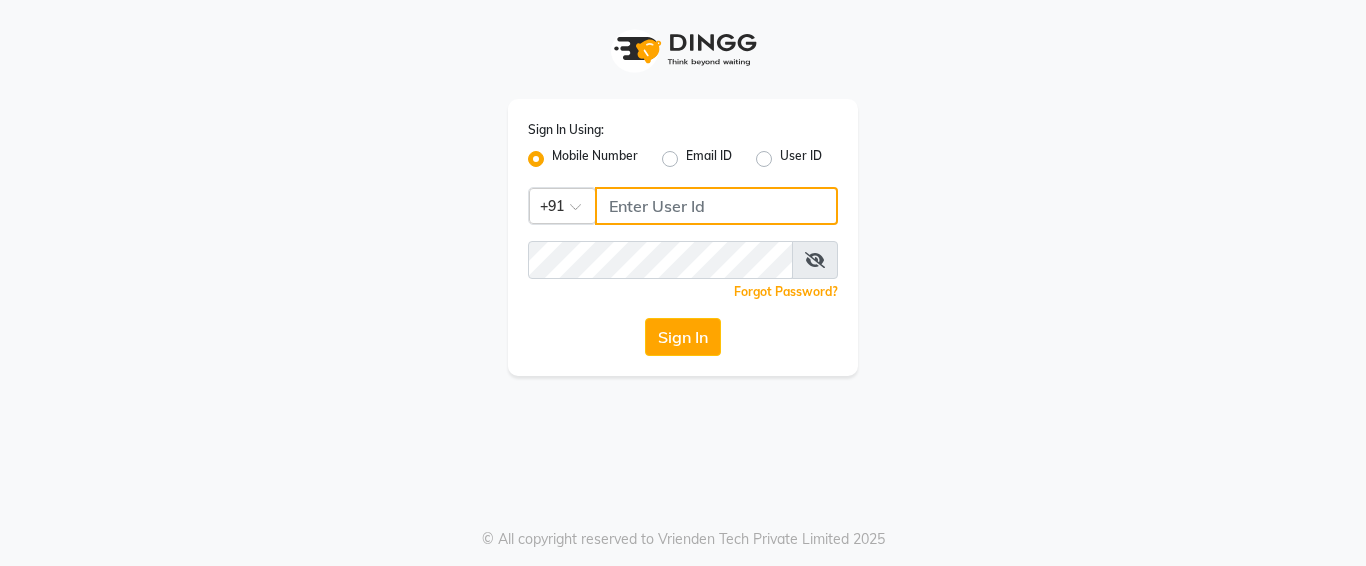 click 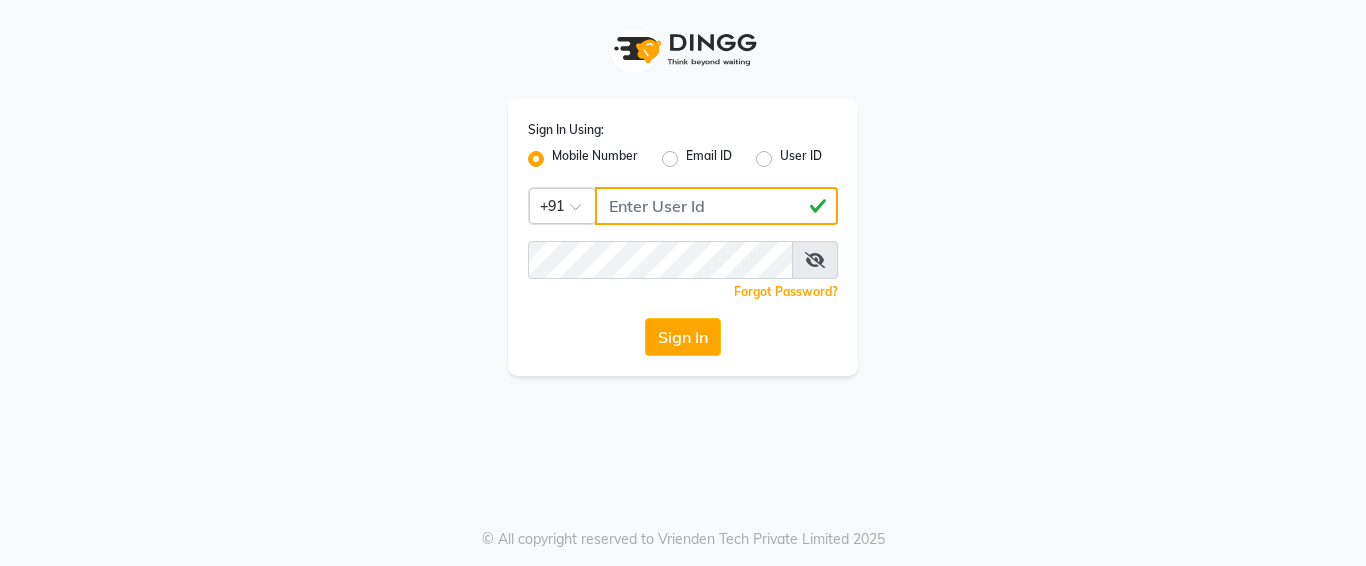 type on "[PHONE]" 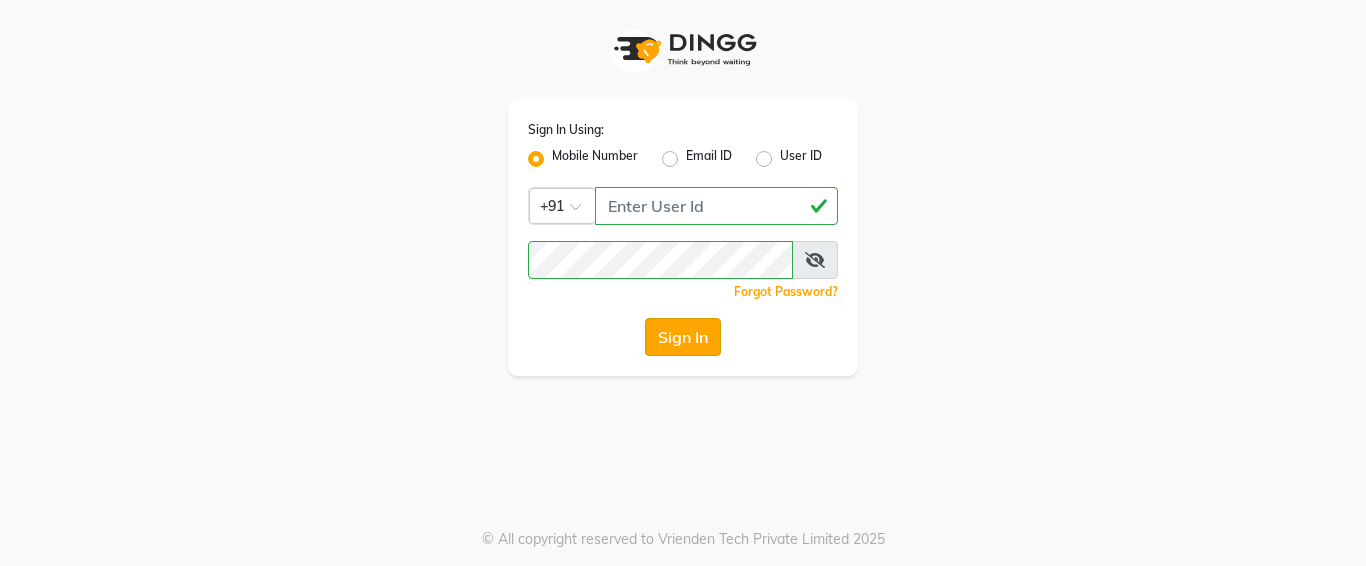 click on "Sign In" 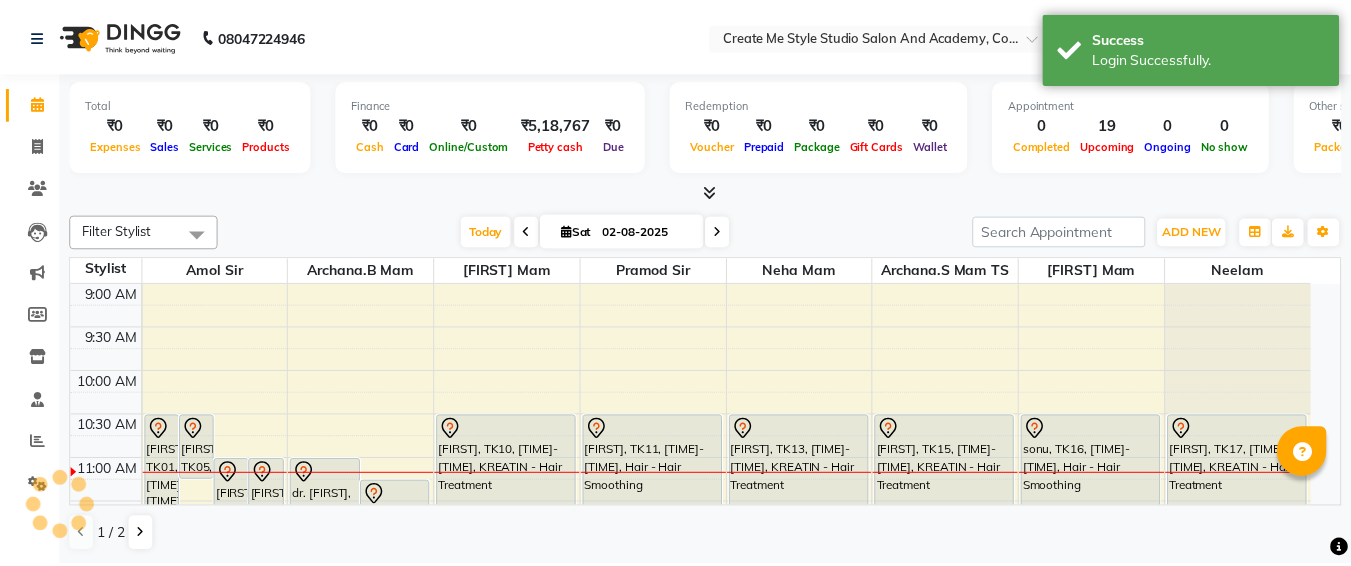 scroll, scrollTop: 0, scrollLeft: 0, axis: both 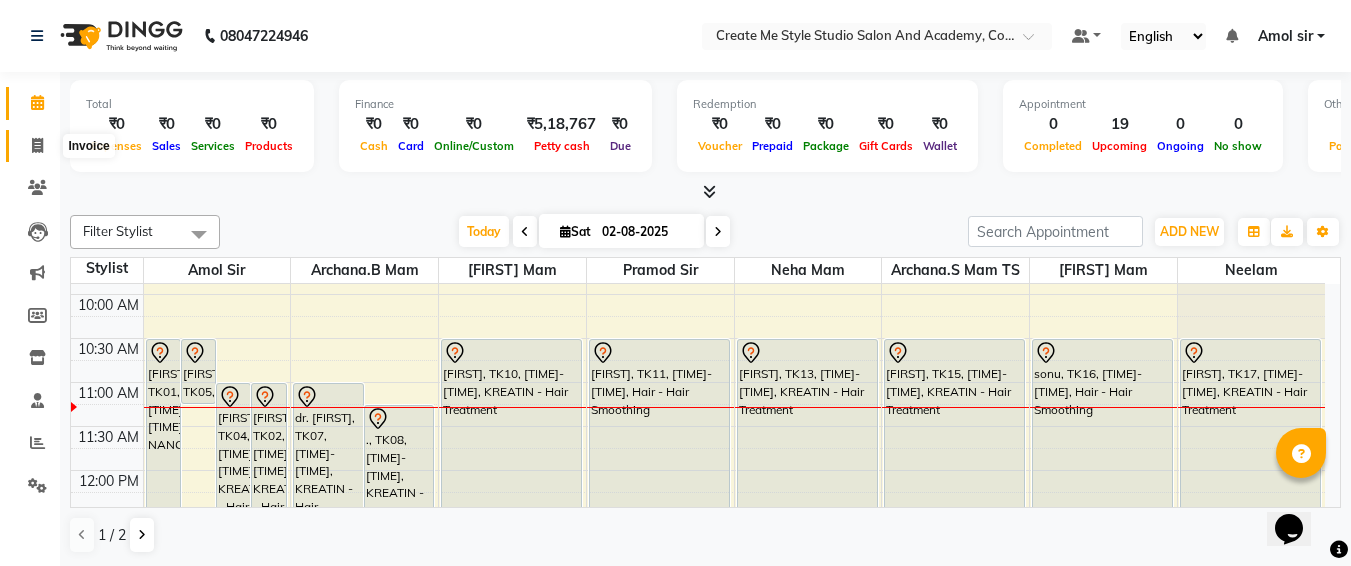 click 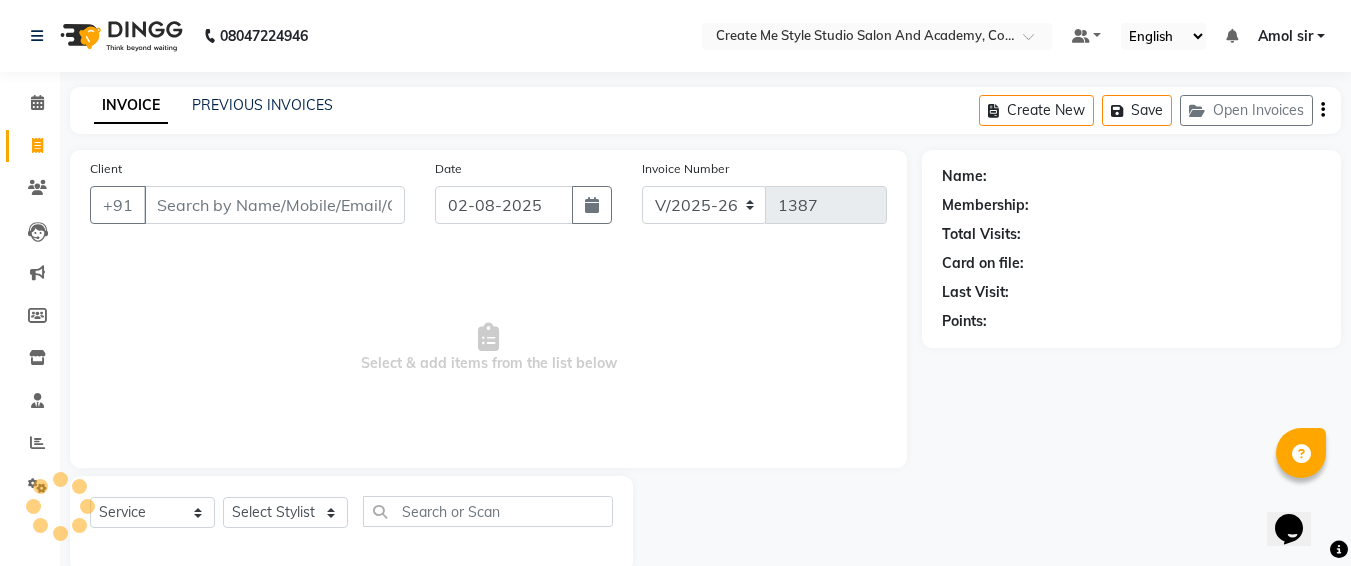 click on "Client" at bounding box center (274, 205) 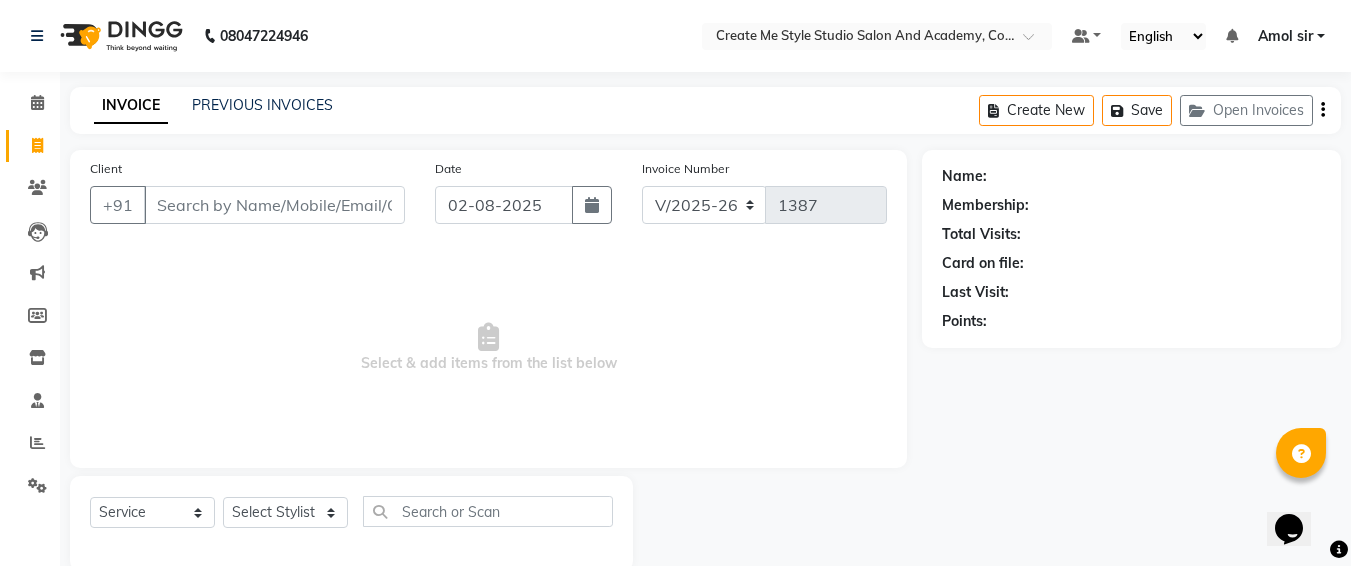 click on "Client" at bounding box center (274, 205) 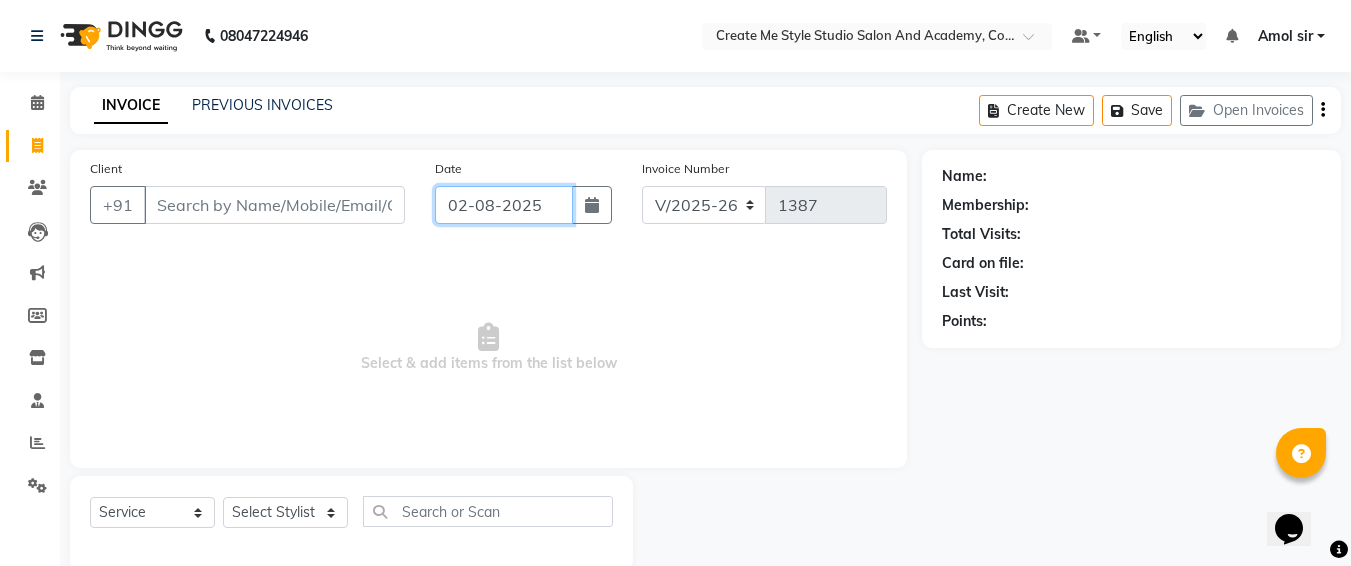 click on "02-08-2025" 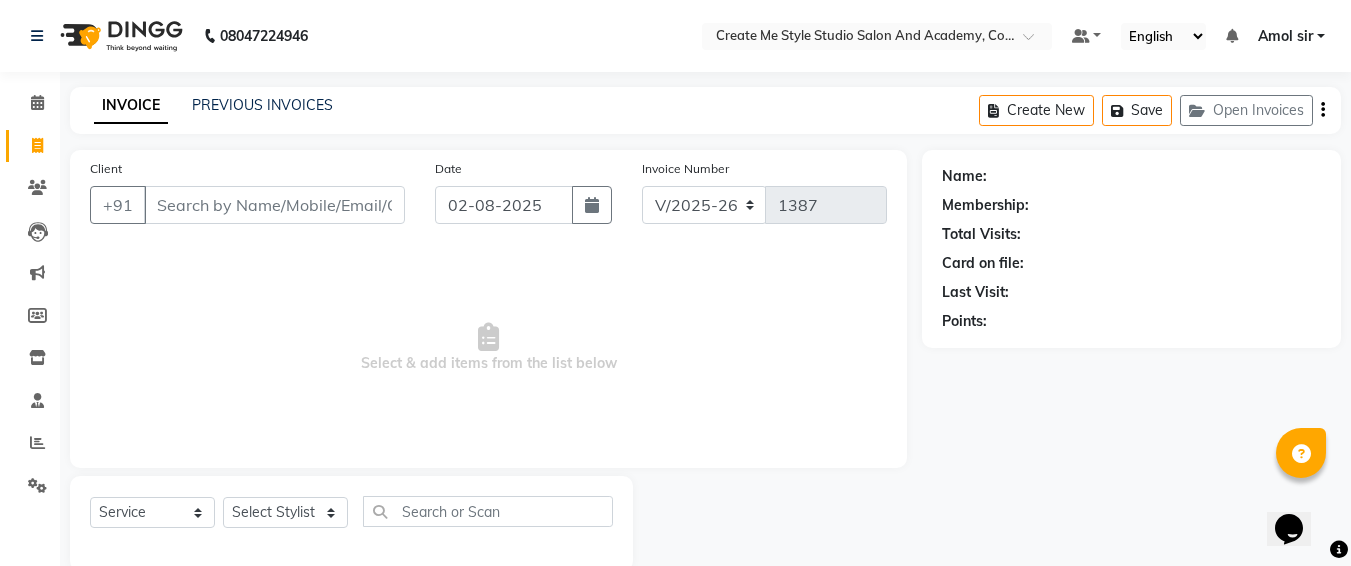 select on "8" 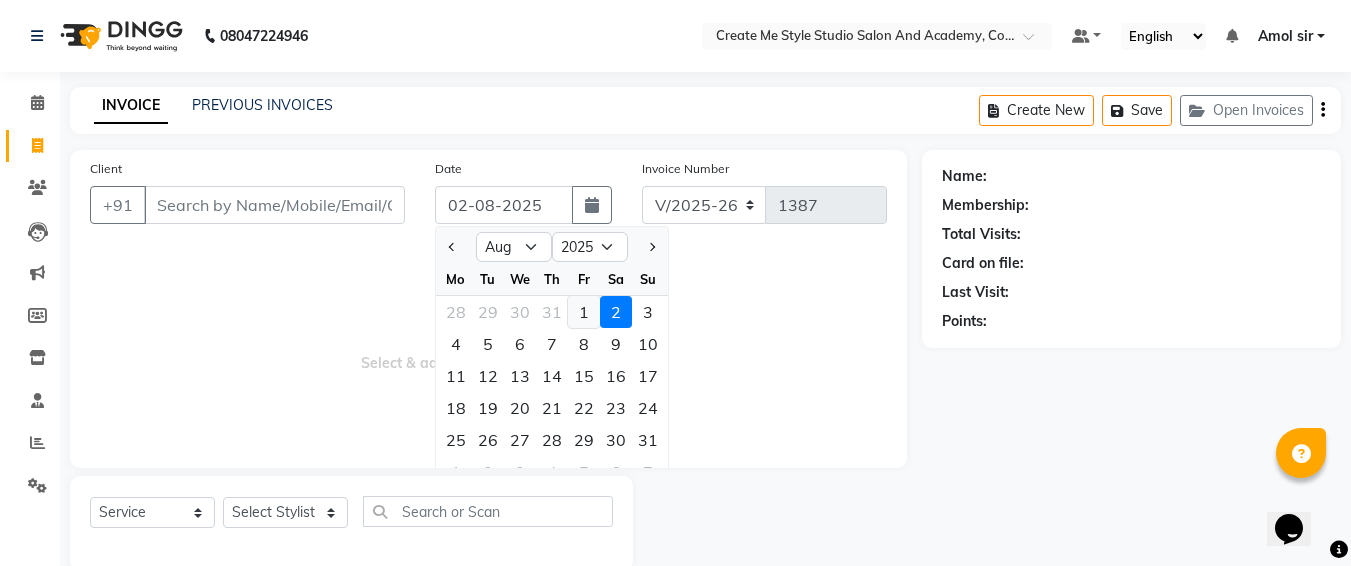 click on "1" 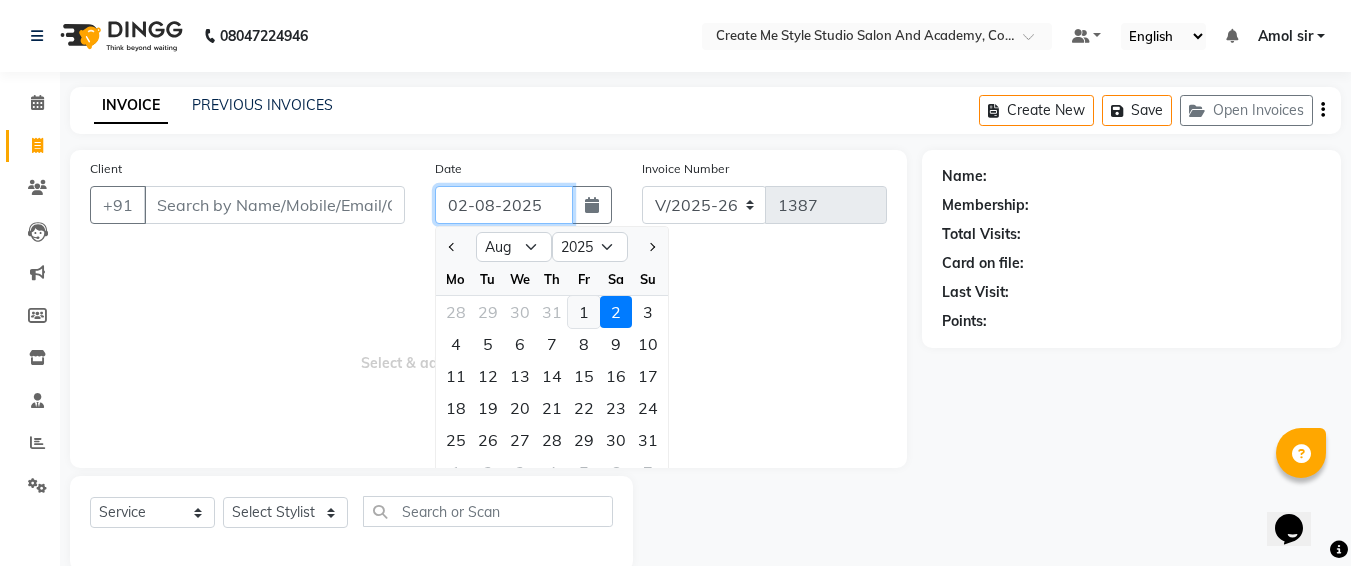 type on "01-08-2025" 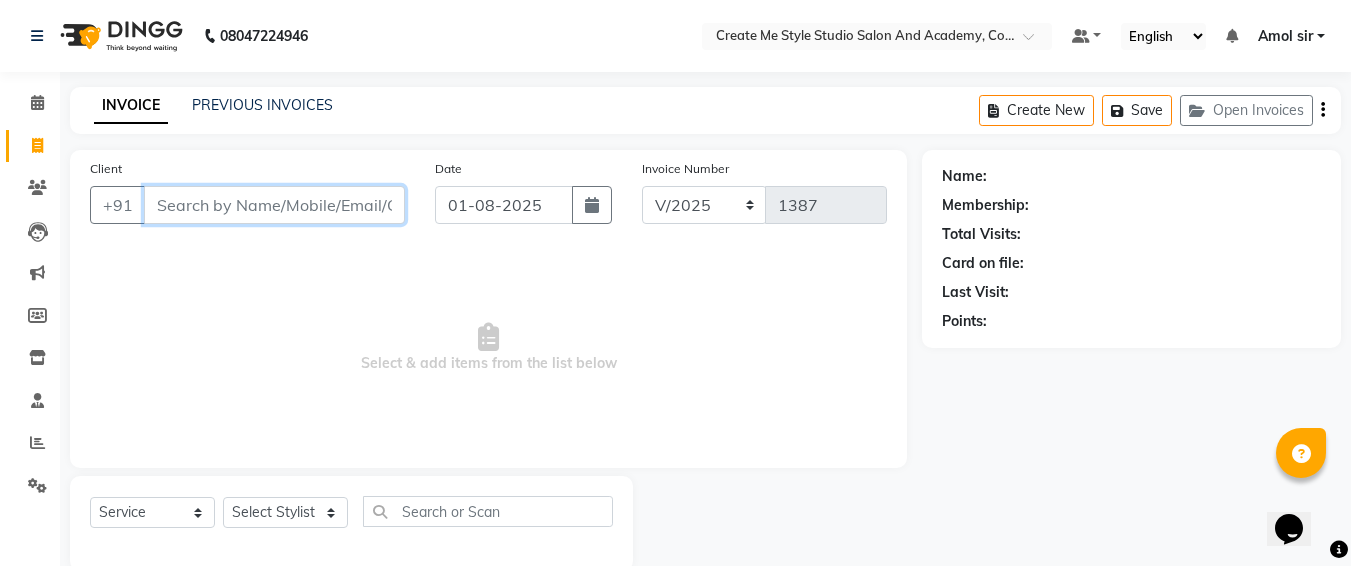 click on "Client" at bounding box center (274, 205) 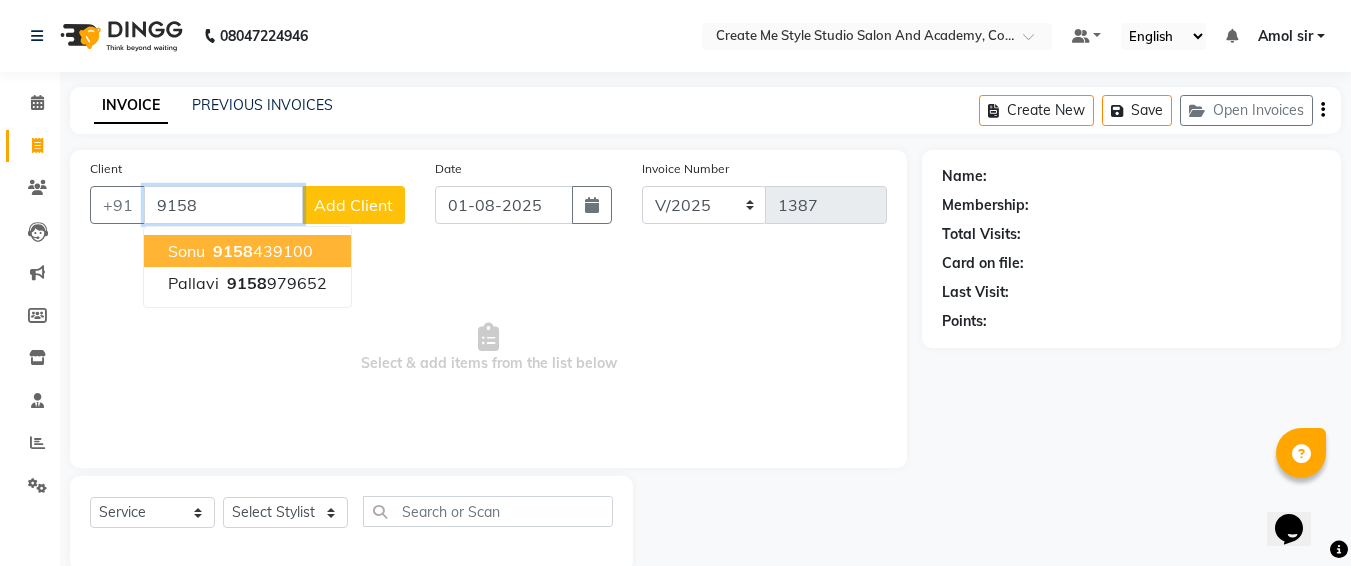 click on "9158" at bounding box center [233, 251] 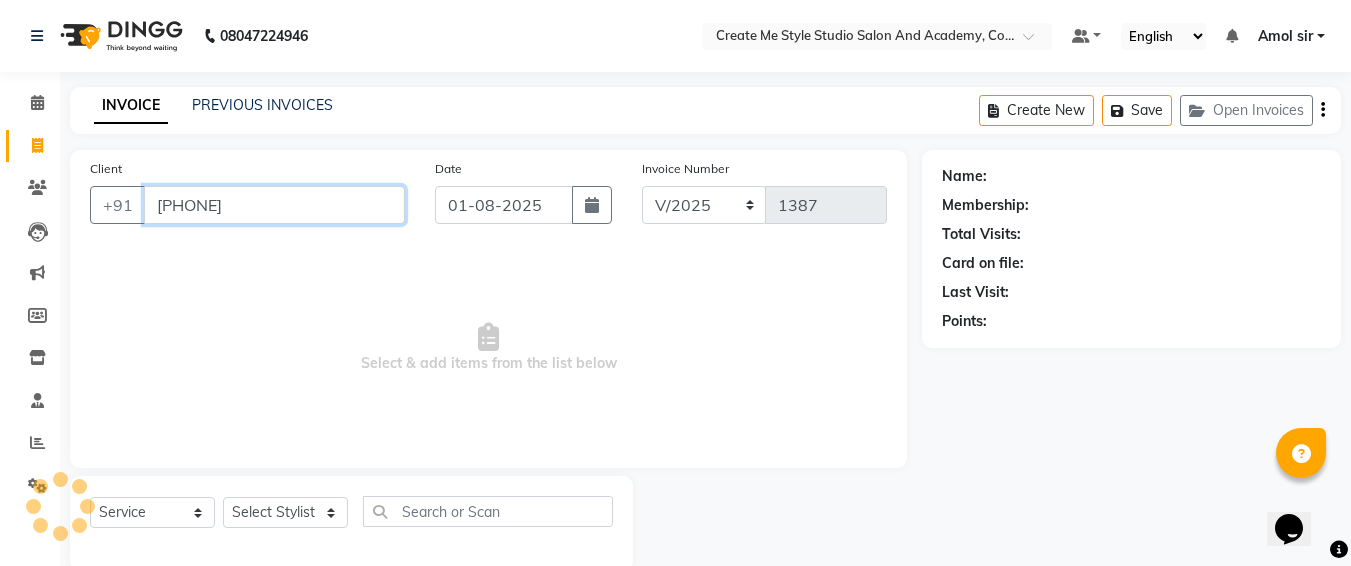 type on "[PHONE]" 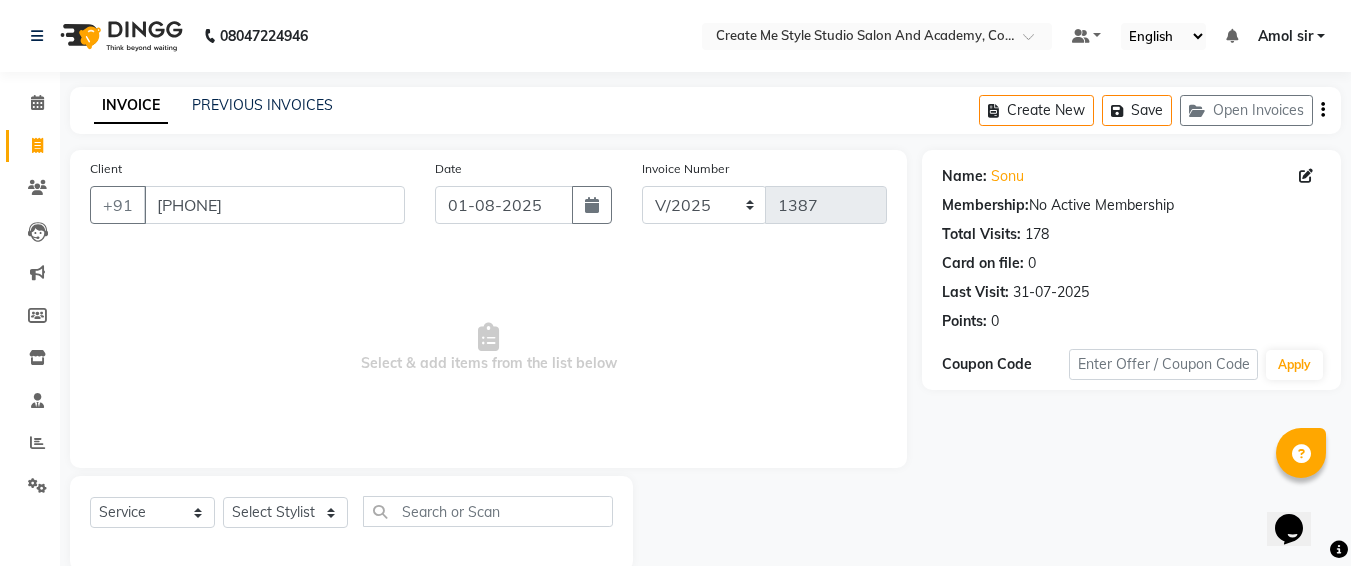 scroll, scrollTop: 35, scrollLeft: 0, axis: vertical 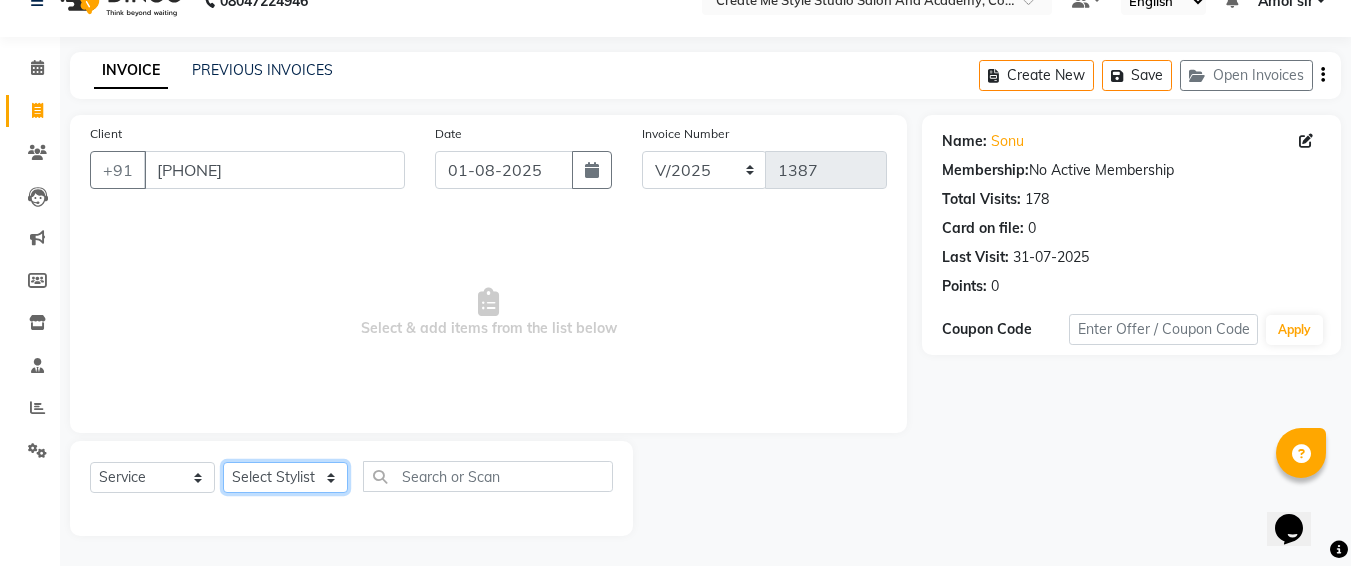 click on "Select Stylist [FIRST] Sir [FIRST].B mam  [FIRST].S mam TS [FIRST] mam [FIRST] mam [FIRST] [FIRST] [FIRST] Sir Reception 1 Reception 2 [FIRST] Sir" 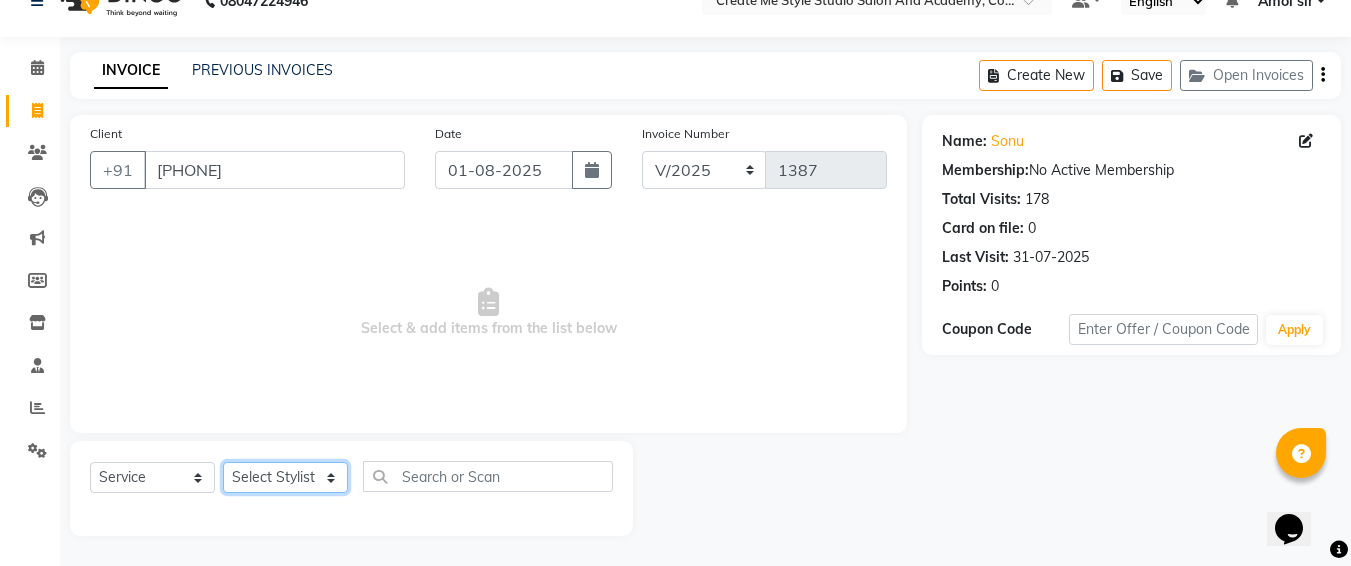 select on "79114" 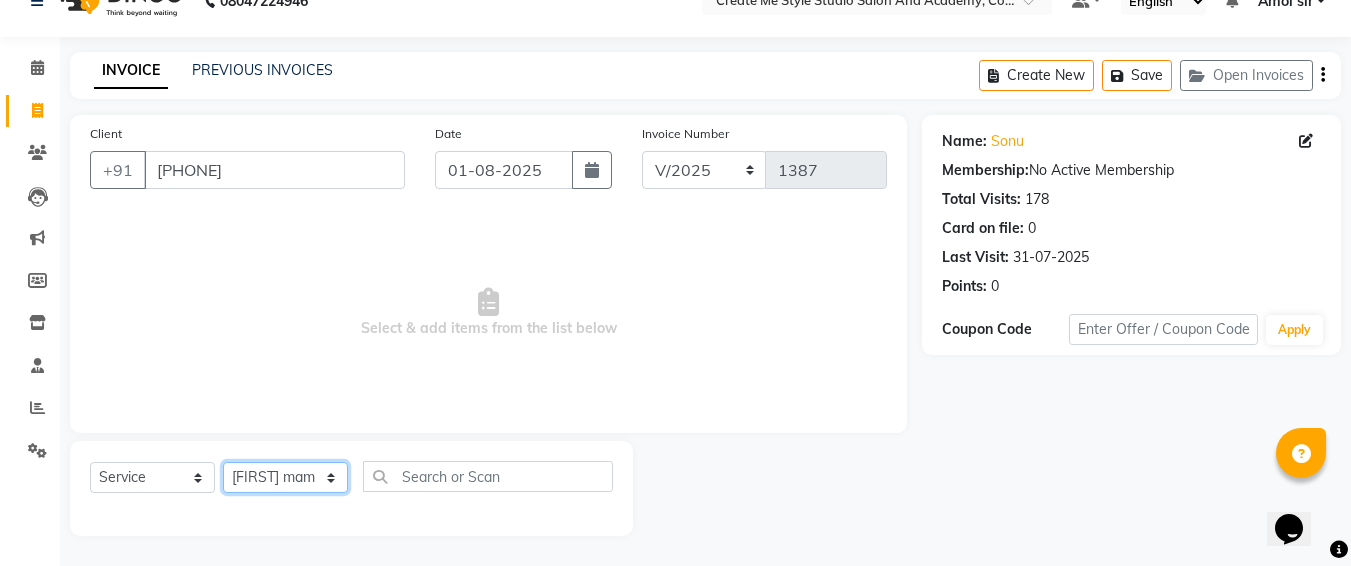 click on "Select Stylist [FIRST] Sir [FIRST].B mam  [FIRST].S mam TS [FIRST] mam [FIRST] mam [FIRST] [FIRST] [FIRST] Sir Reception 1 Reception 2 [FIRST] Sir" 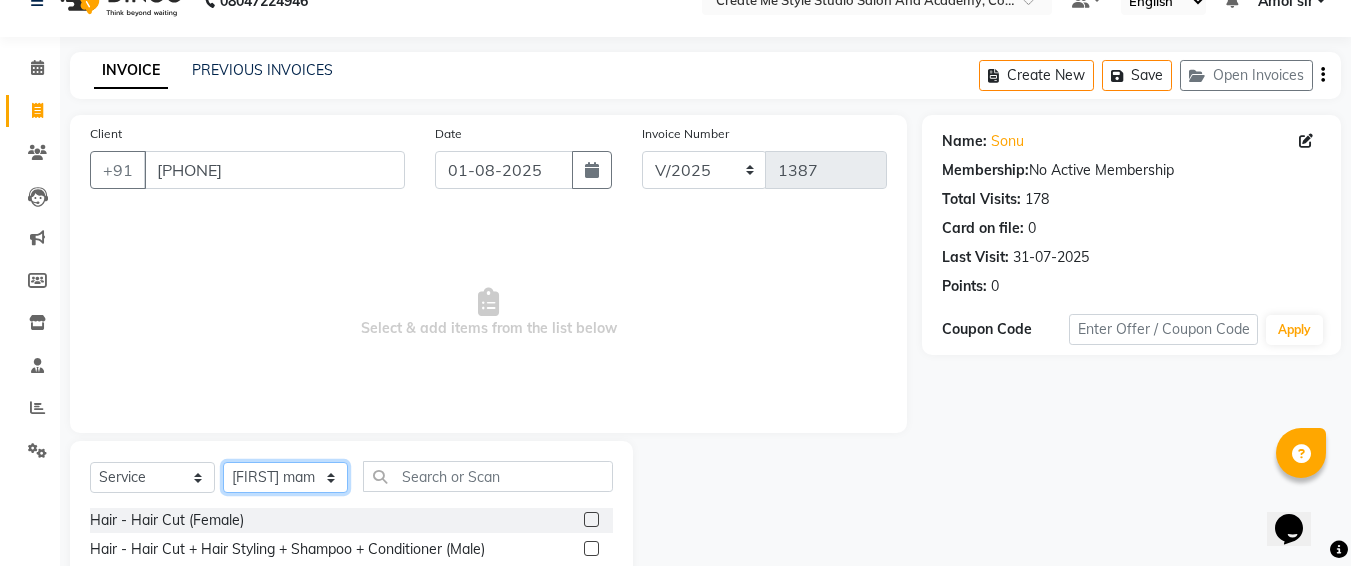 scroll, scrollTop: 235, scrollLeft: 0, axis: vertical 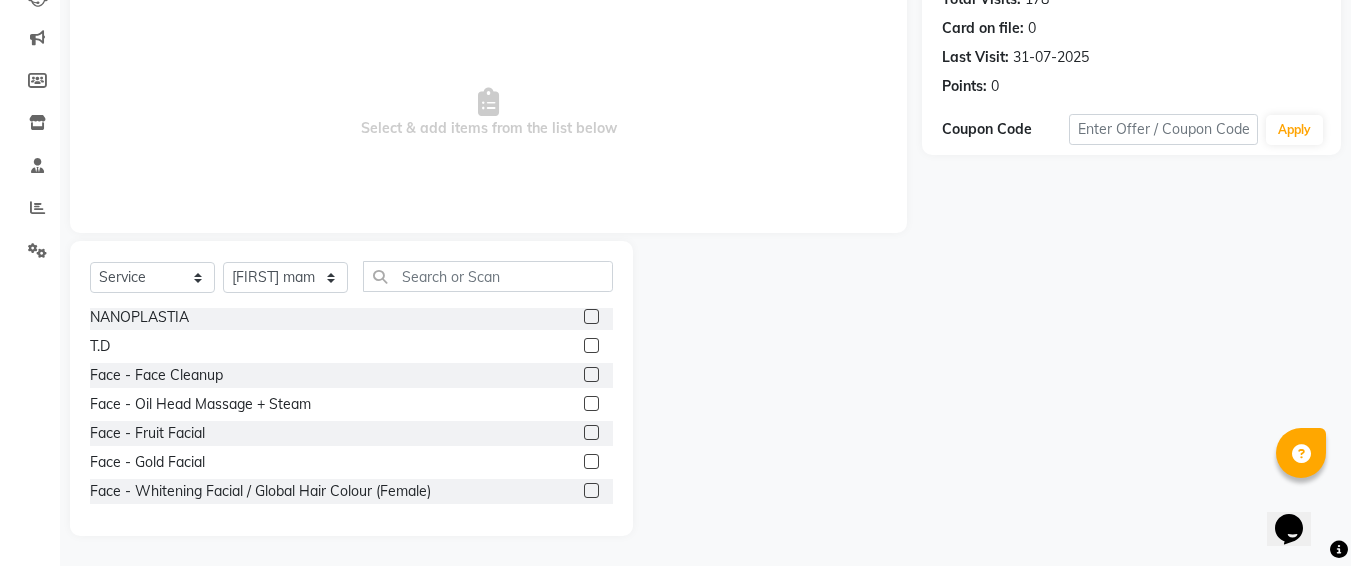 click 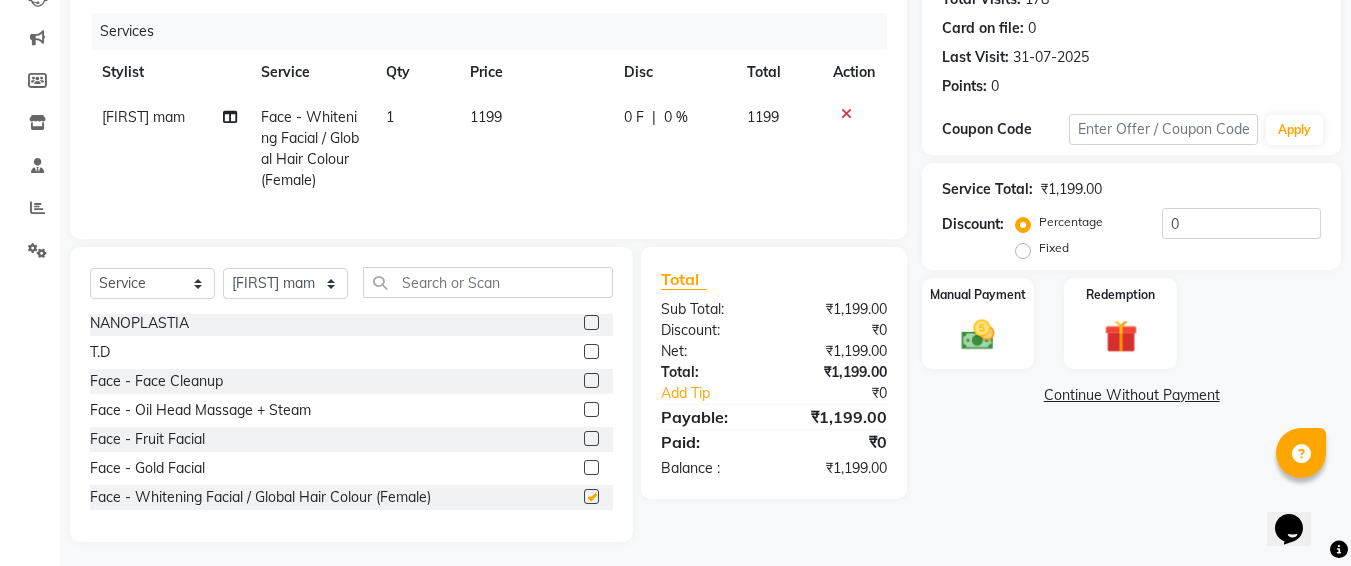 checkbox on "false" 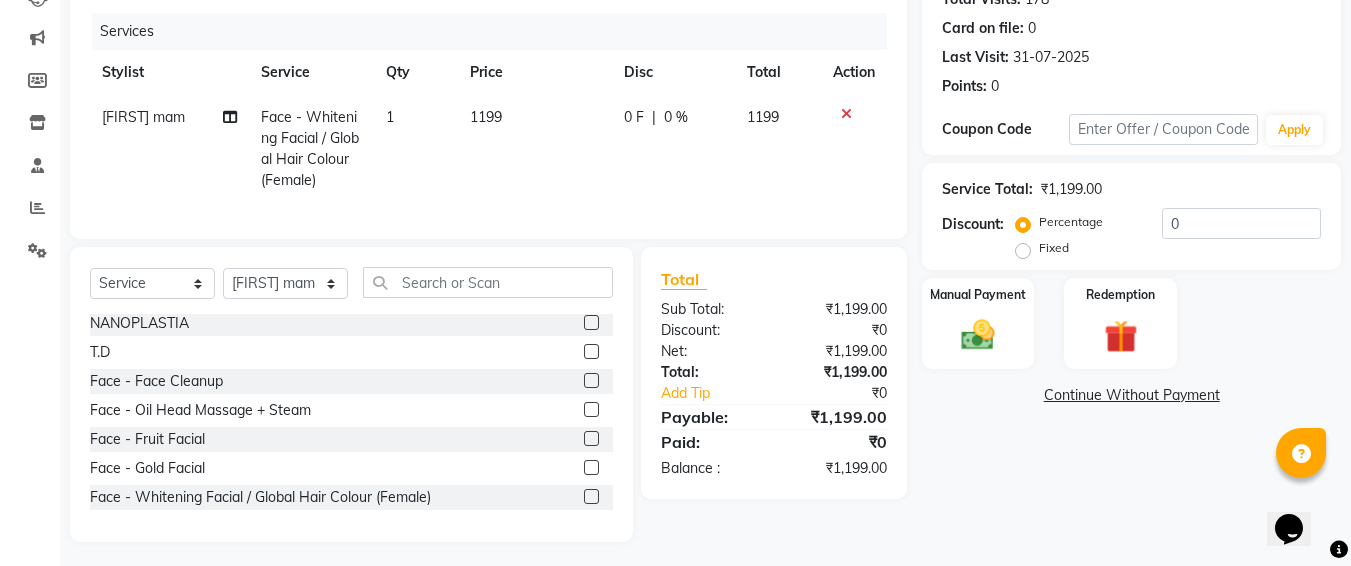 click on "1199" 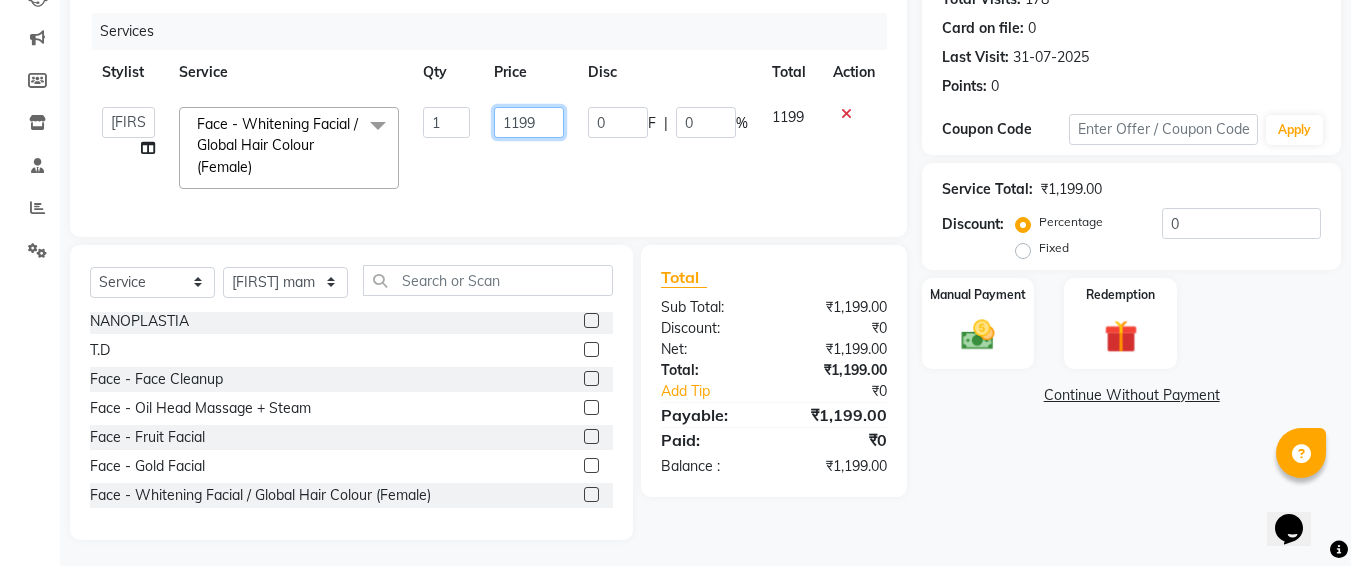 click on "1199" 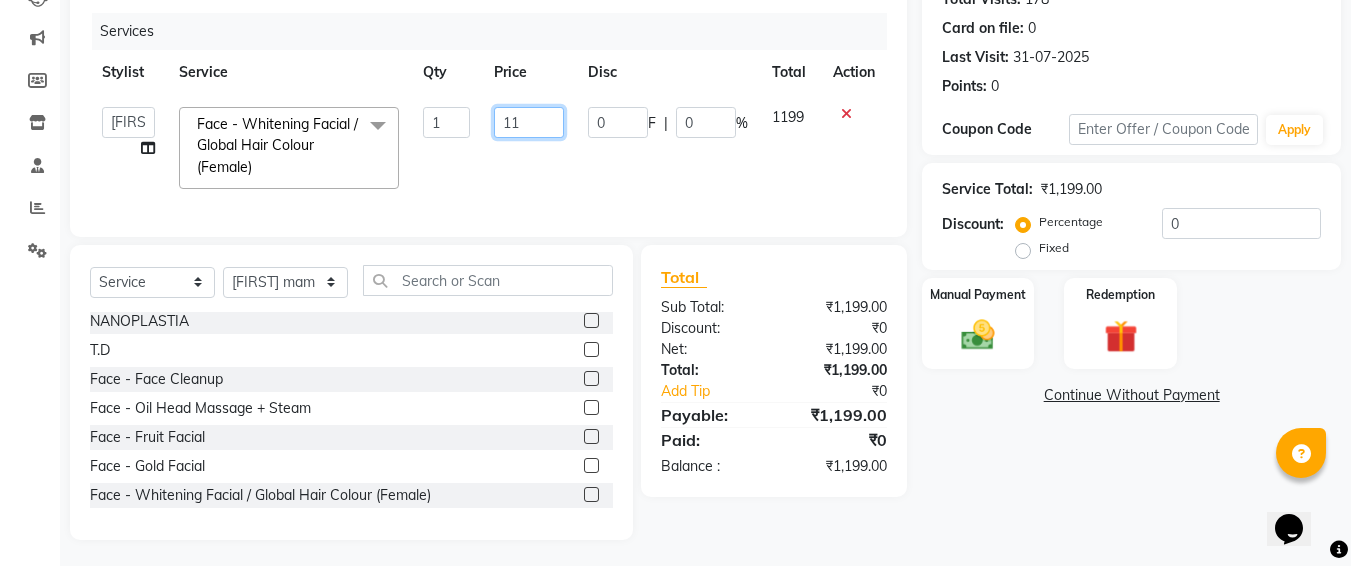type on "1" 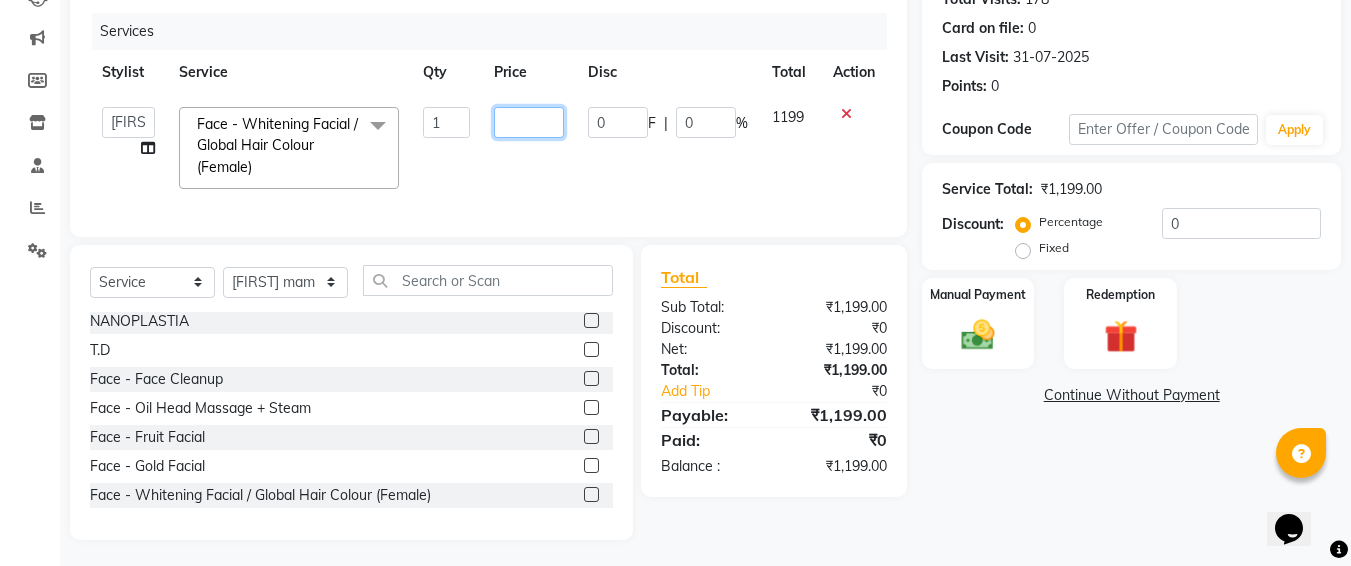 type on "0" 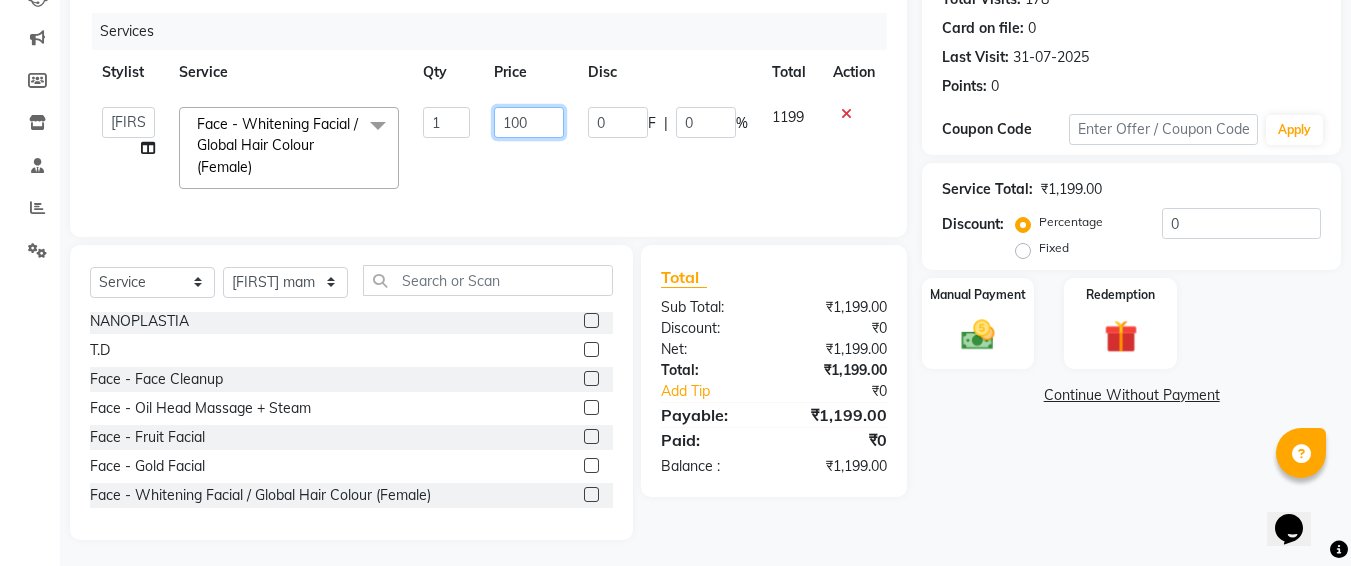 type on "1000" 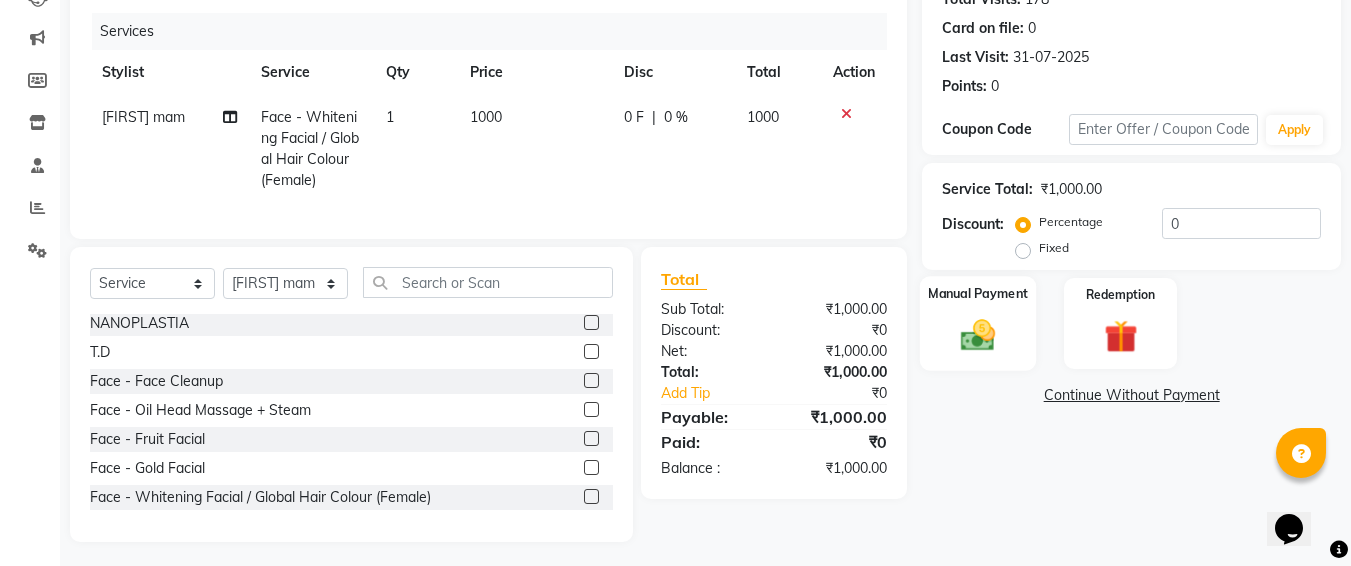click on "Manual Payment" 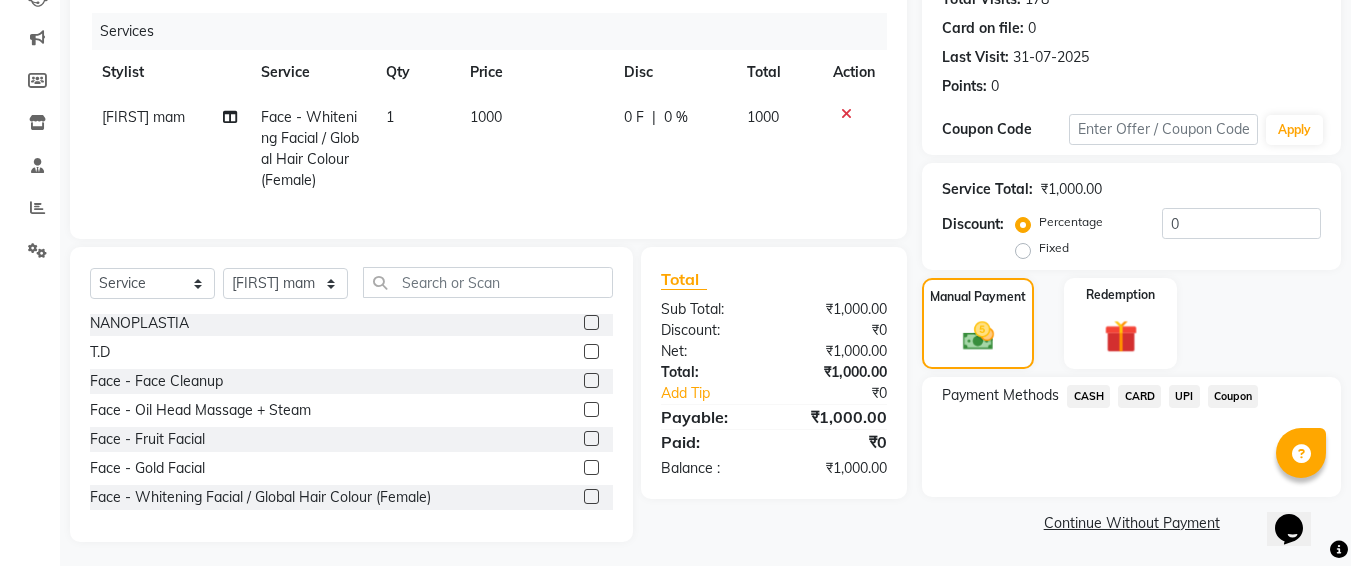 click on "CASH" 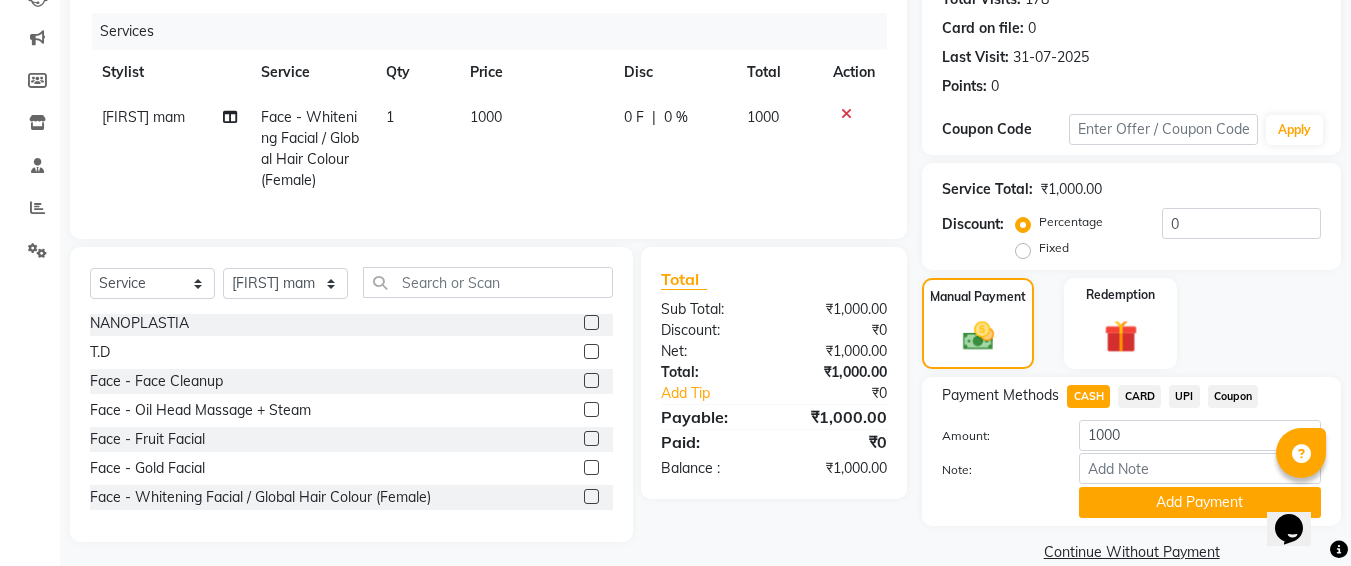 scroll, scrollTop: 266, scrollLeft: 0, axis: vertical 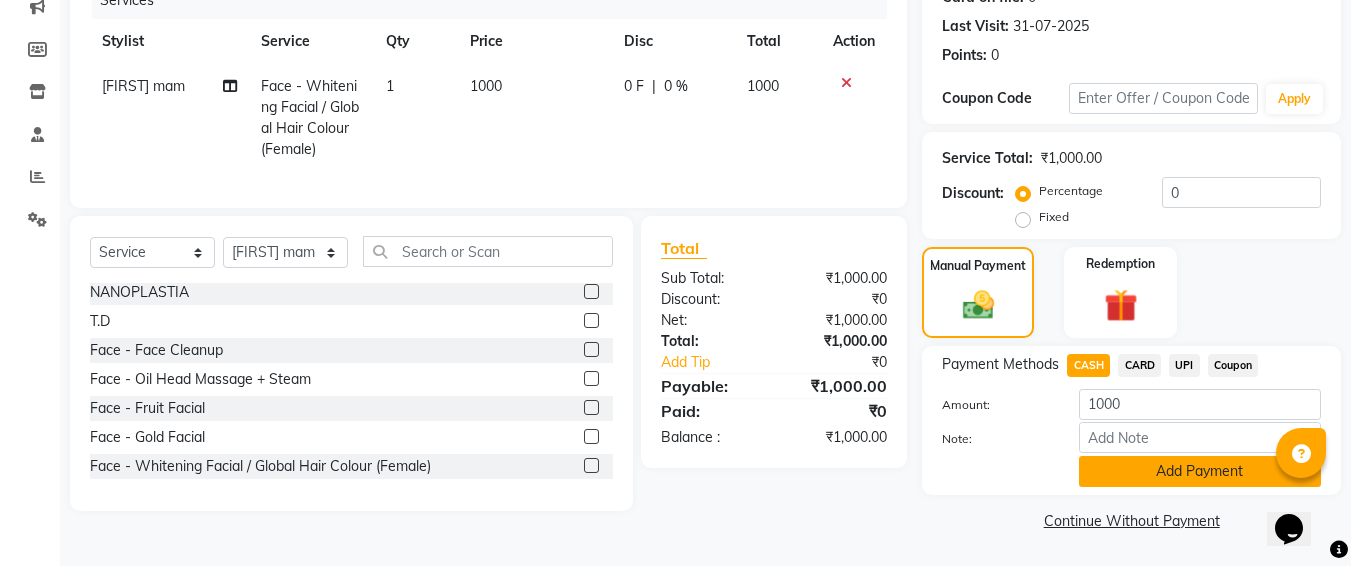 click on "Add Payment" 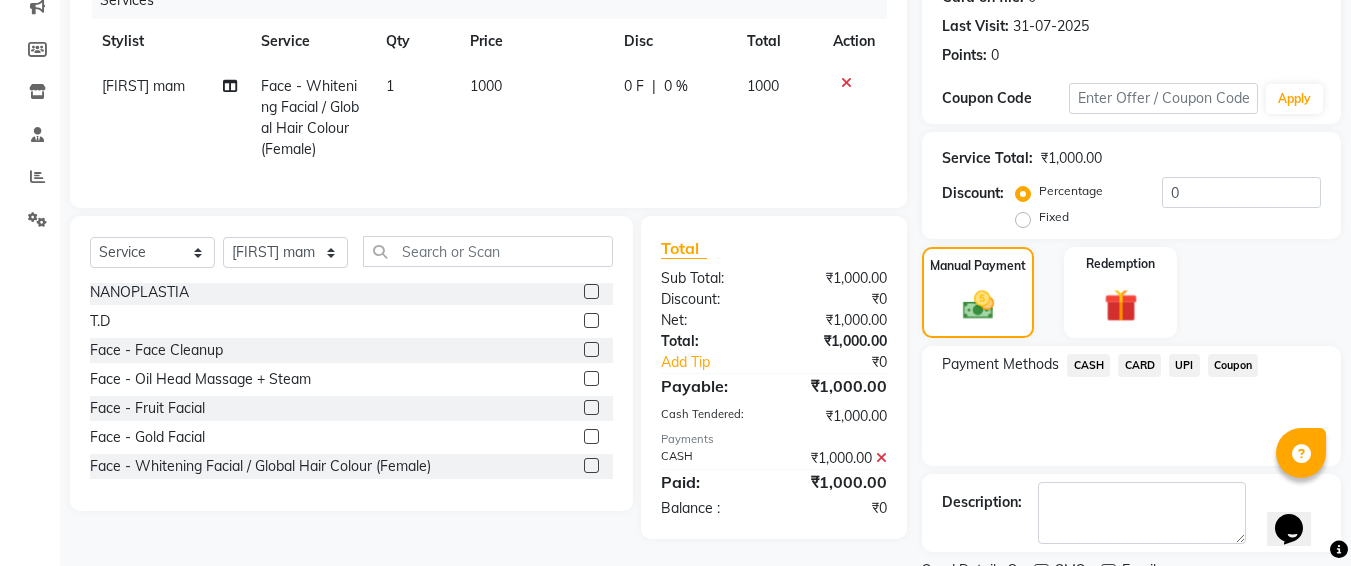 scroll, scrollTop: 350, scrollLeft: 0, axis: vertical 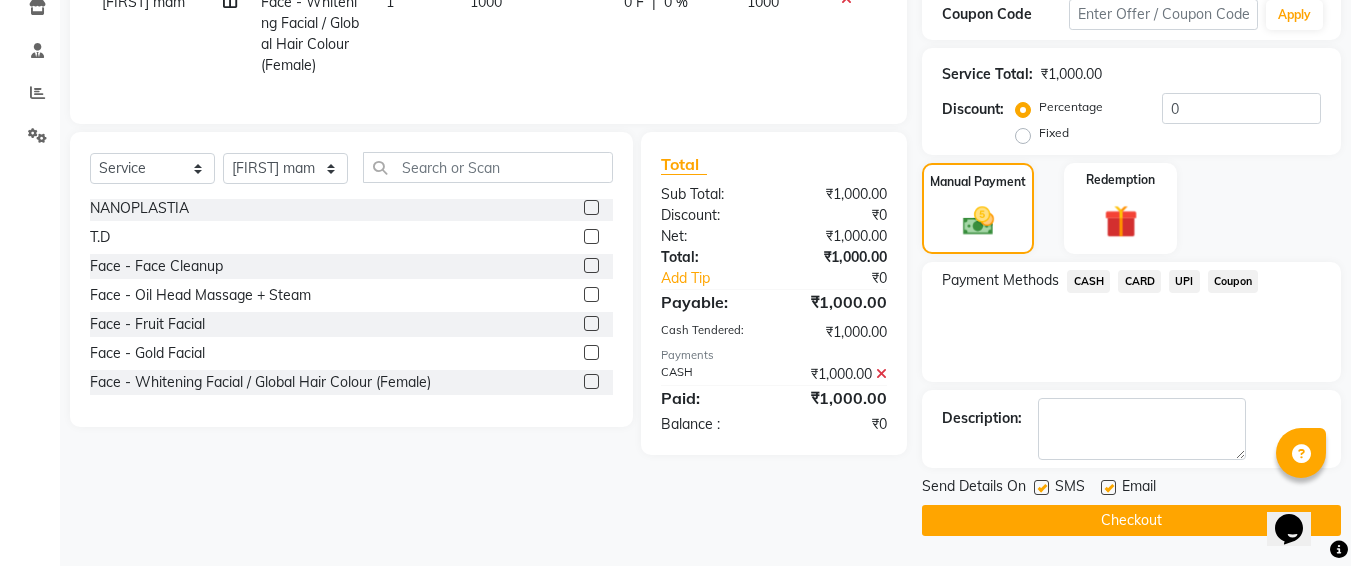 click 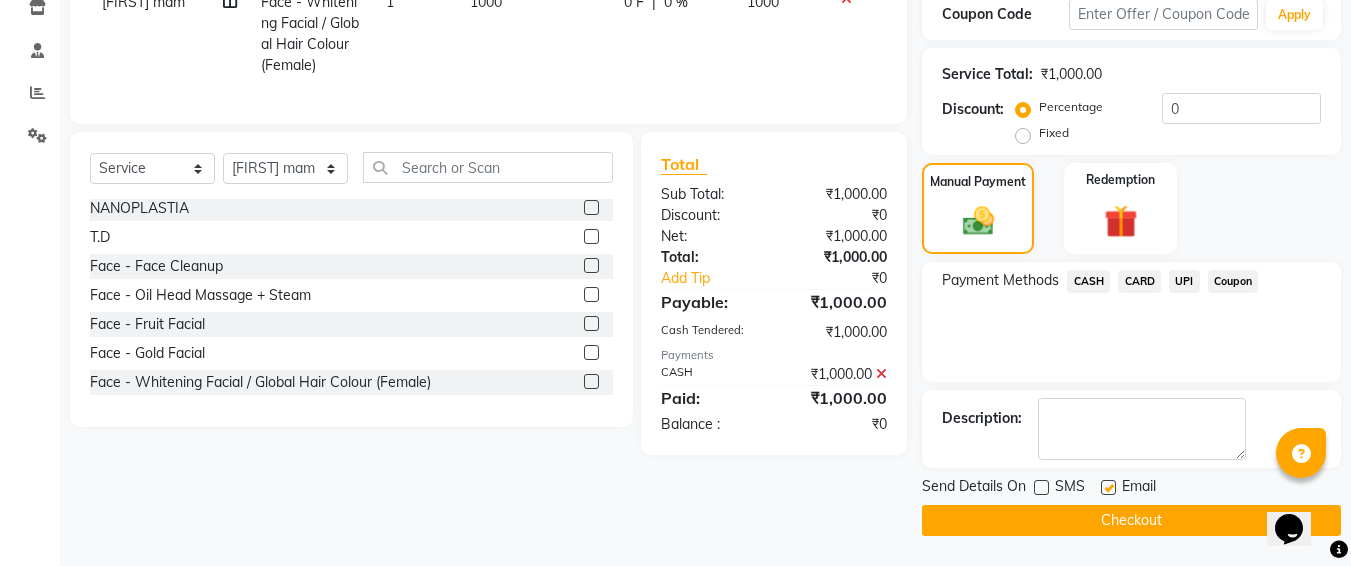 click on "Checkout" 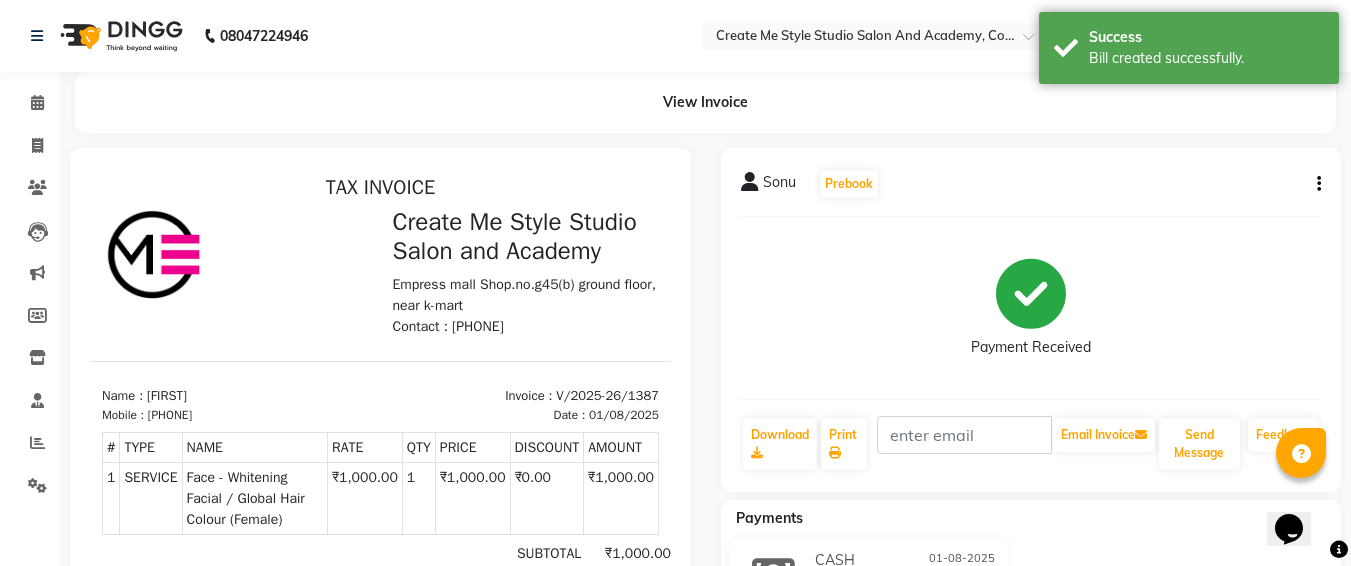 scroll, scrollTop: 0, scrollLeft: 0, axis: both 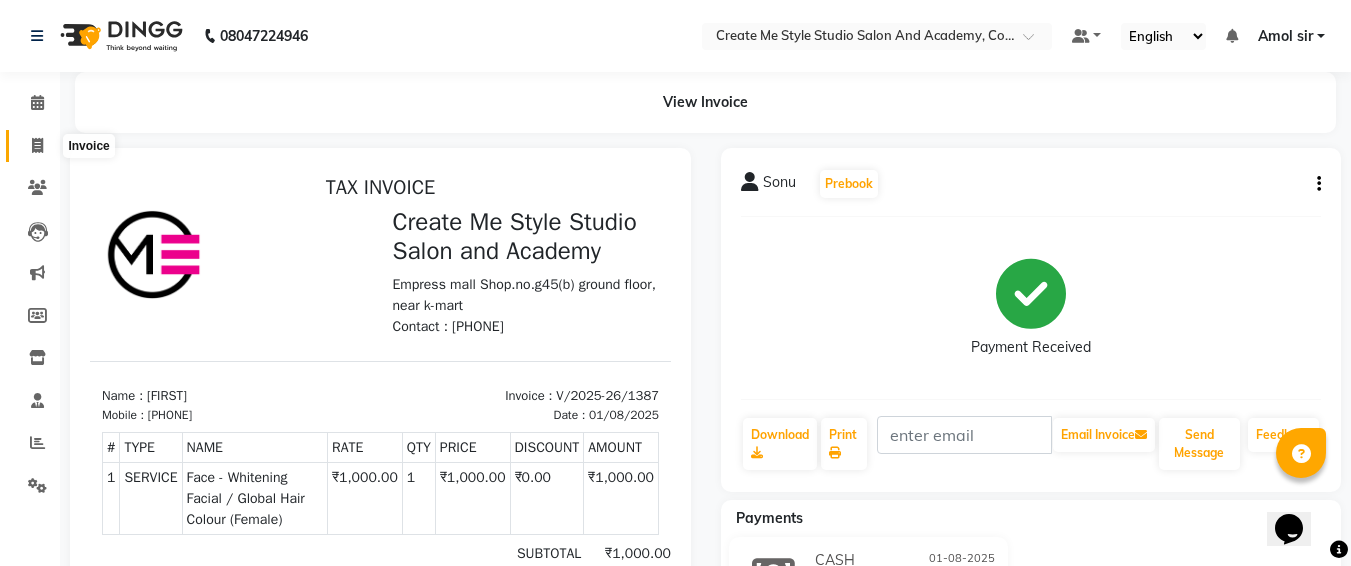 click 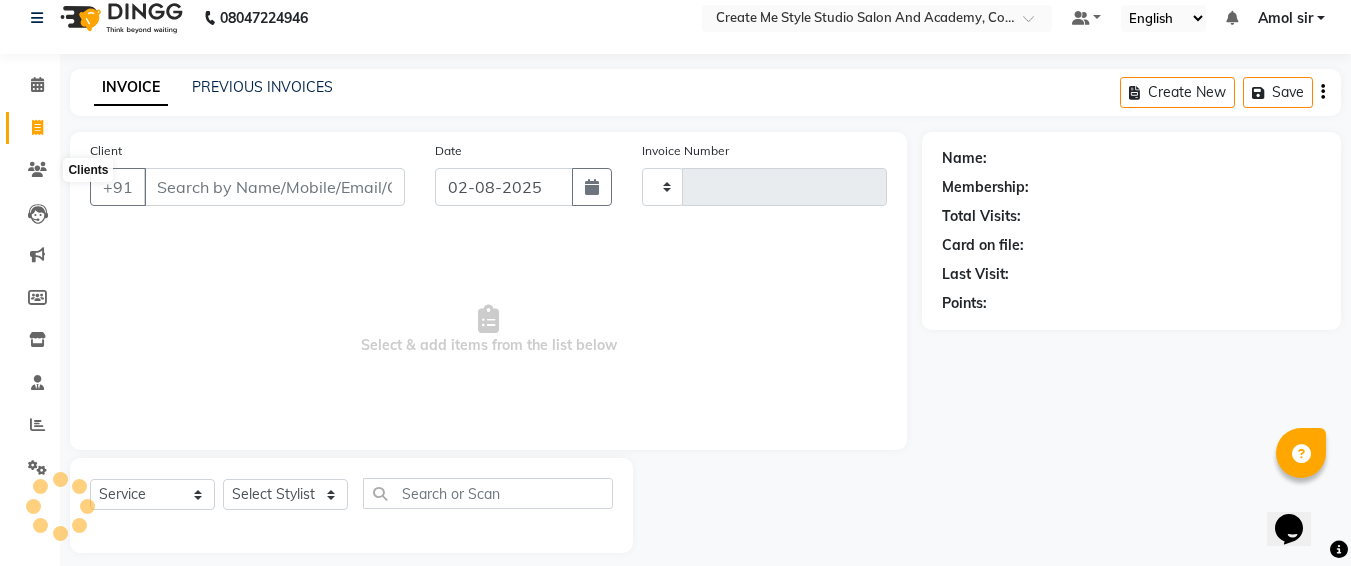 scroll, scrollTop: 35, scrollLeft: 0, axis: vertical 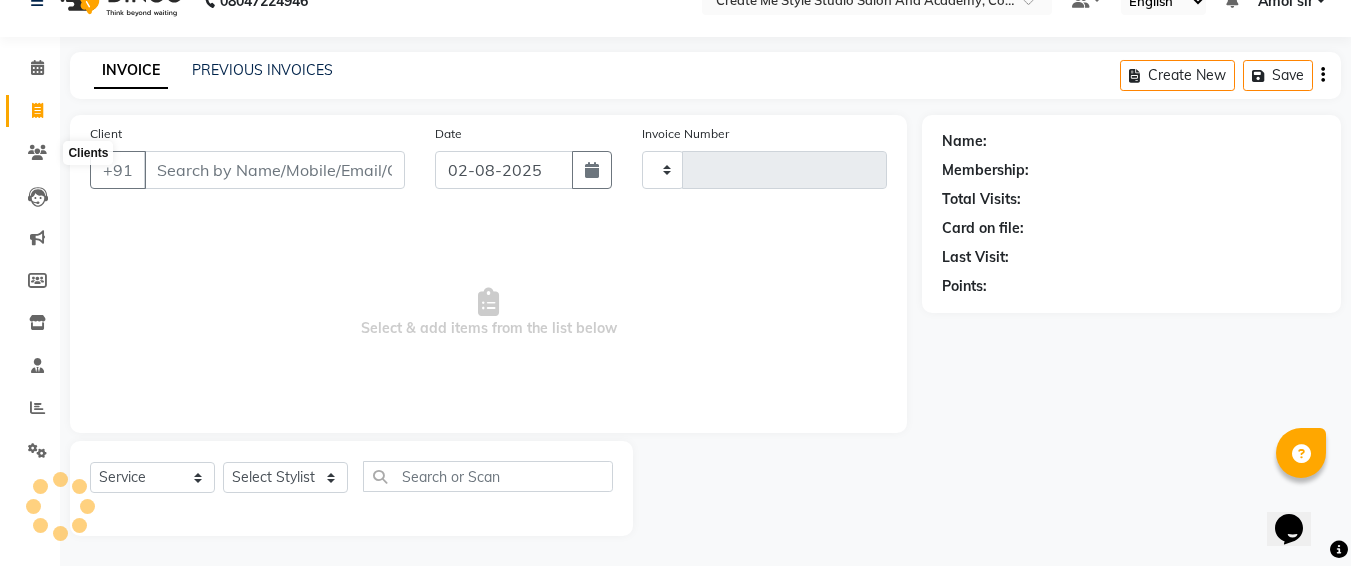 type on "1388" 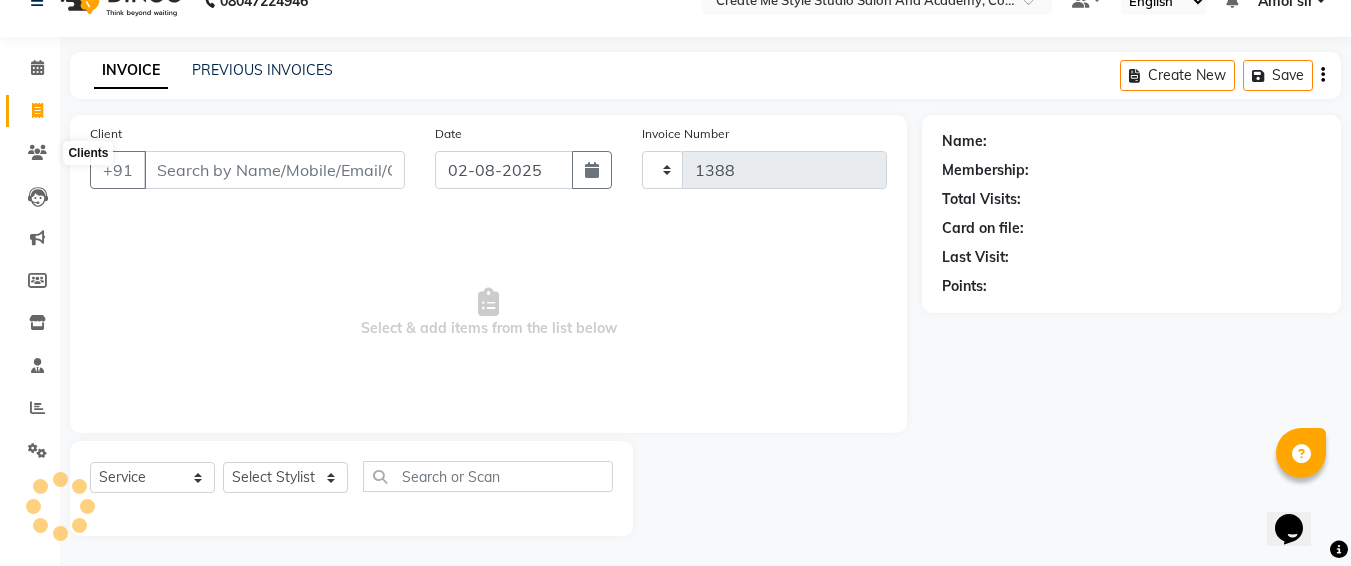 select on "8253" 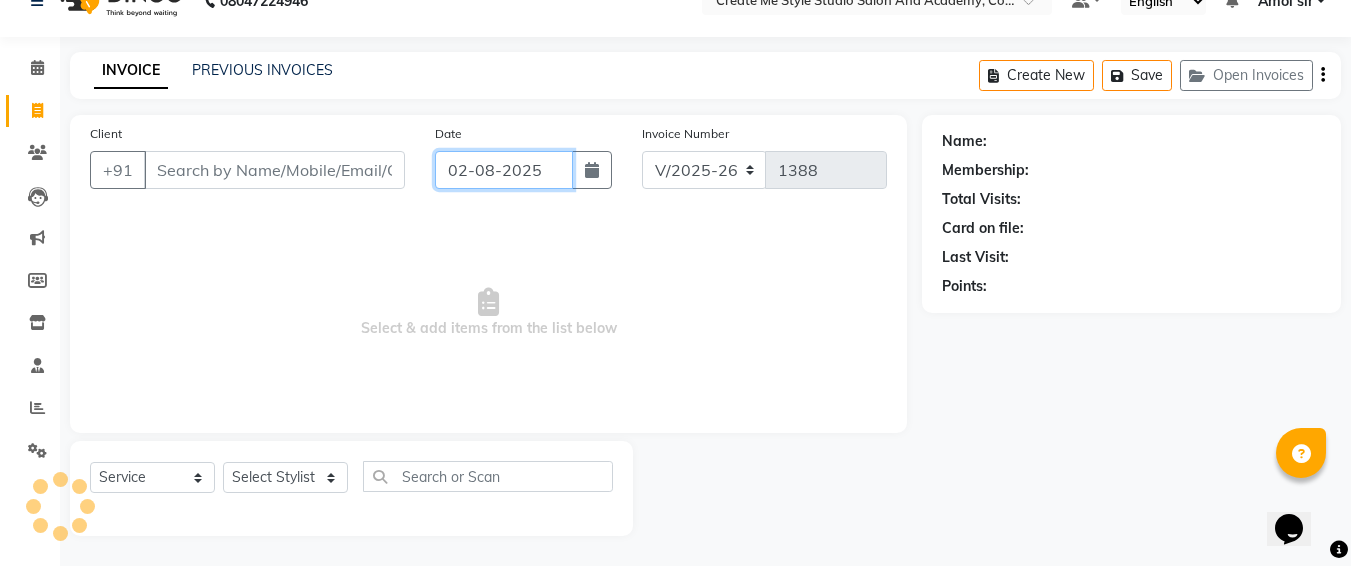 click on "02-08-2025" 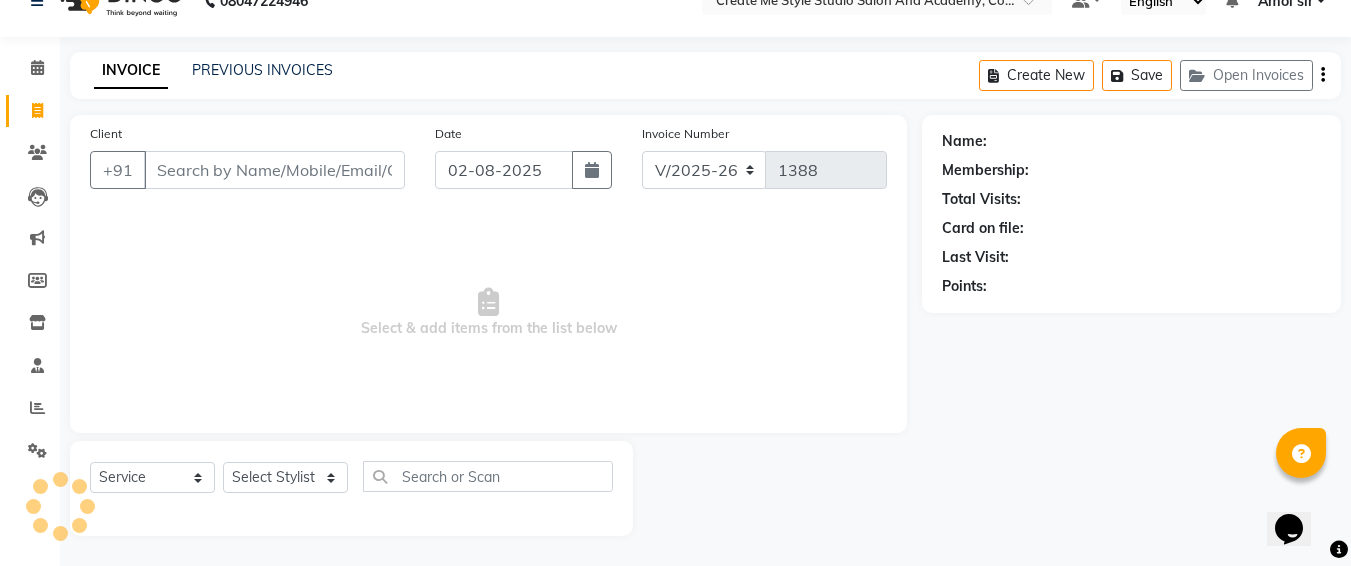 select on "8" 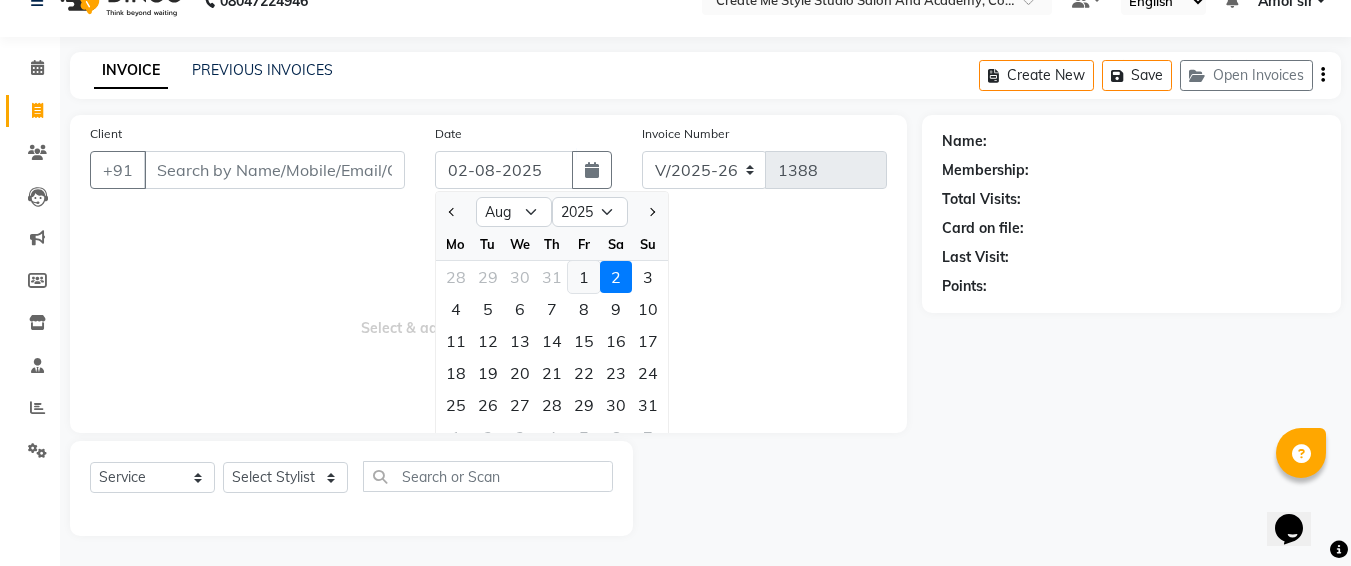 click on "1" 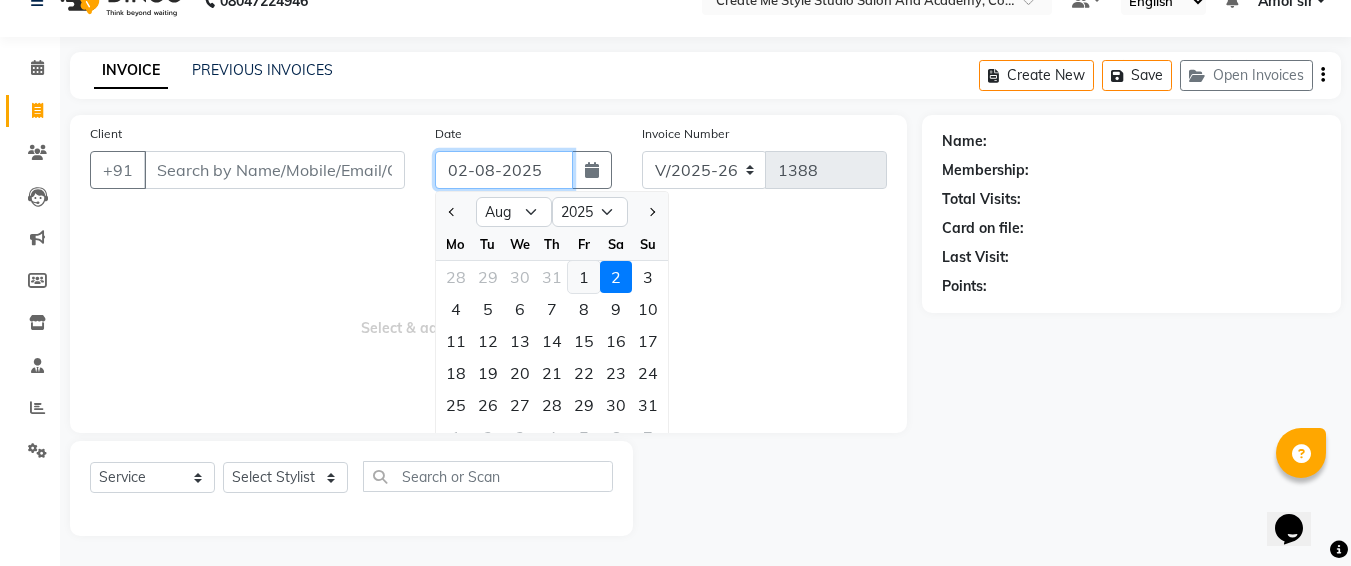 type on "01-08-2025" 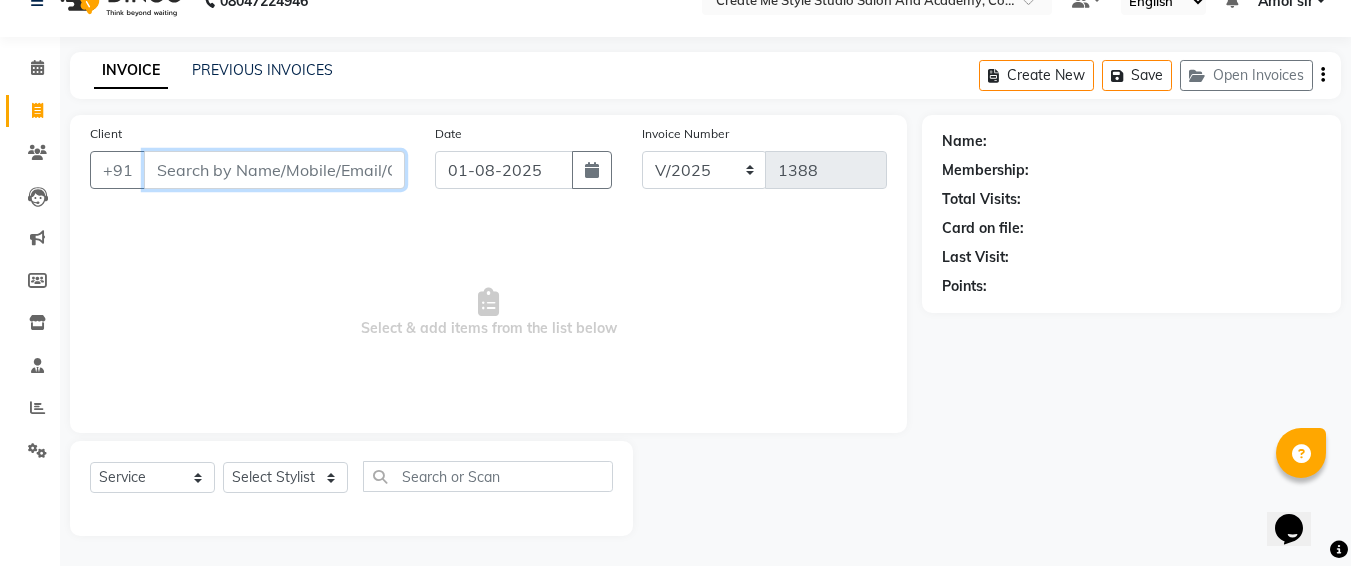 click on "Client" at bounding box center [274, 170] 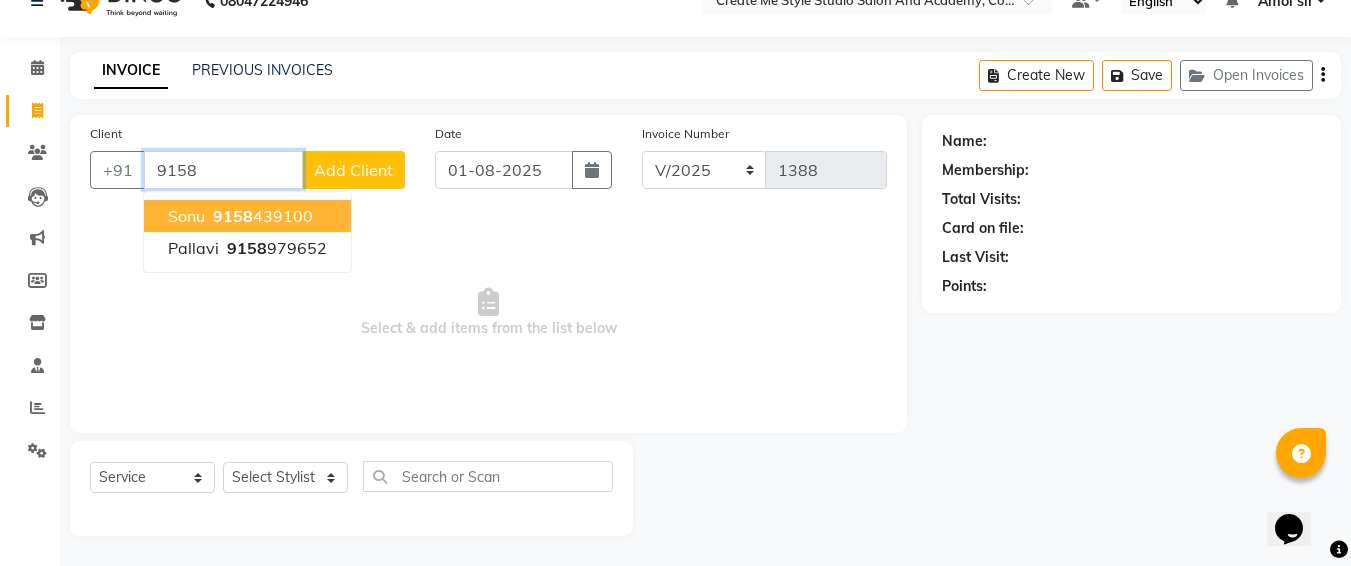 click on "[PHONE]" at bounding box center (261, 216) 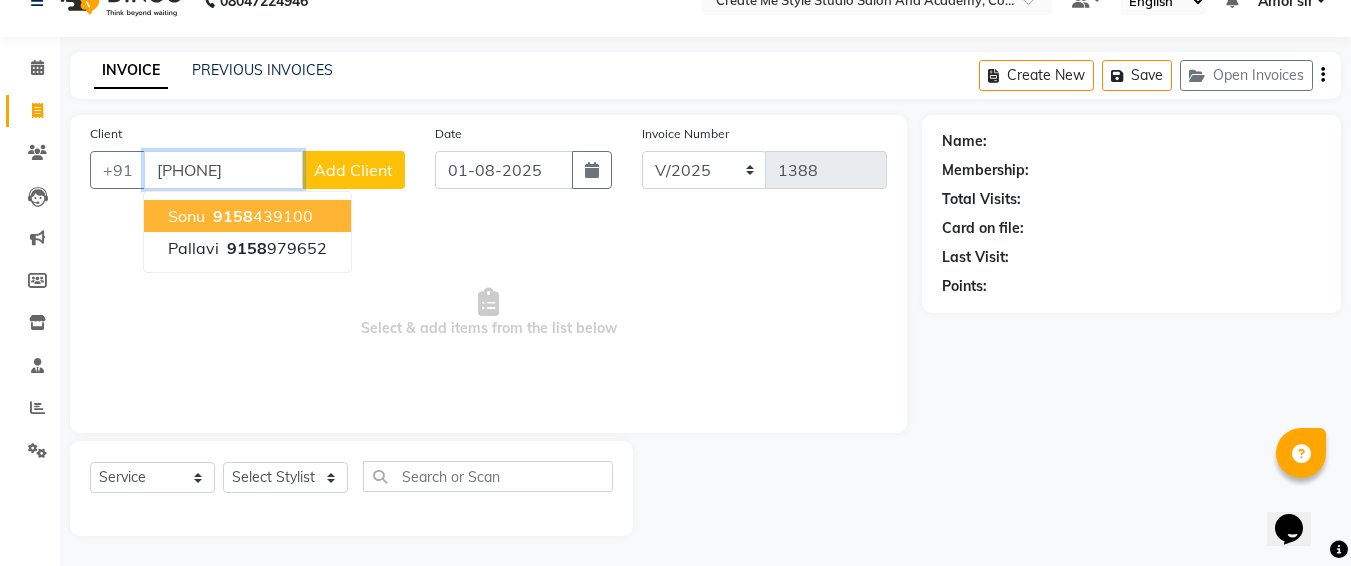 type on "[PHONE]" 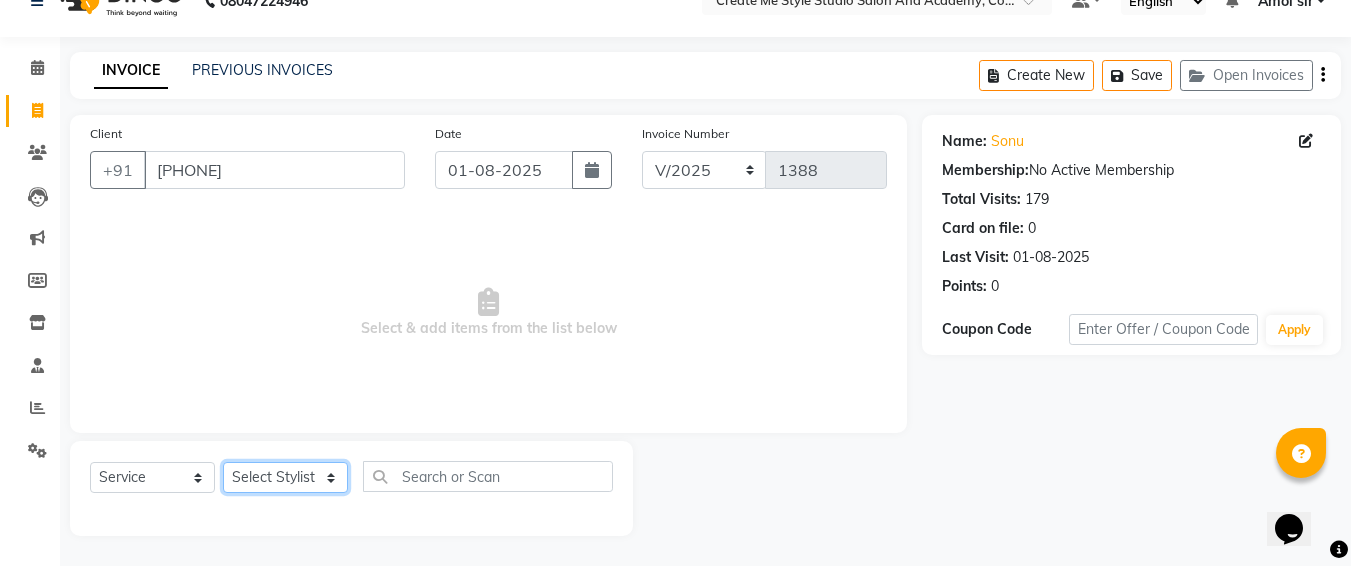 click on "Select Stylist [FIRST] Sir [FIRST].B mam  [FIRST].S mam TS [FIRST] mam [FIRST] mam [FIRST] [FIRST] [FIRST] Sir Reception 1 Reception 2 [FIRST] Sir" 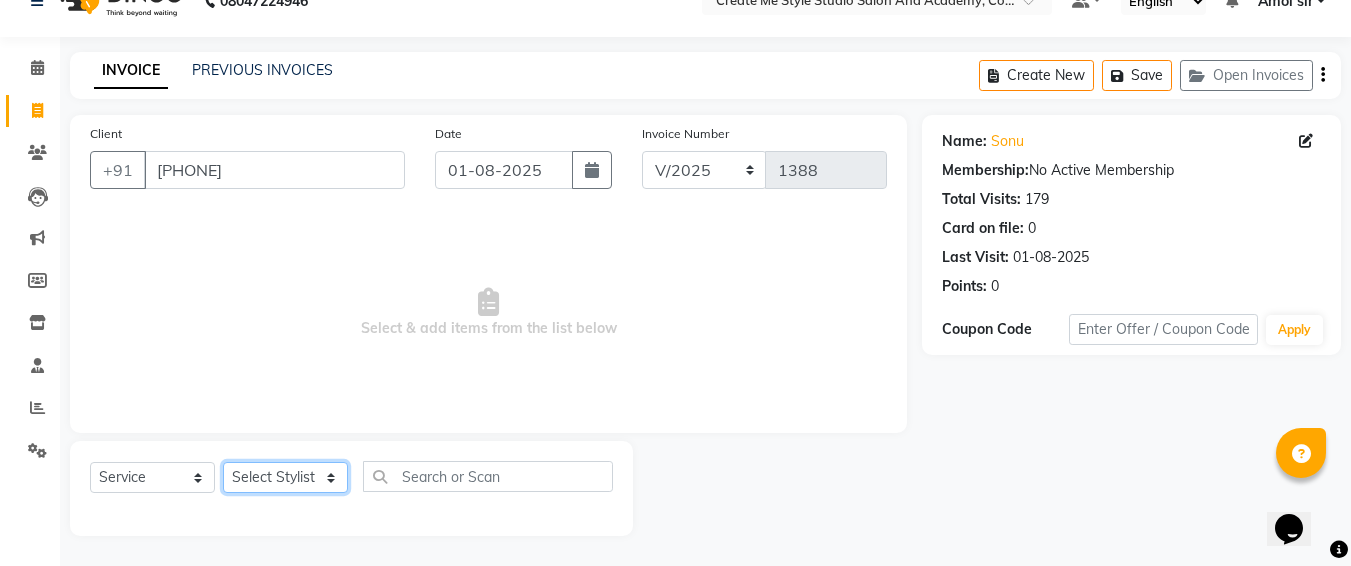 select on "79116" 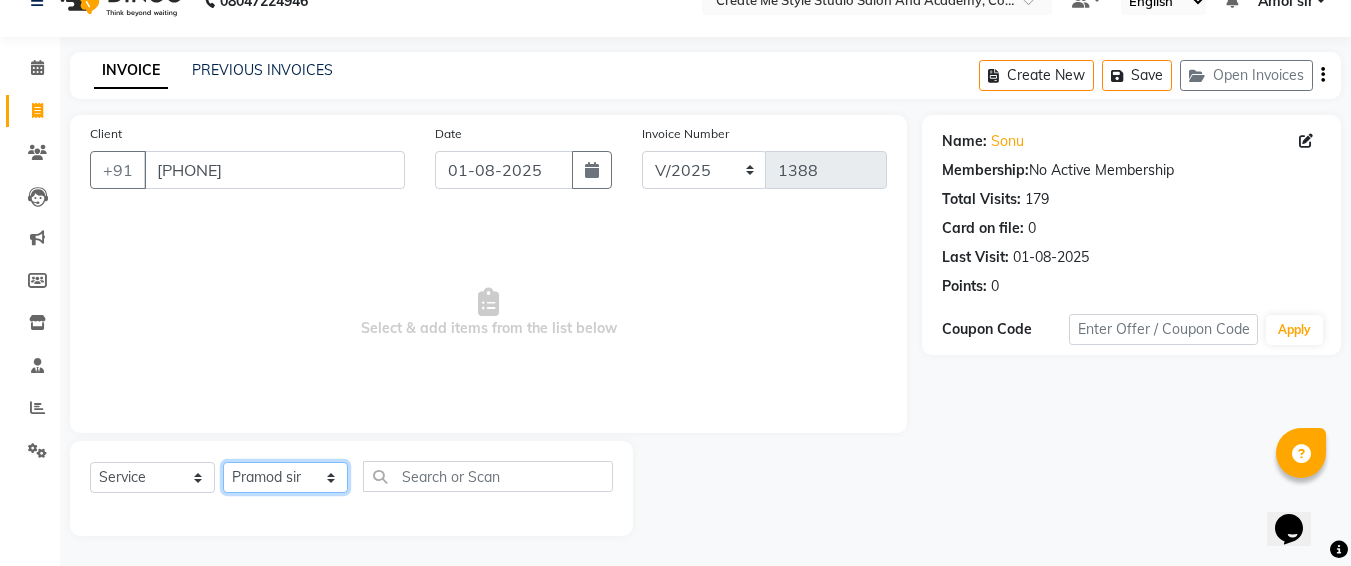 click on "Select Stylist [FIRST] Sir [FIRST].B mam  [FIRST].S mam TS [FIRST] mam [FIRST] mam [FIRST] [FIRST] [FIRST] Sir Reception 1 Reception 2 [FIRST] Sir" 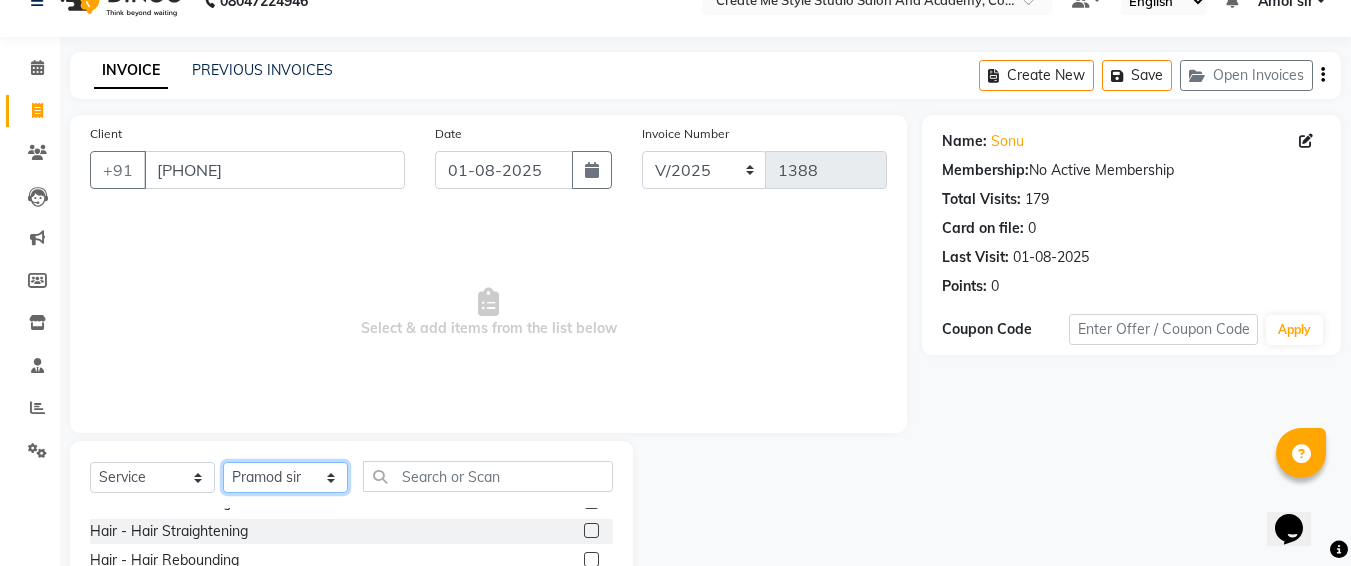 scroll, scrollTop: 295, scrollLeft: 0, axis: vertical 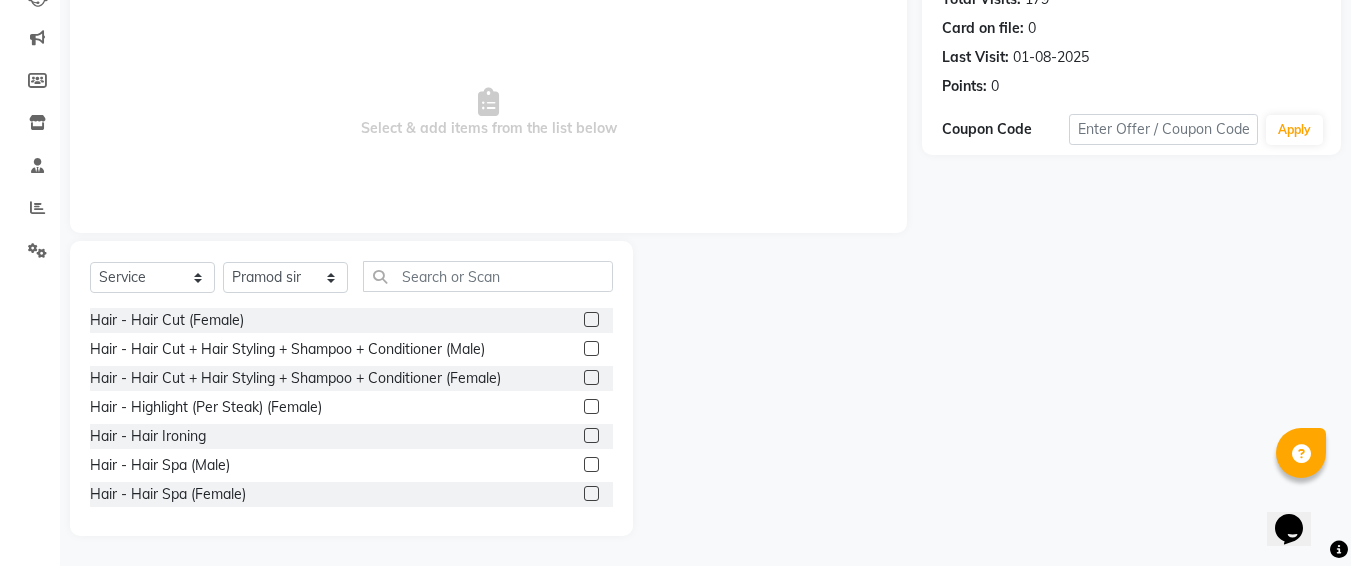 click 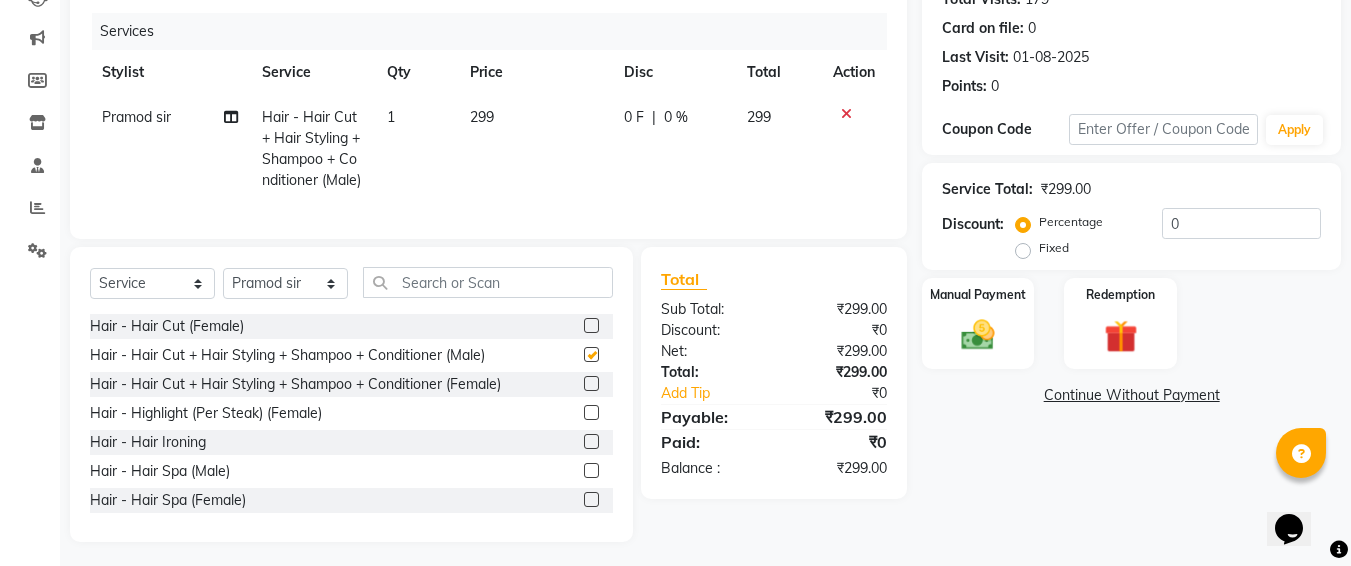checkbox on "false" 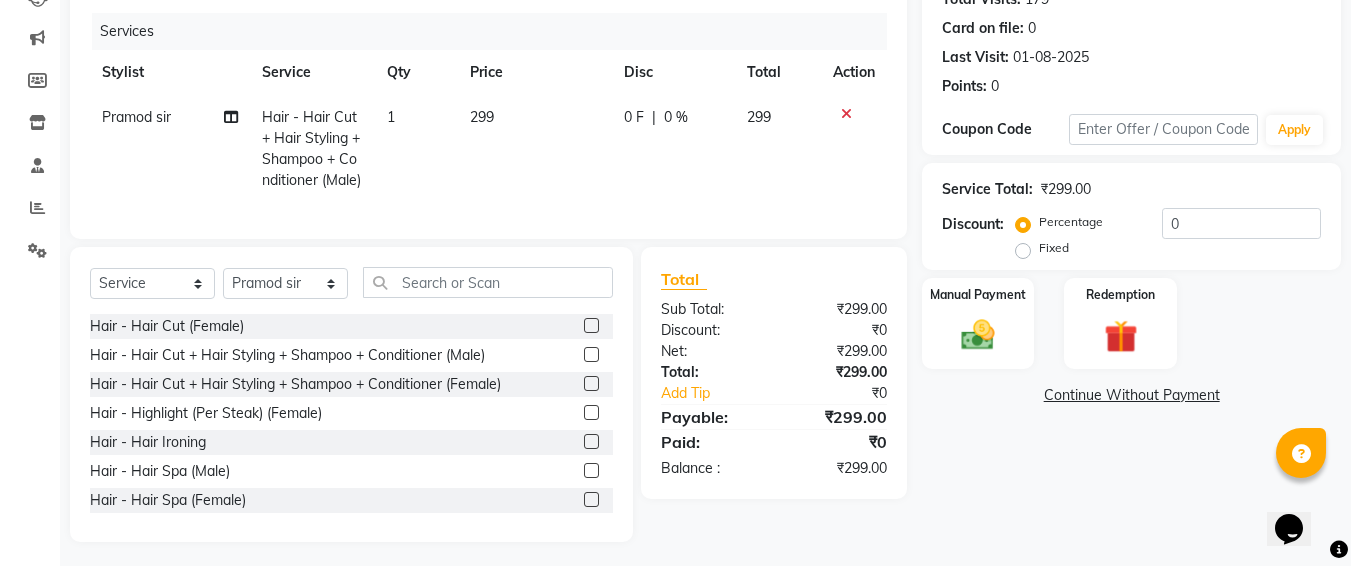 click on "299" 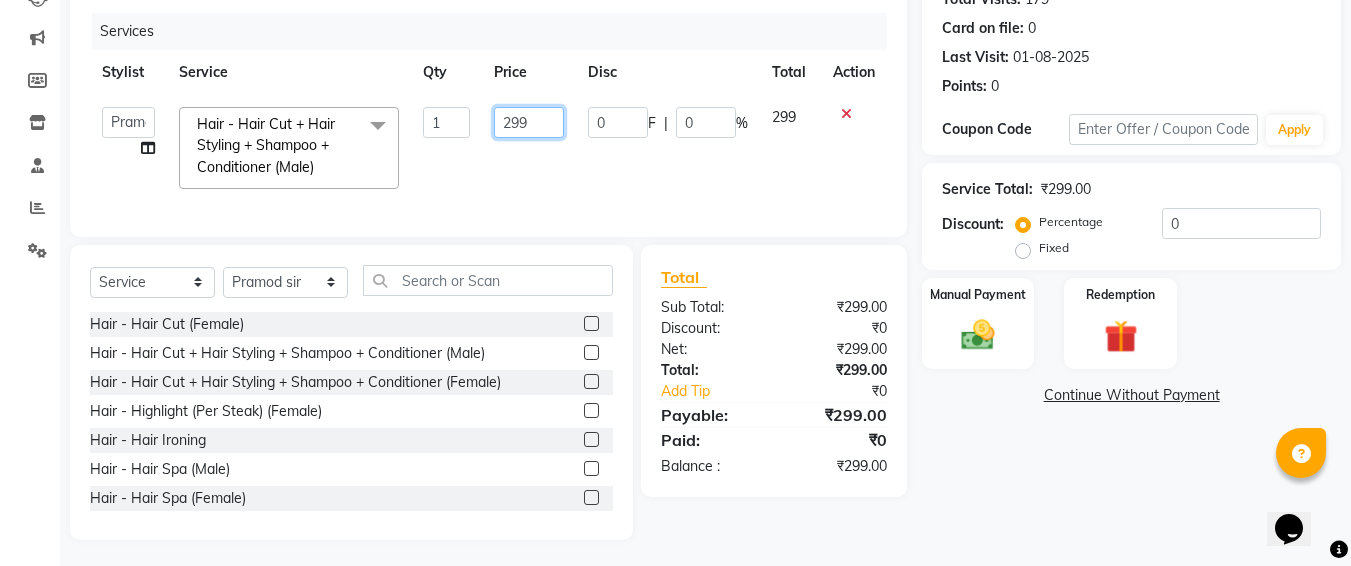 click on "299" 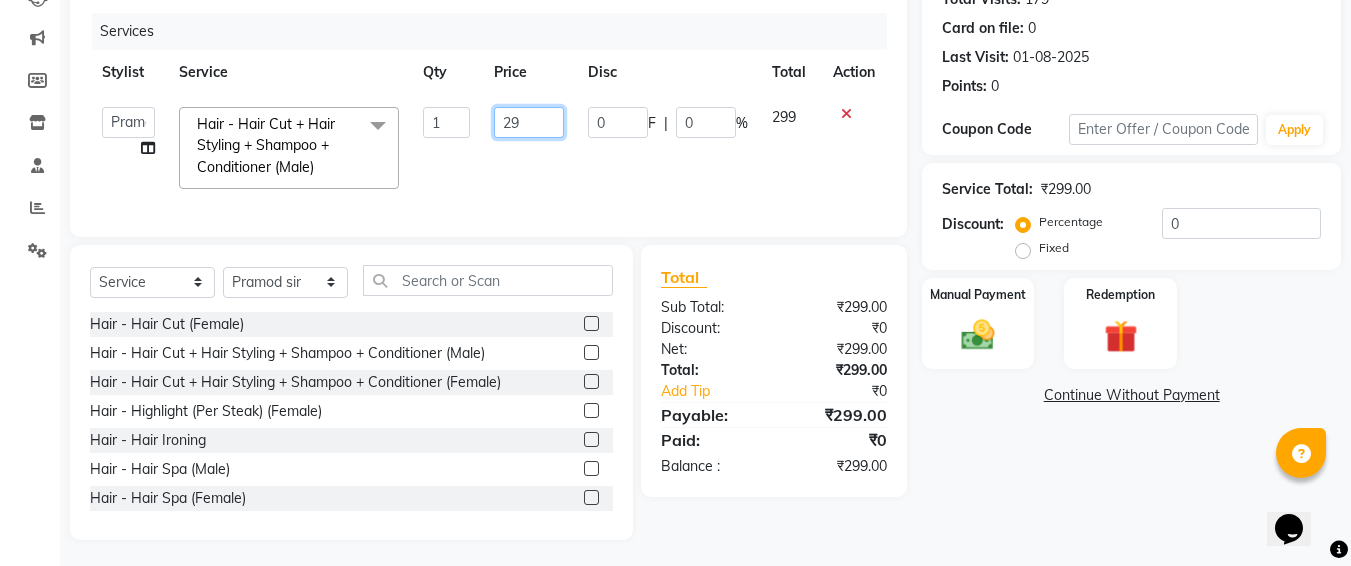 type on "2" 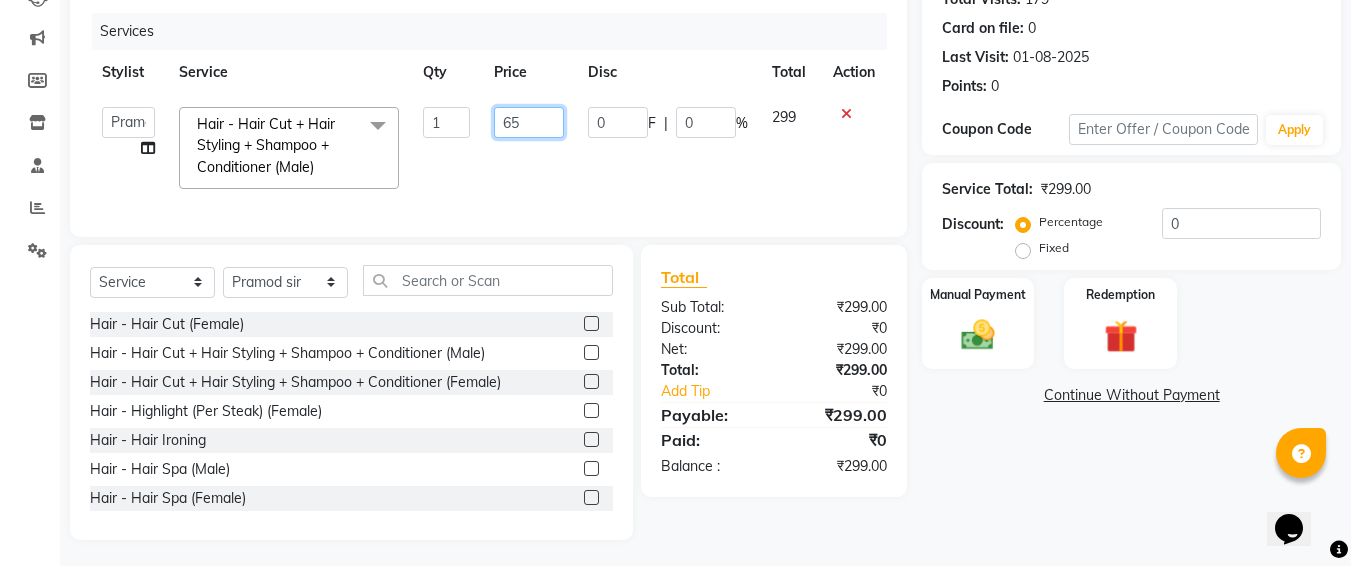 type on "650" 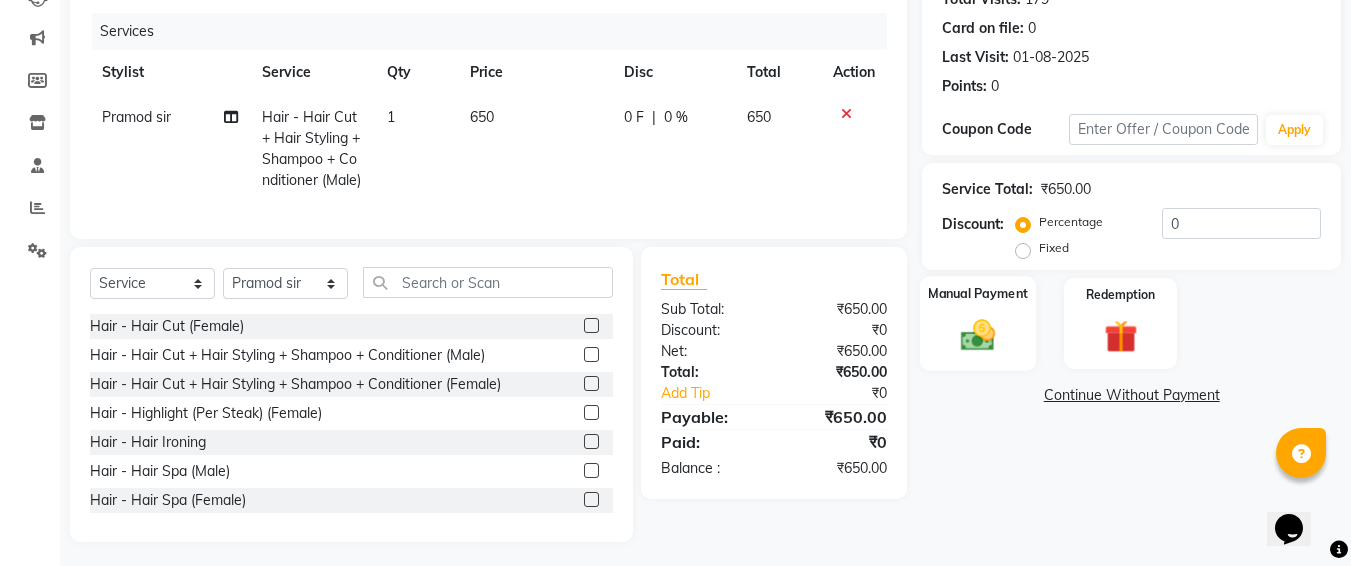 click on "Manual Payment" 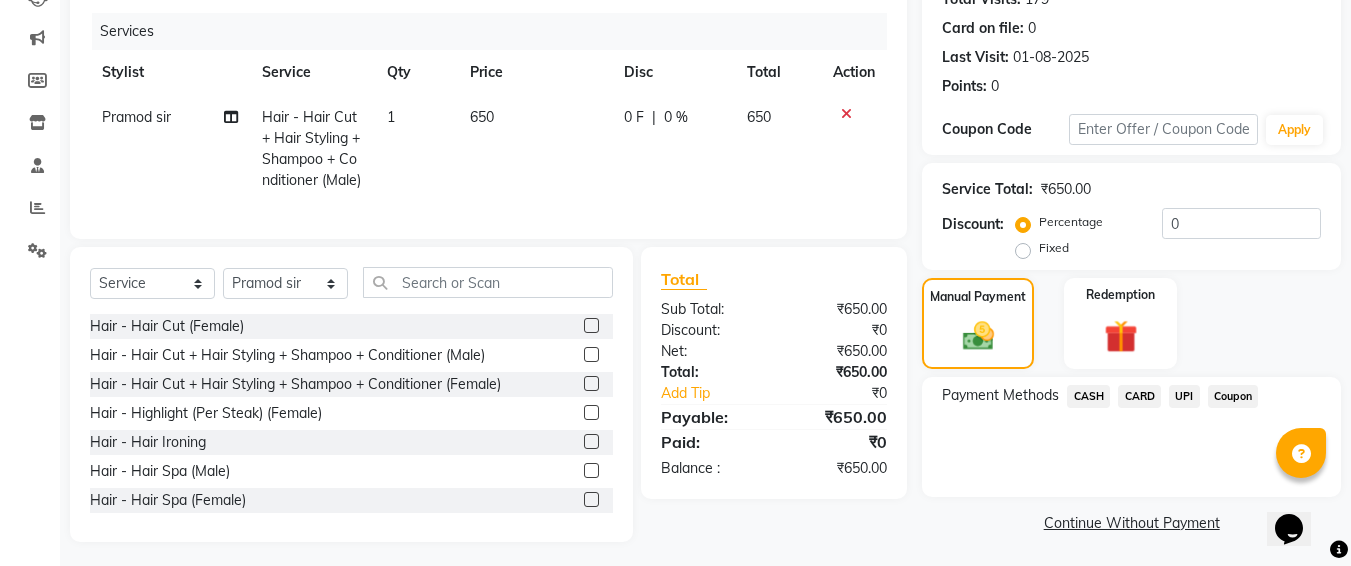 click on "CASH" 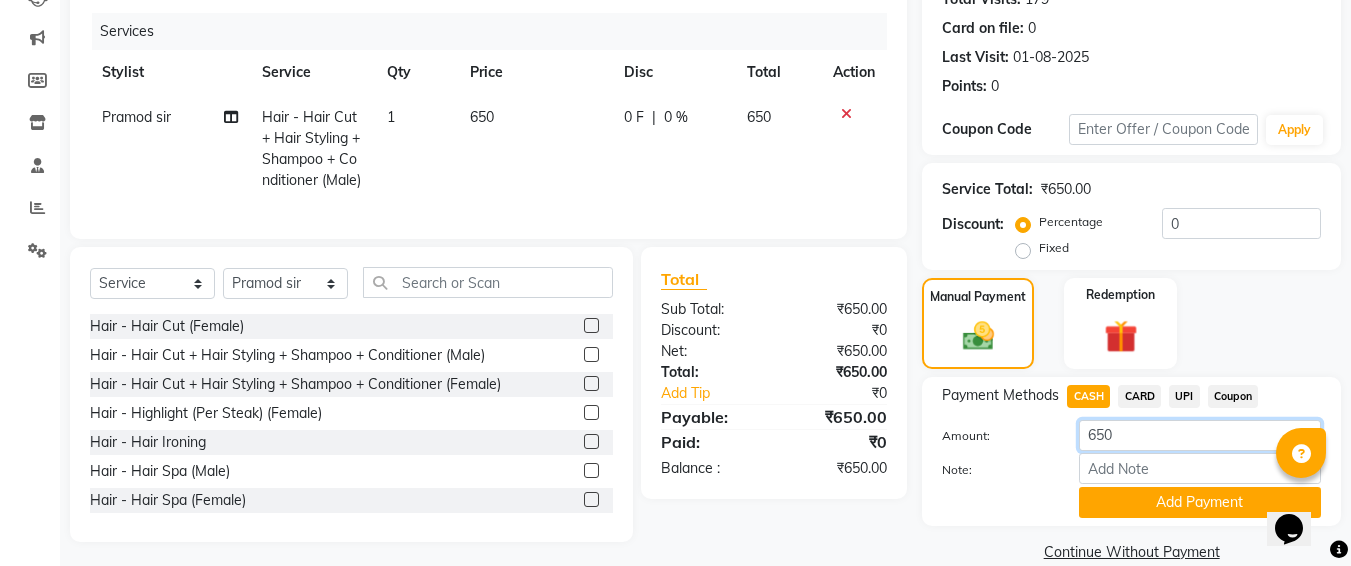 click on "650" 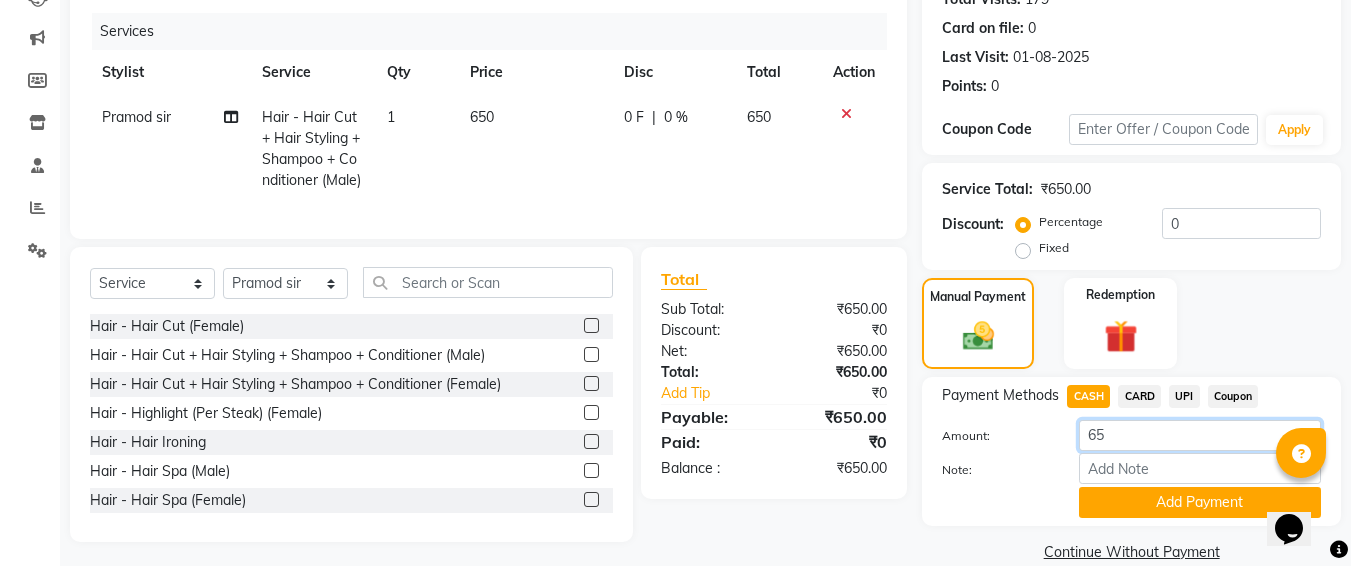 type on "6" 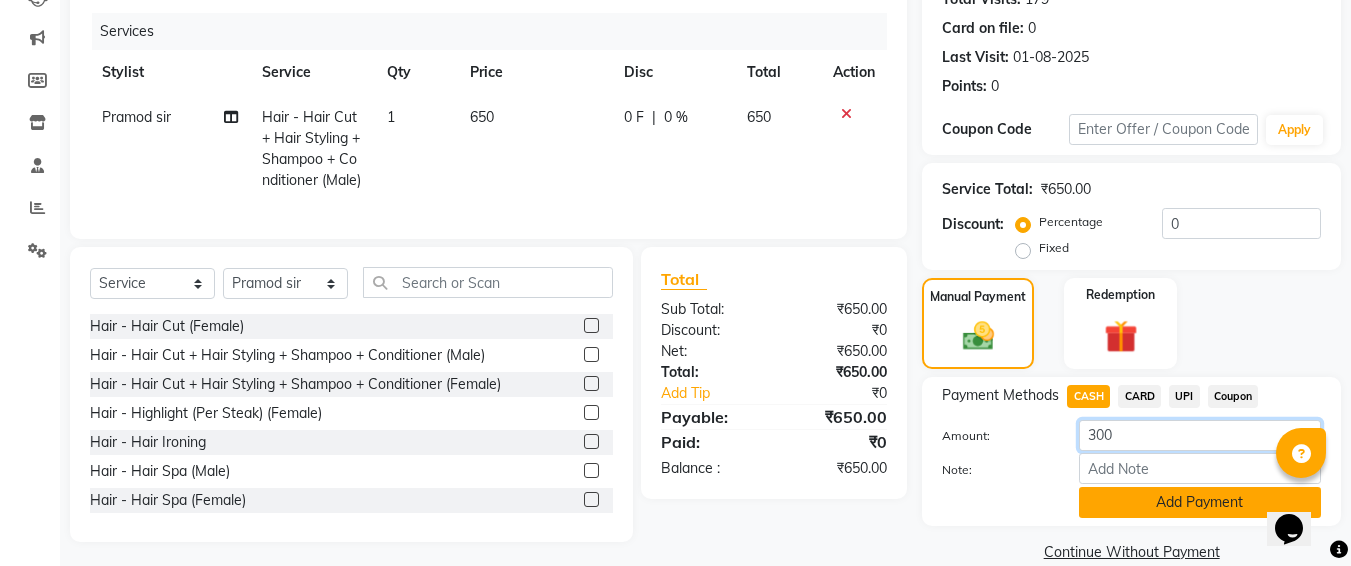 type on "300" 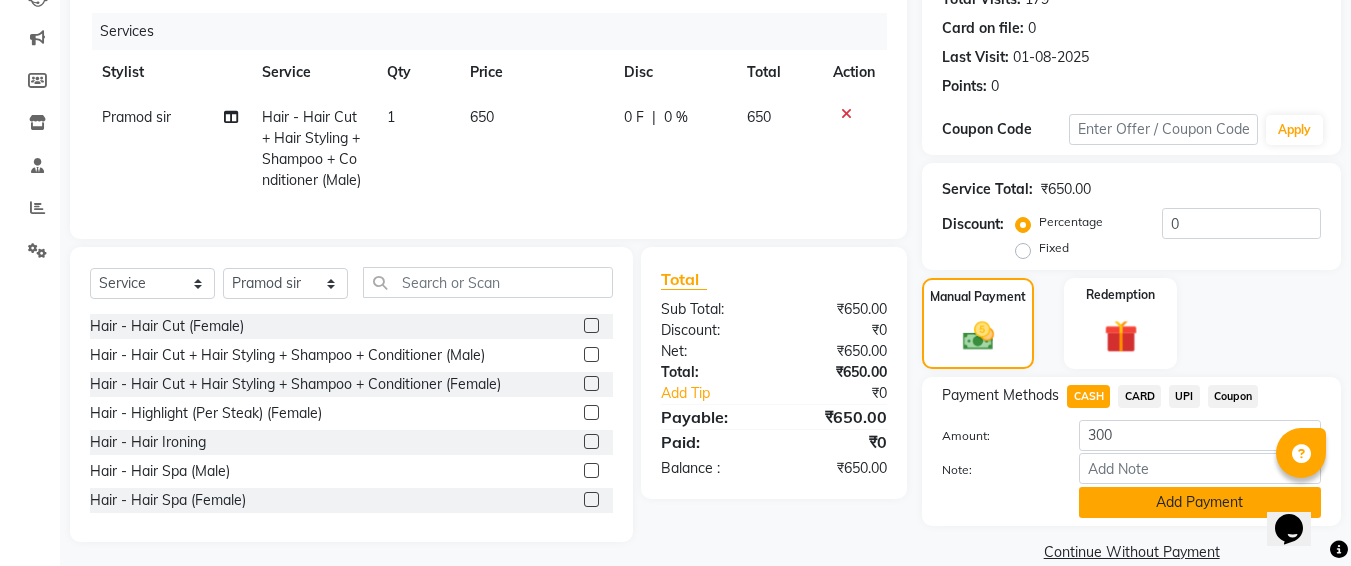 click on "Add Payment" 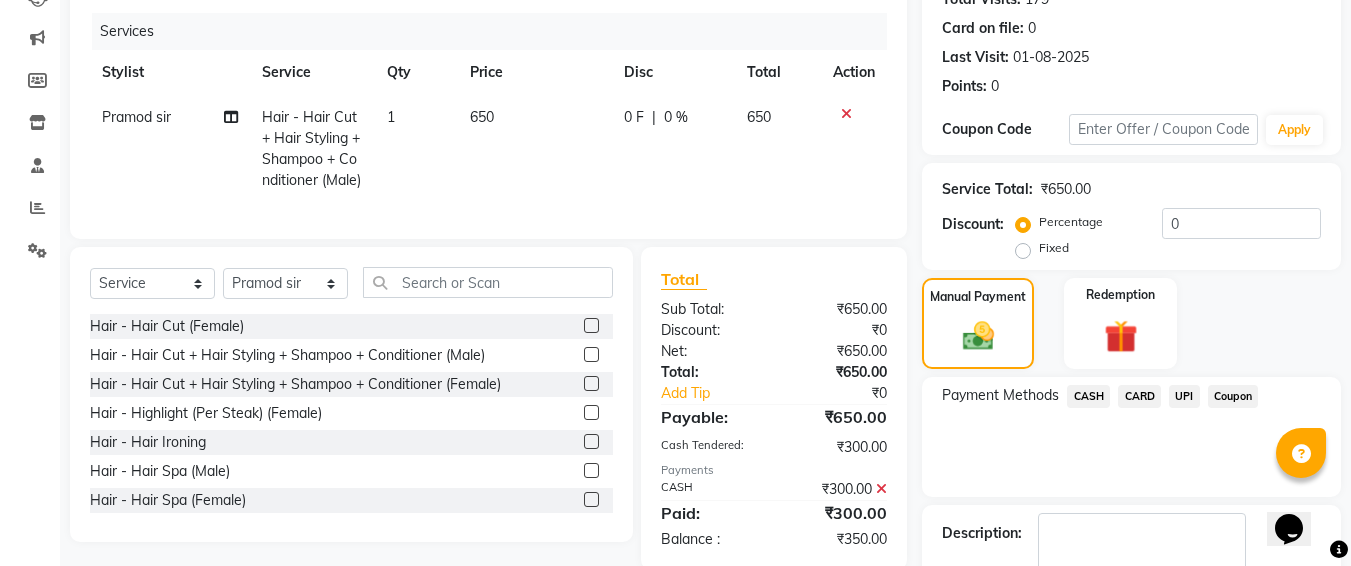 click on "UPI" 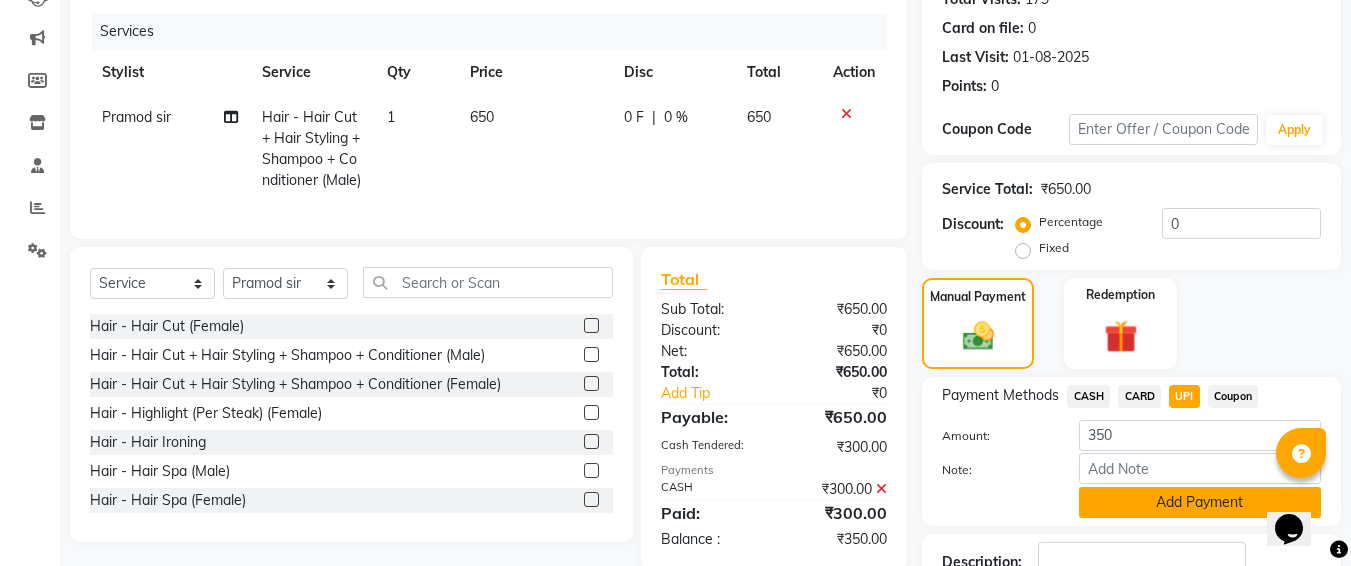 click on "Add Payment" 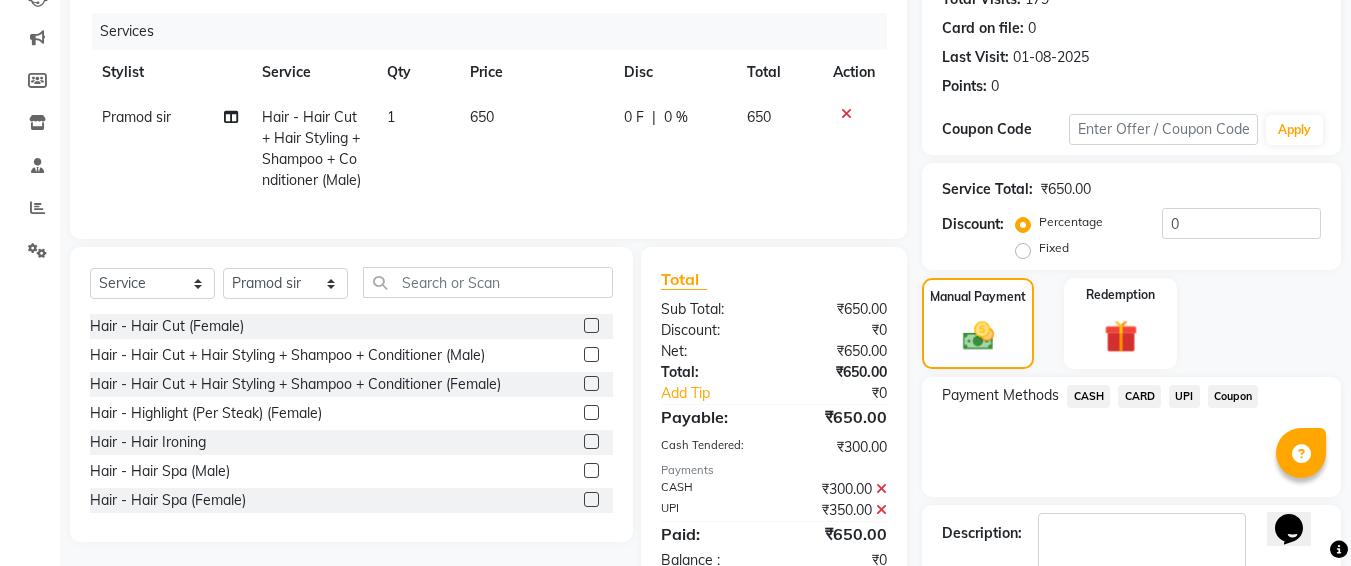 scroll, scrollTop: 350, scrollLeft: 0, axis: vertical 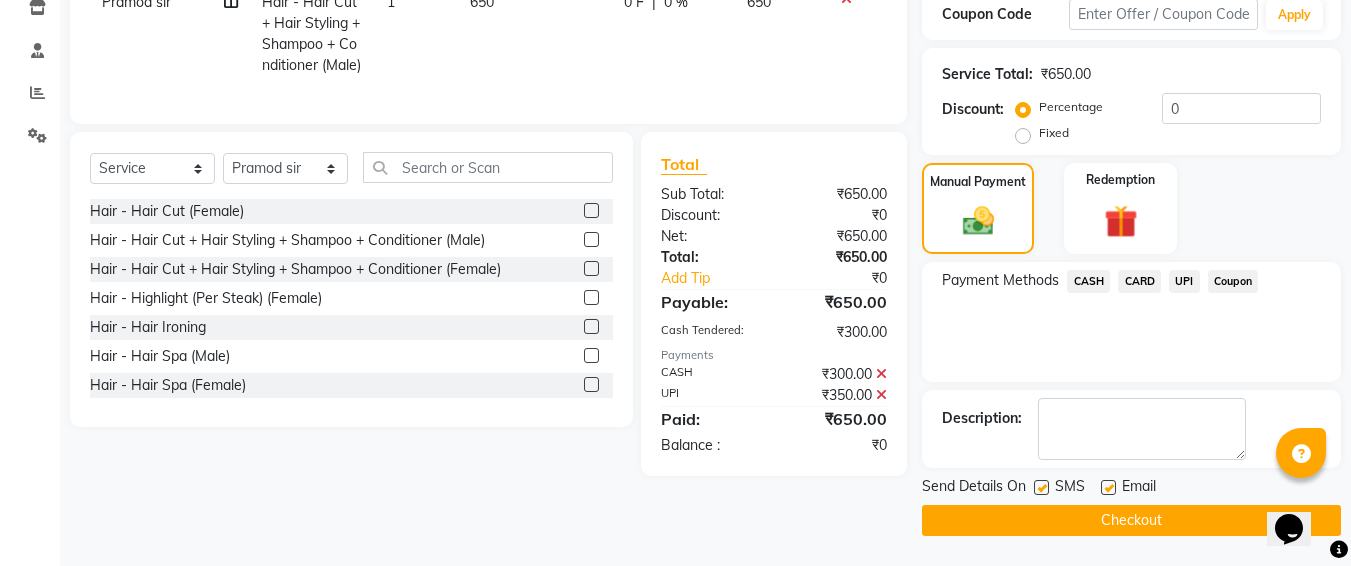 click 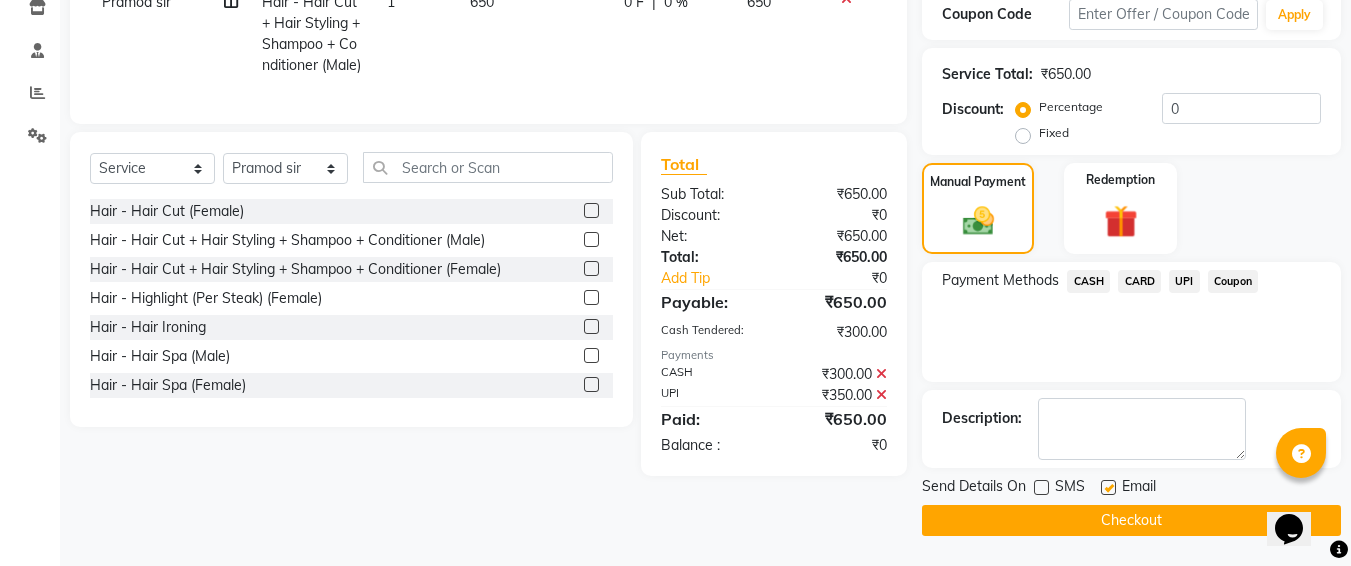 click on "Checkout" 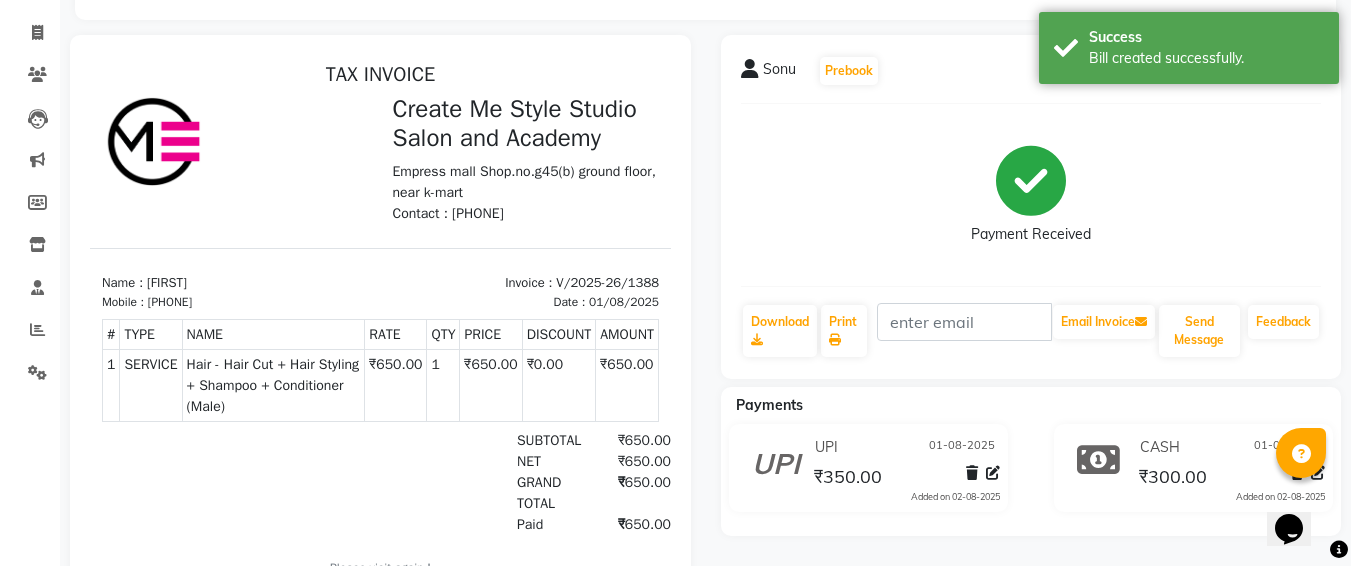 scroll, scrollTop: 0, scrollLeft: 0, axis: both 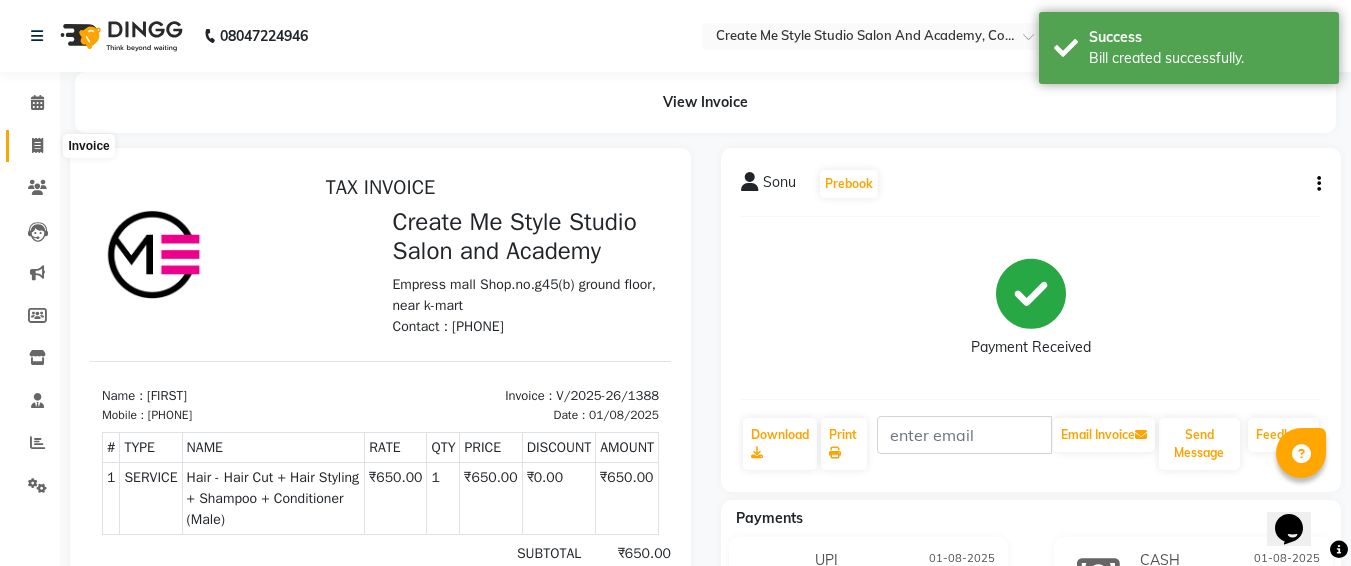 click 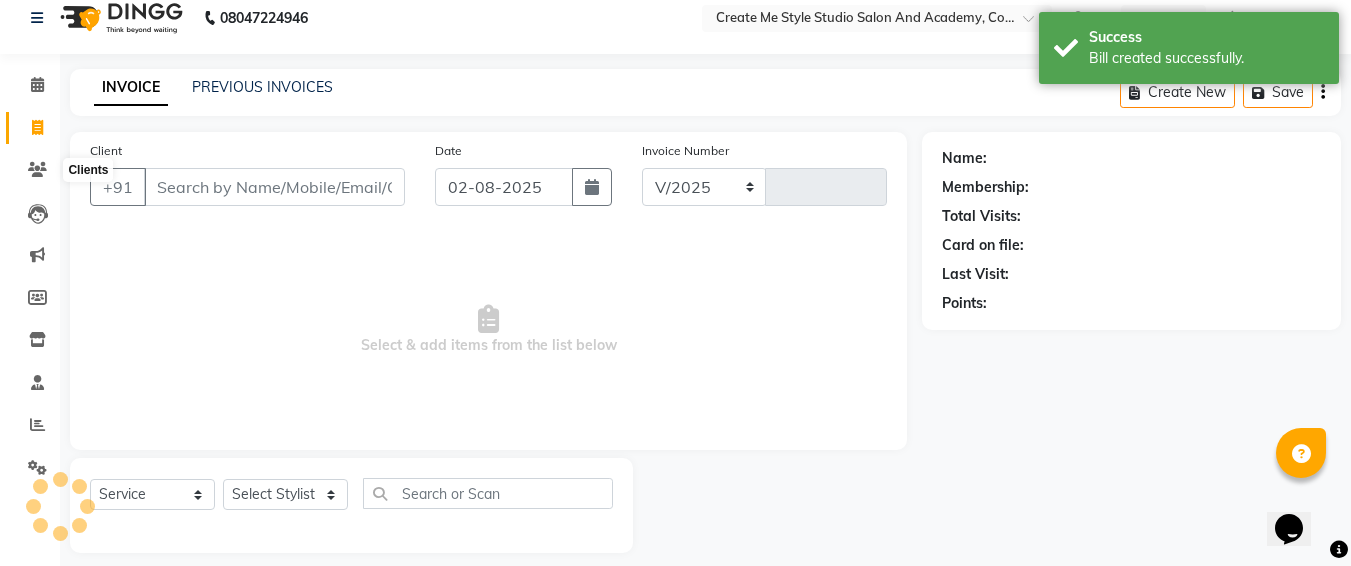 select on "8253" 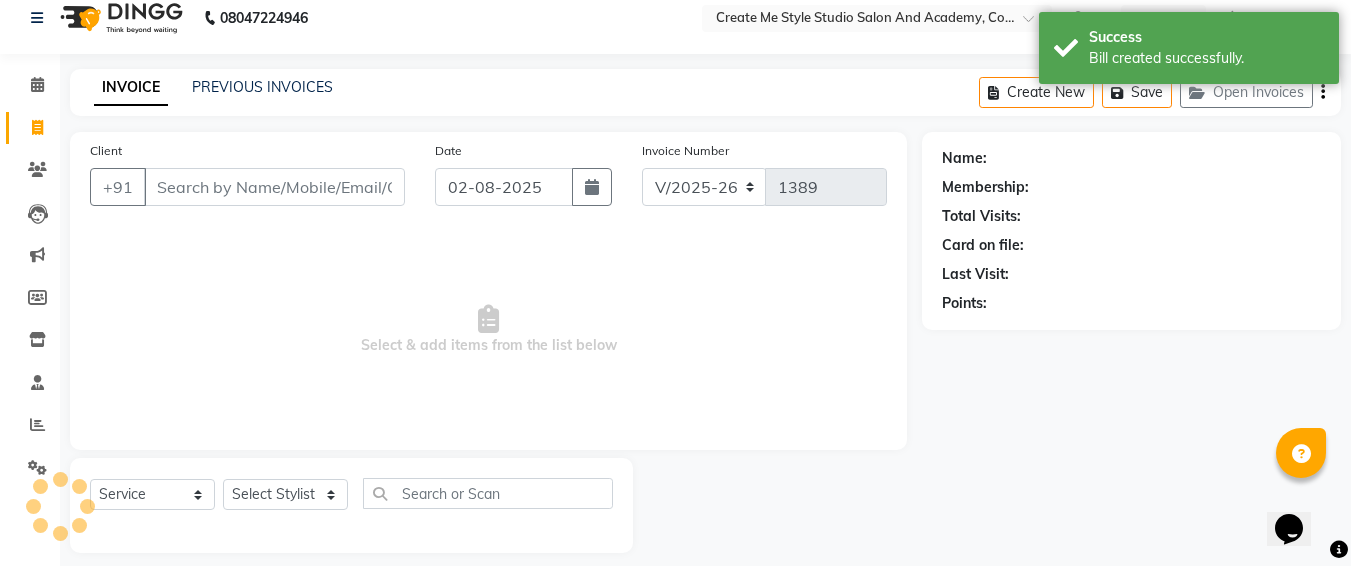 scroll, scrollTop: 35, scrollLeft: 0, axis: vertical 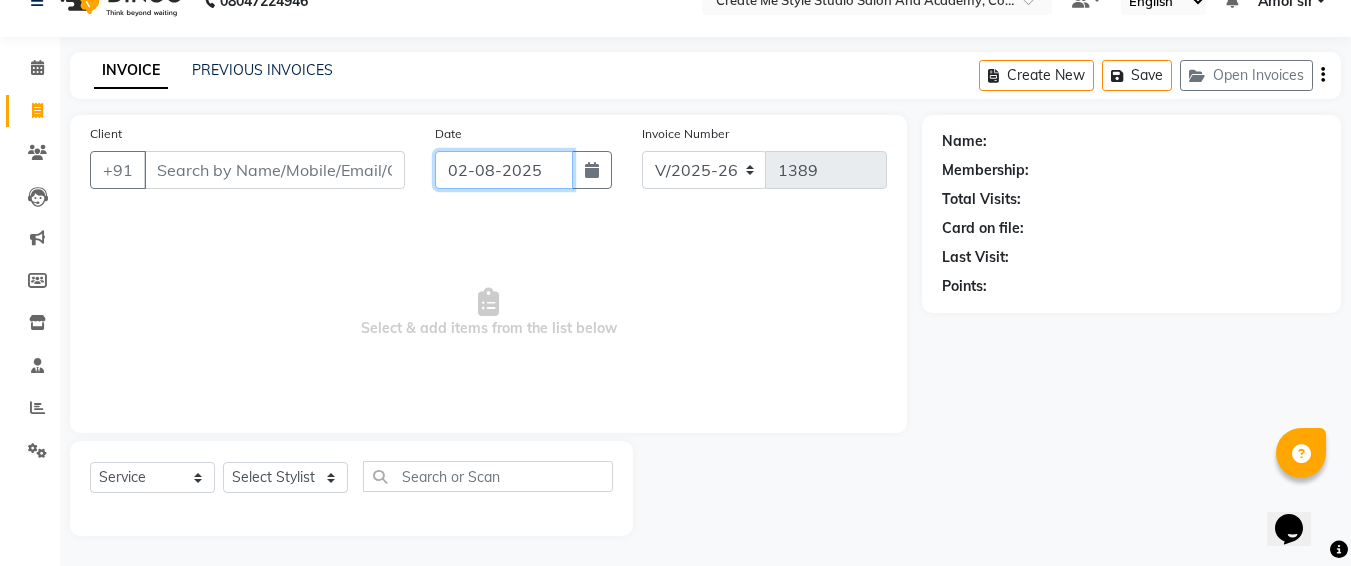 click on "02-08-2025" 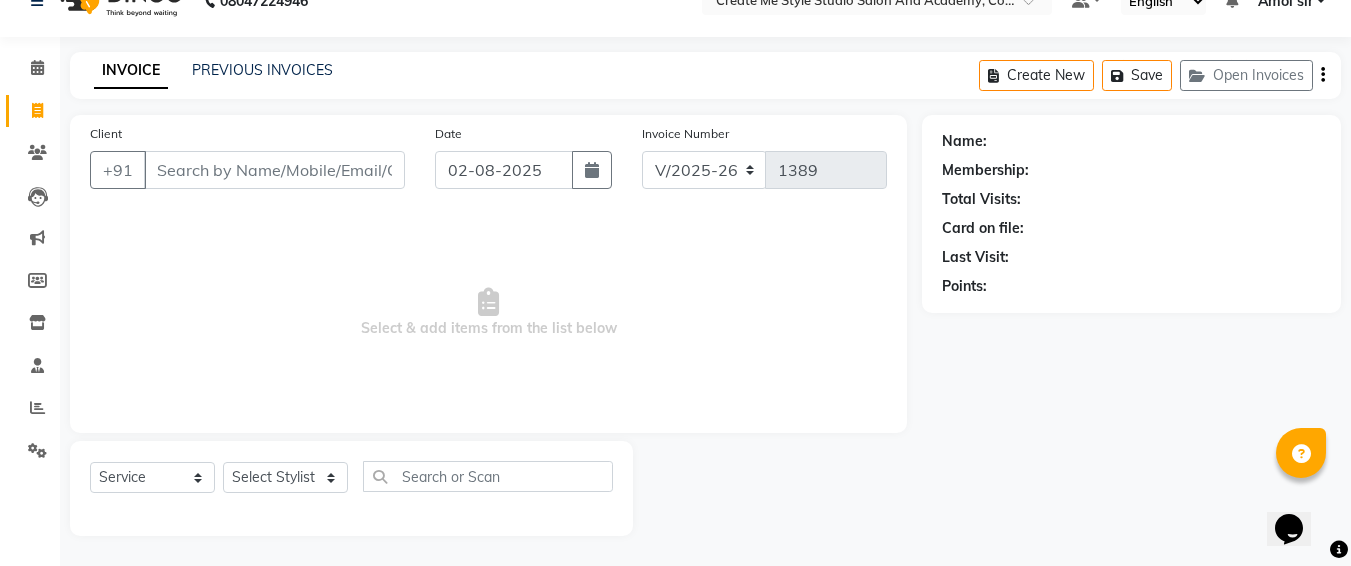 select on "8" 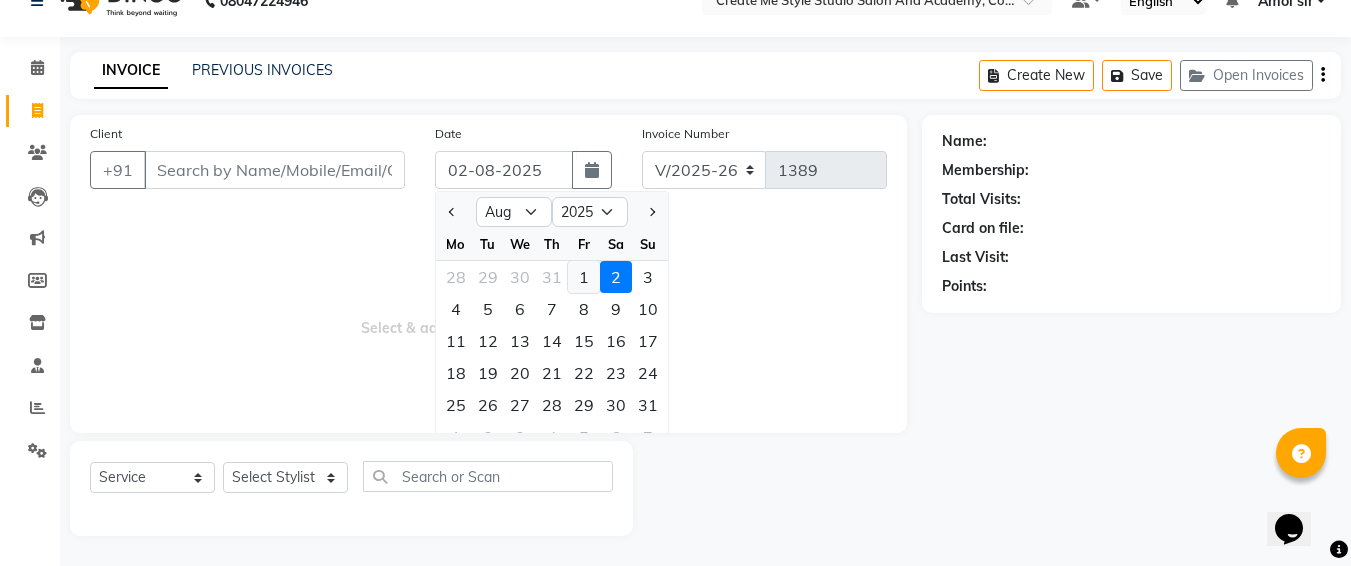 click on "1" 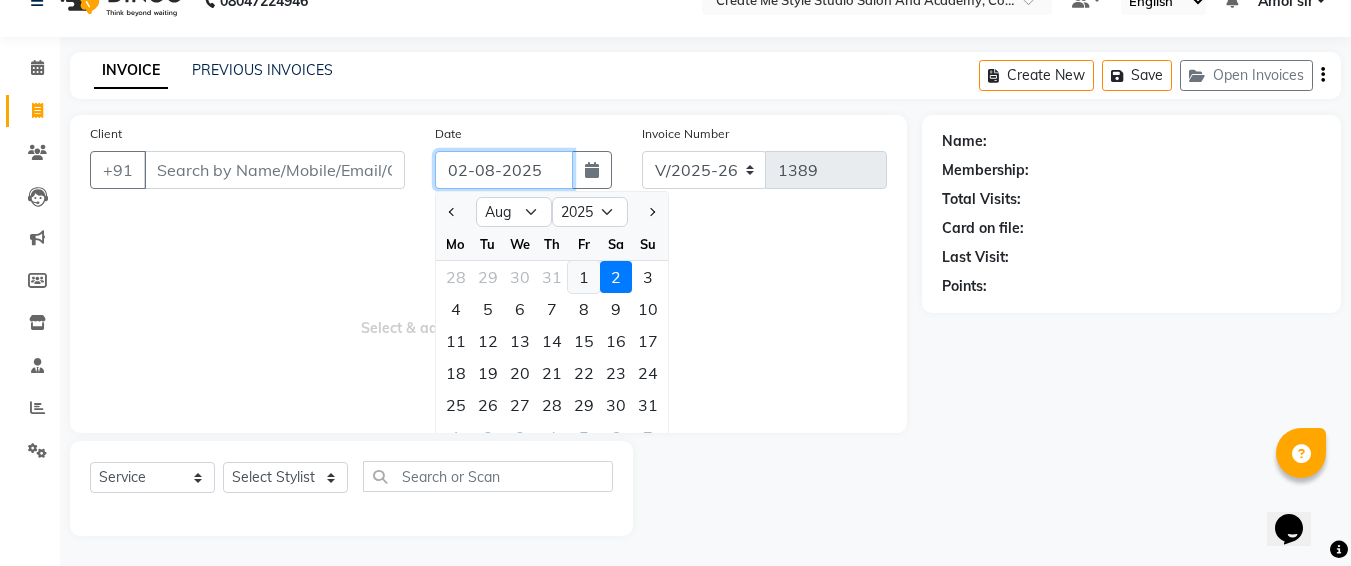 type on "01-08-2025" 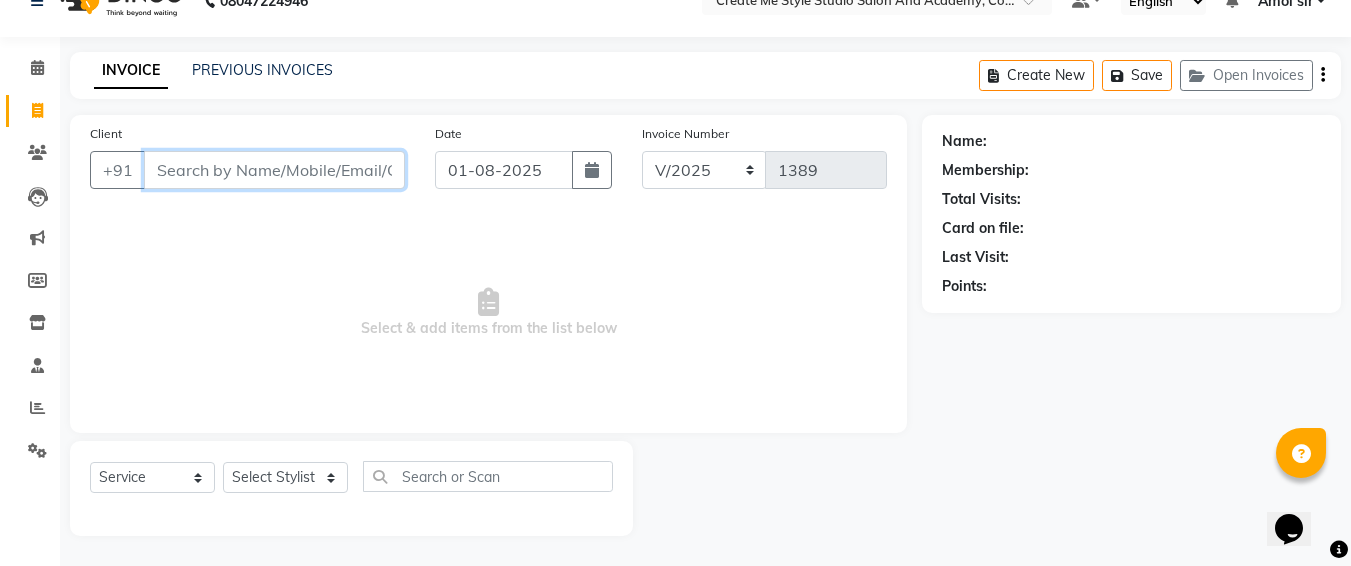 click on "Client" at bounding box center [274, 170] 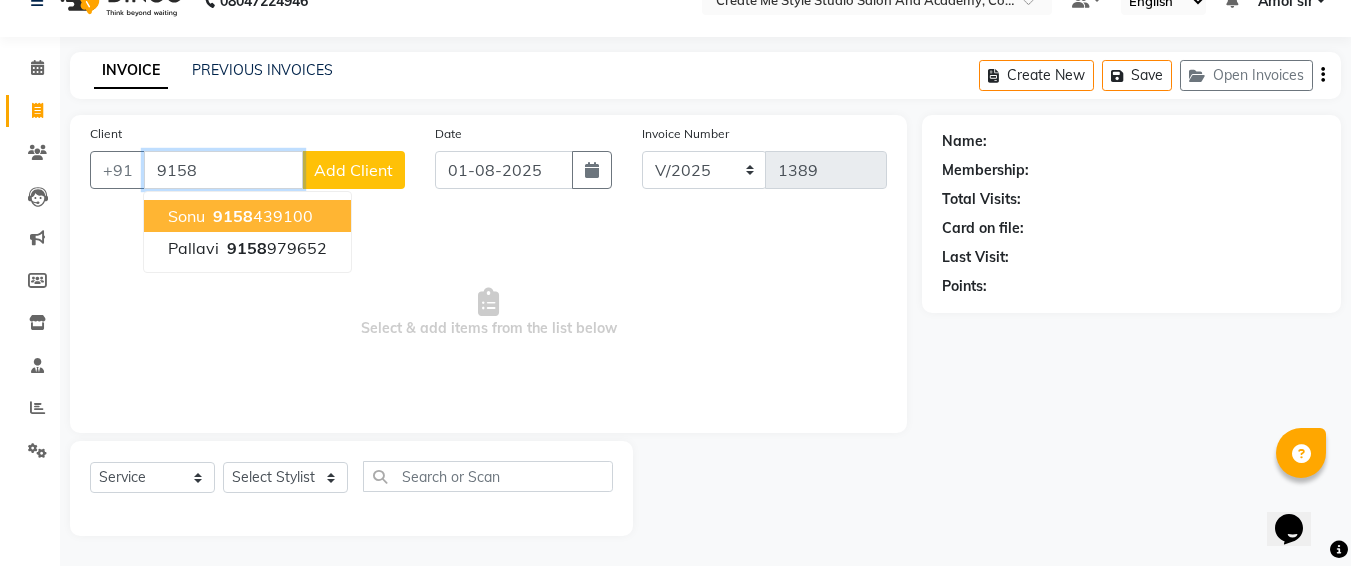 click on "[PHONE]" at bounding box center [261, 216] 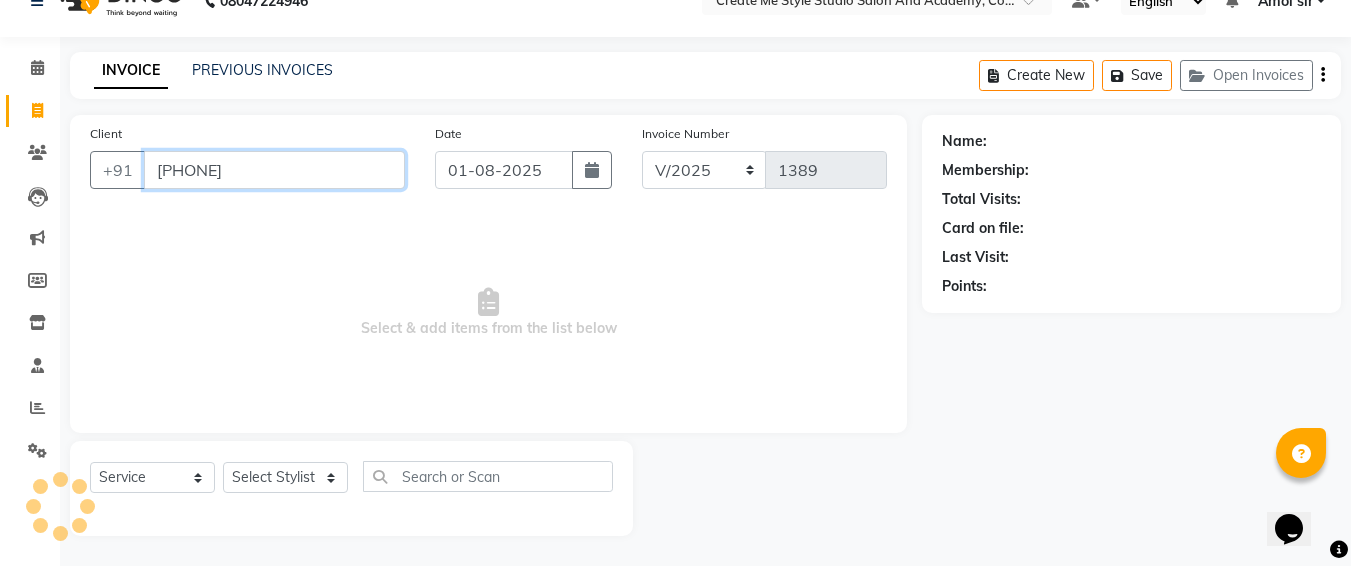 type on "[PHONE]" 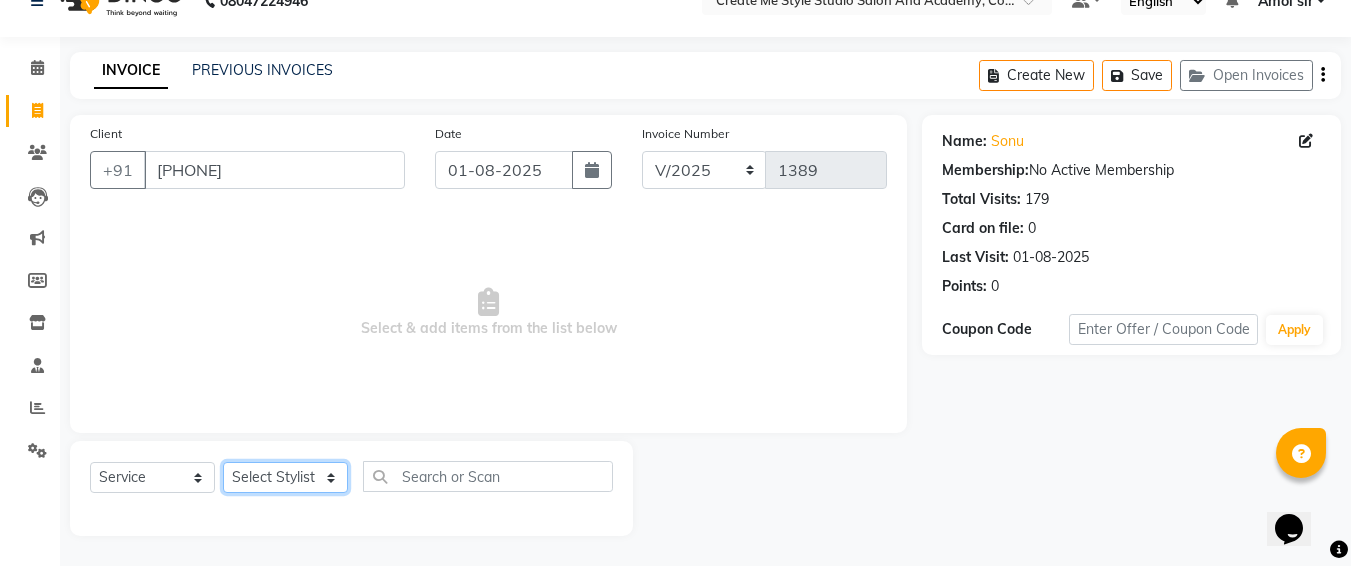 click on "Select Stylist [FIRST] Sir [FIRST].B mam  [FIRST].S mam TS [FIRST] mam [FIRST] mam [FIRST] [FIRST] [FIRST] Sir Reception 1 Reception 2 [FIRST] Sir" 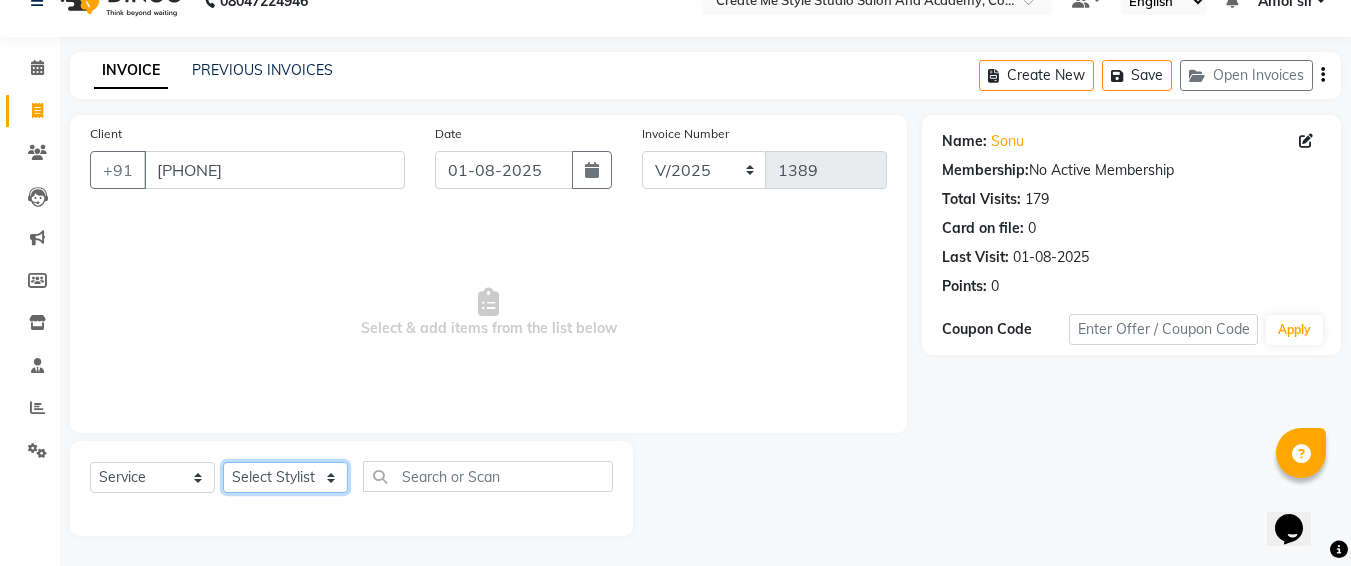 select on "79116" 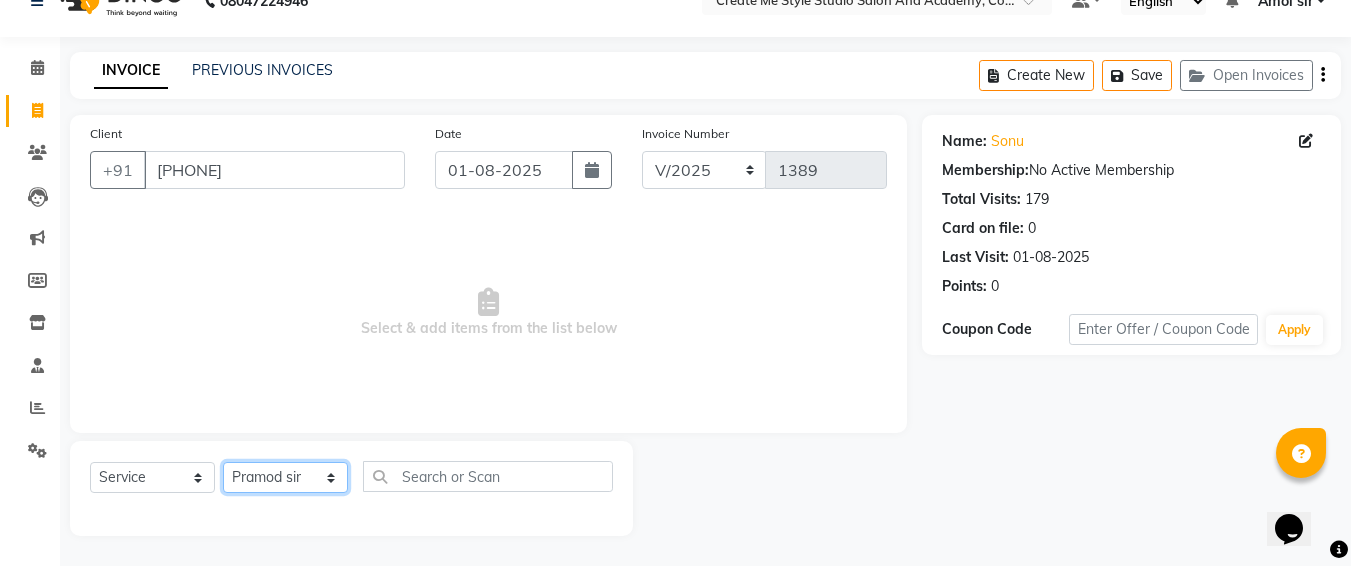 click on "Select Stylist [FIRST] Sir [FIRST].B mam  [FIRST].S mam TS [FIRST] mam [FIRST] mam [FIRST] [FIRST] [FIRST] Sir Reception 1 Reception 2 [FIRST] Sir" 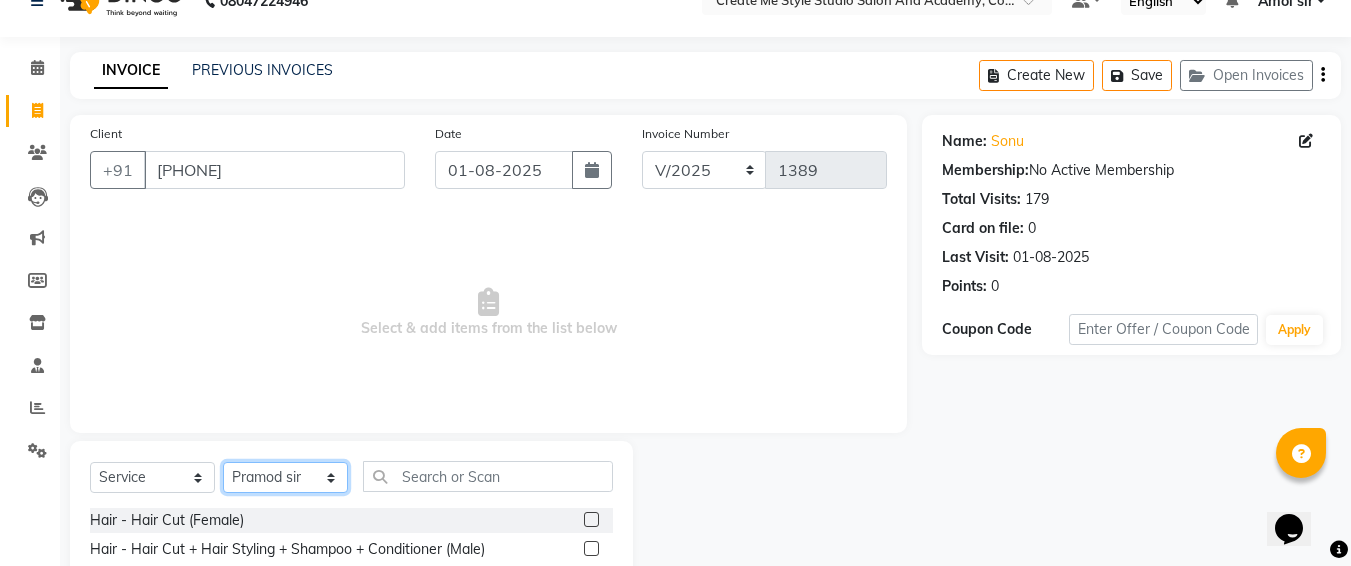 scroll, scrollTop: 235, scrollLeft: 0, axis: vertical 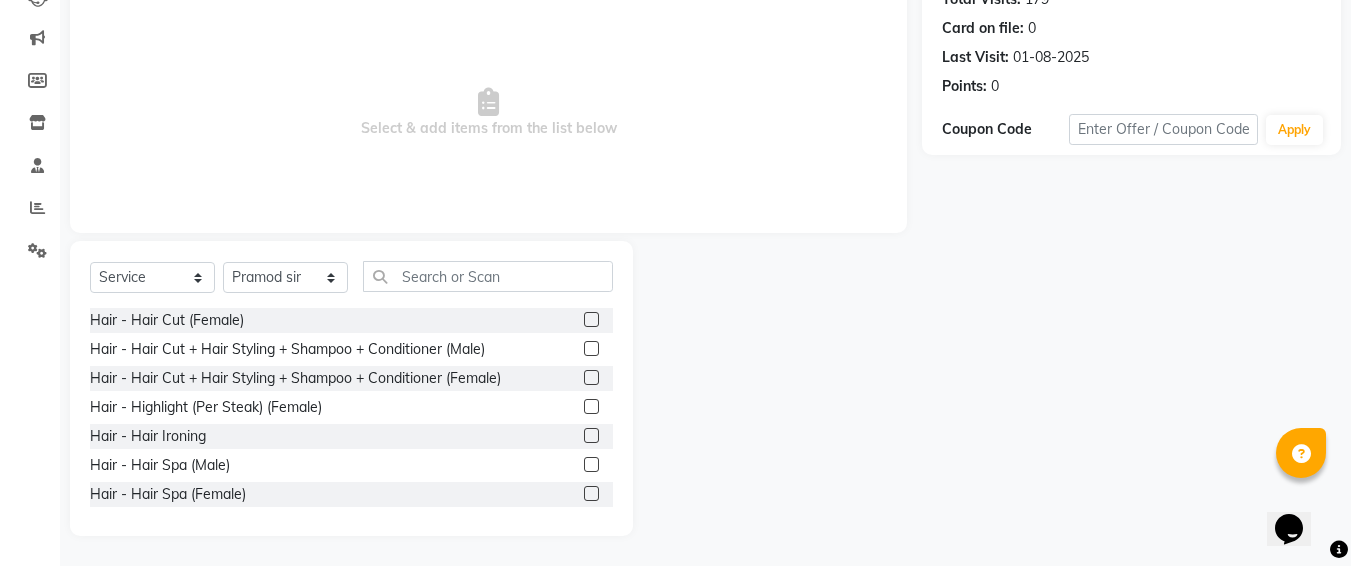 click 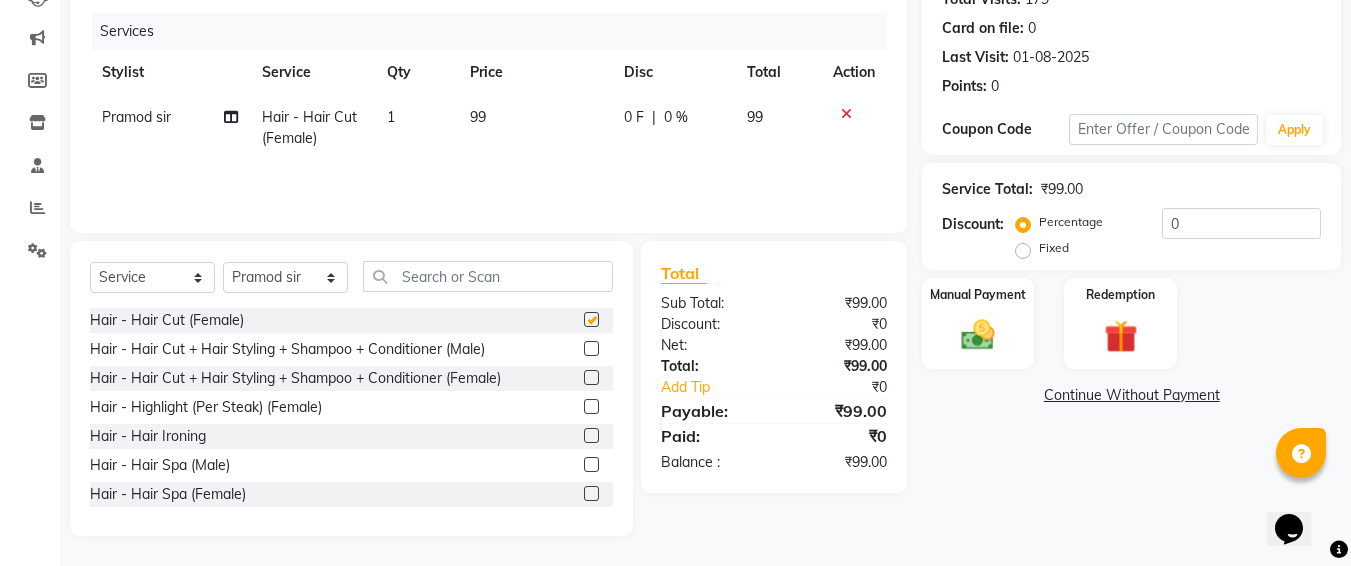 checkbox on "false" 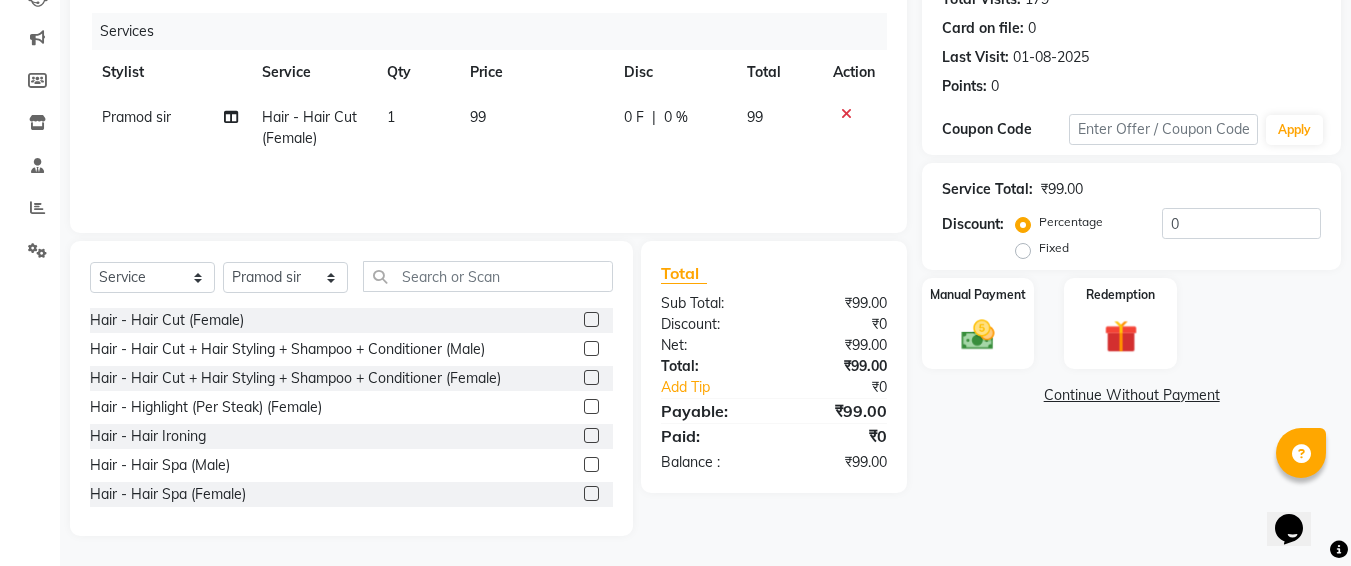 click on "99" 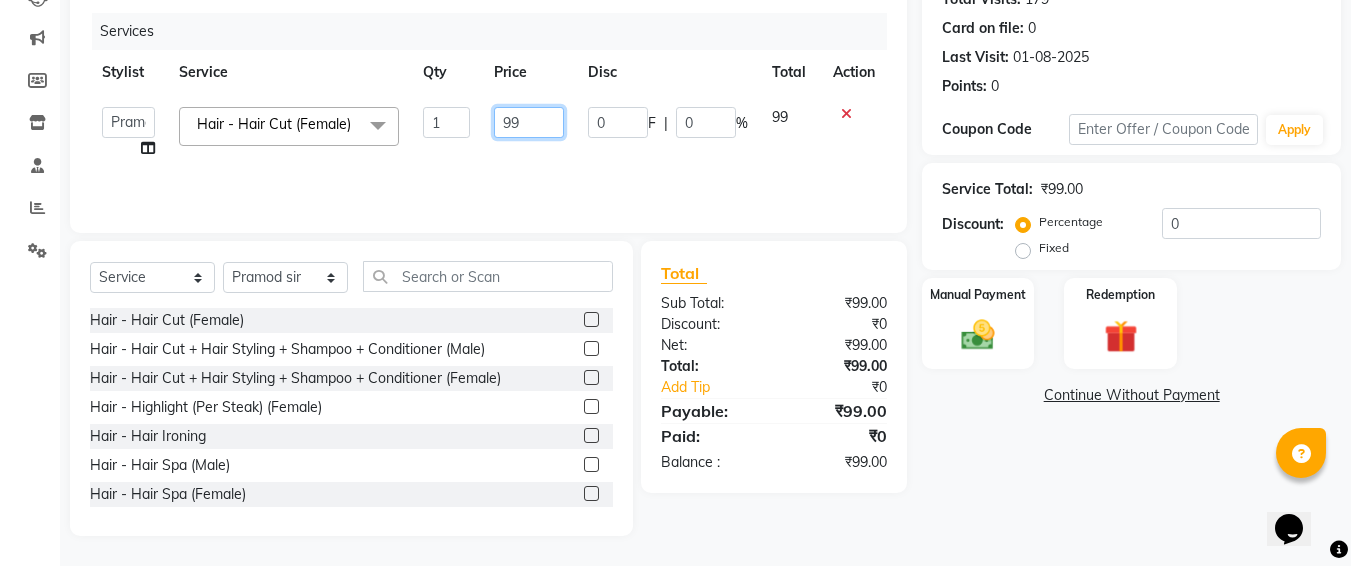 click on "99" 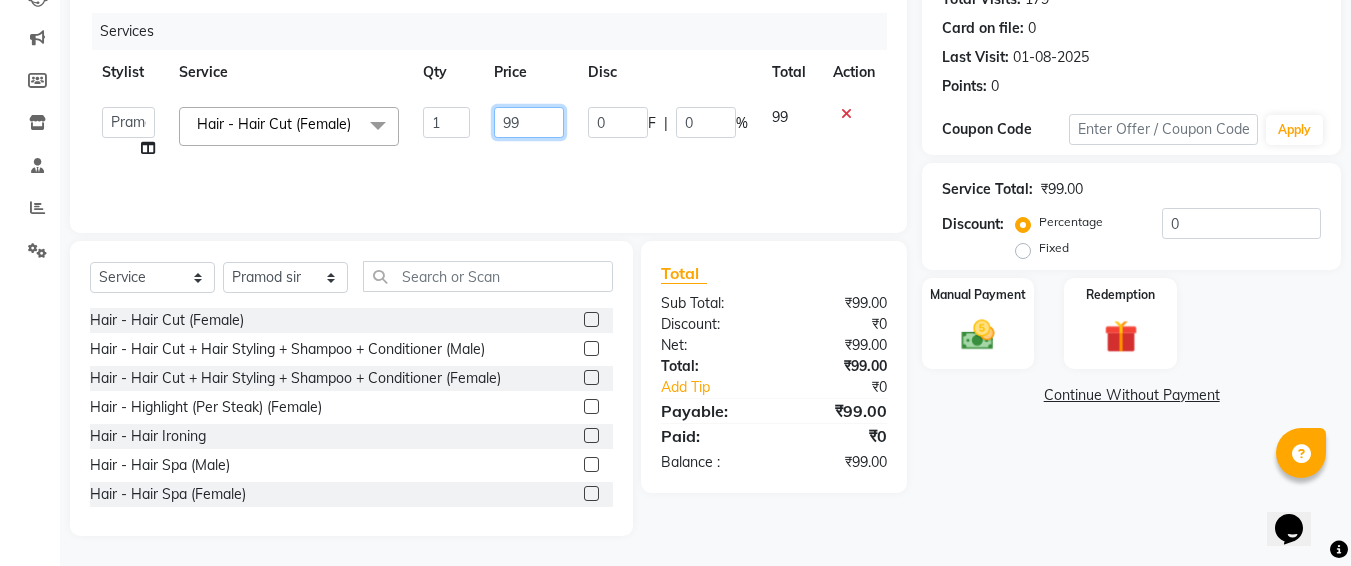 type on "9" 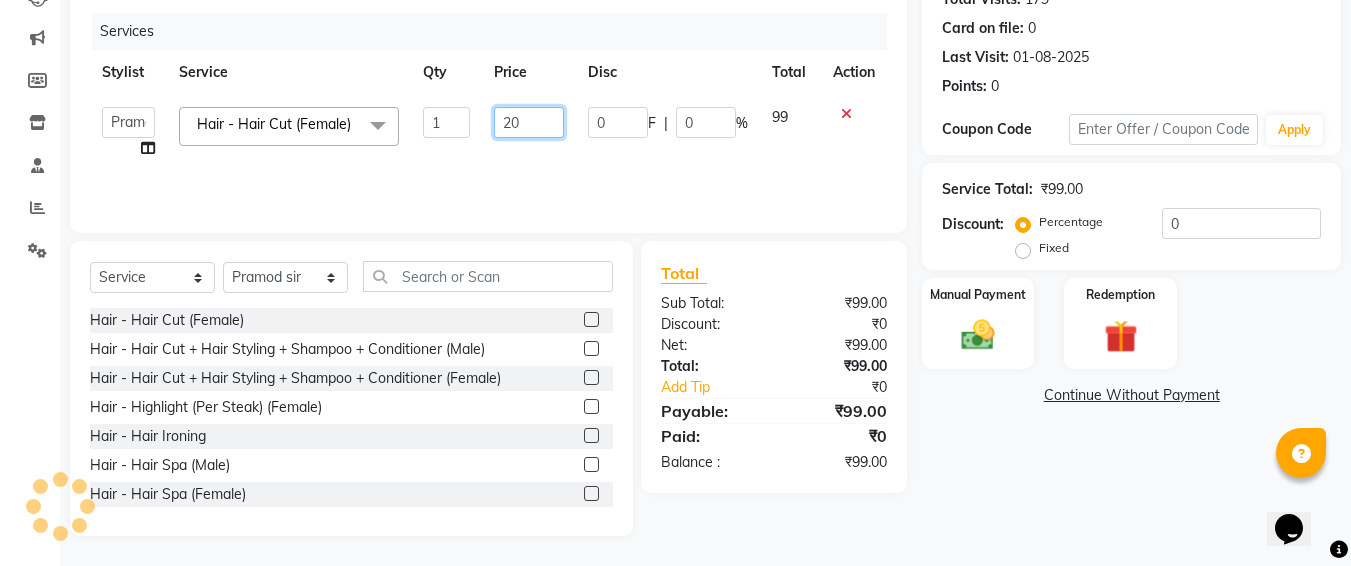 type on "200" 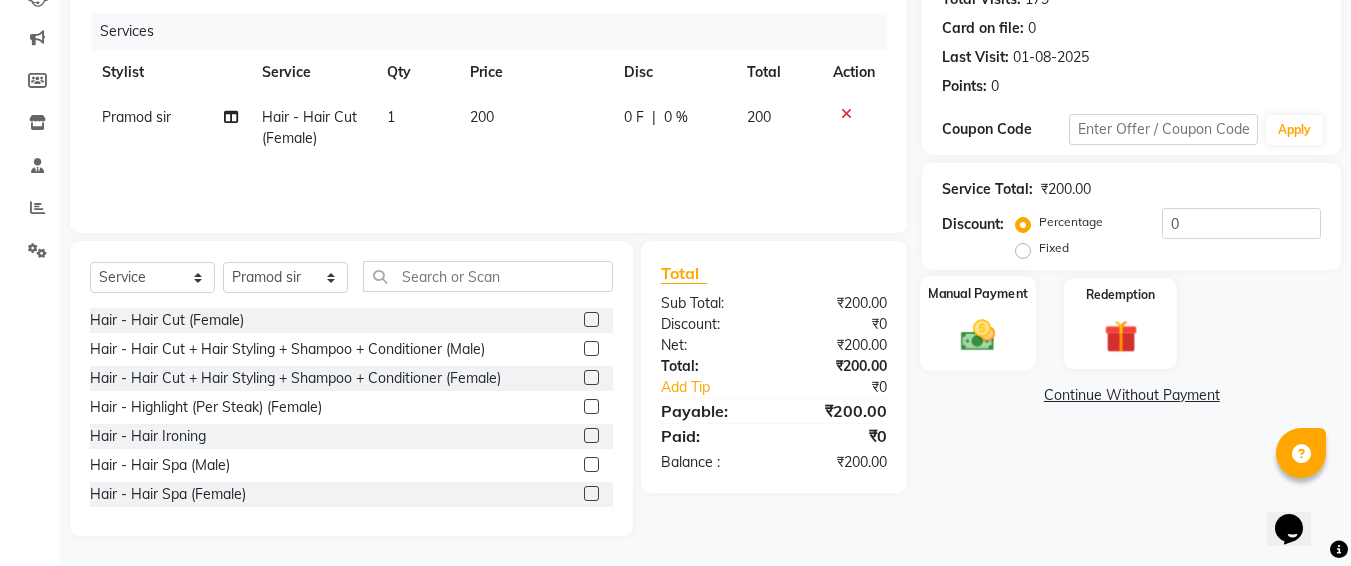 click on "Manual Payment" 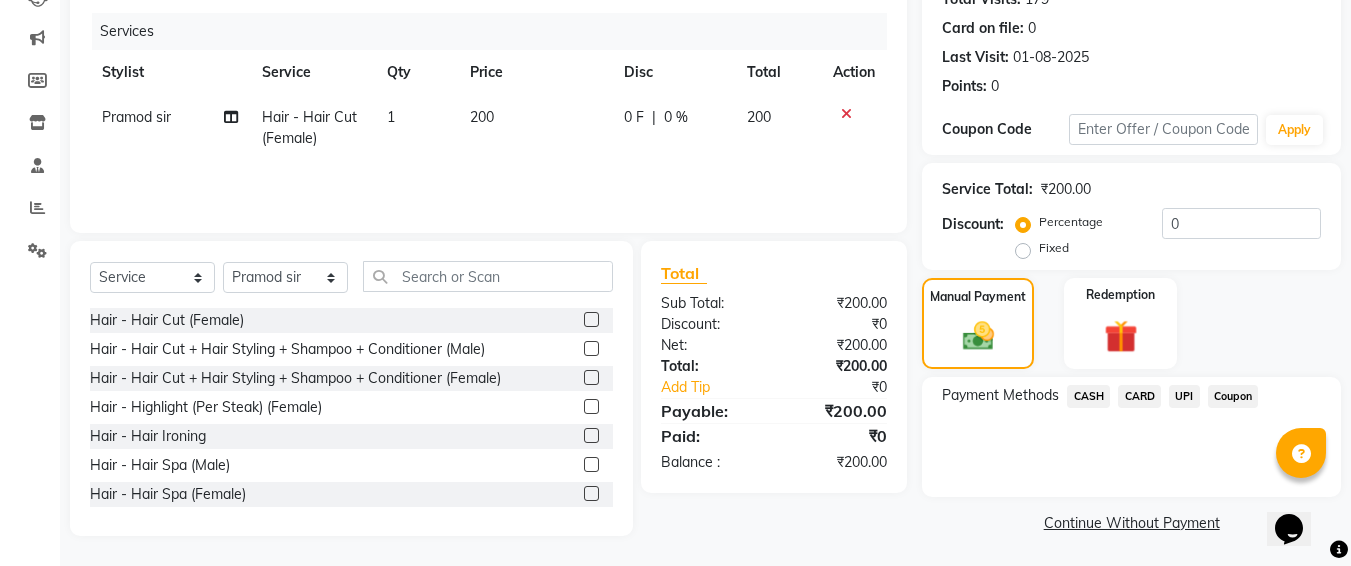 click on "CASH" 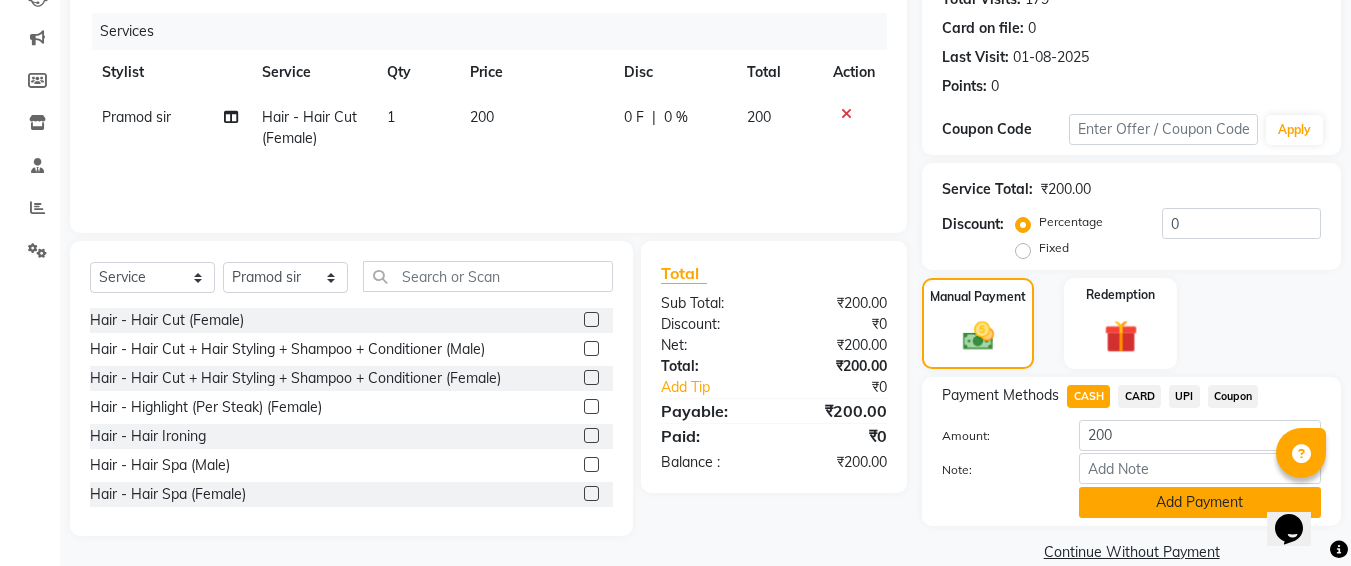 click on "Add Payment" 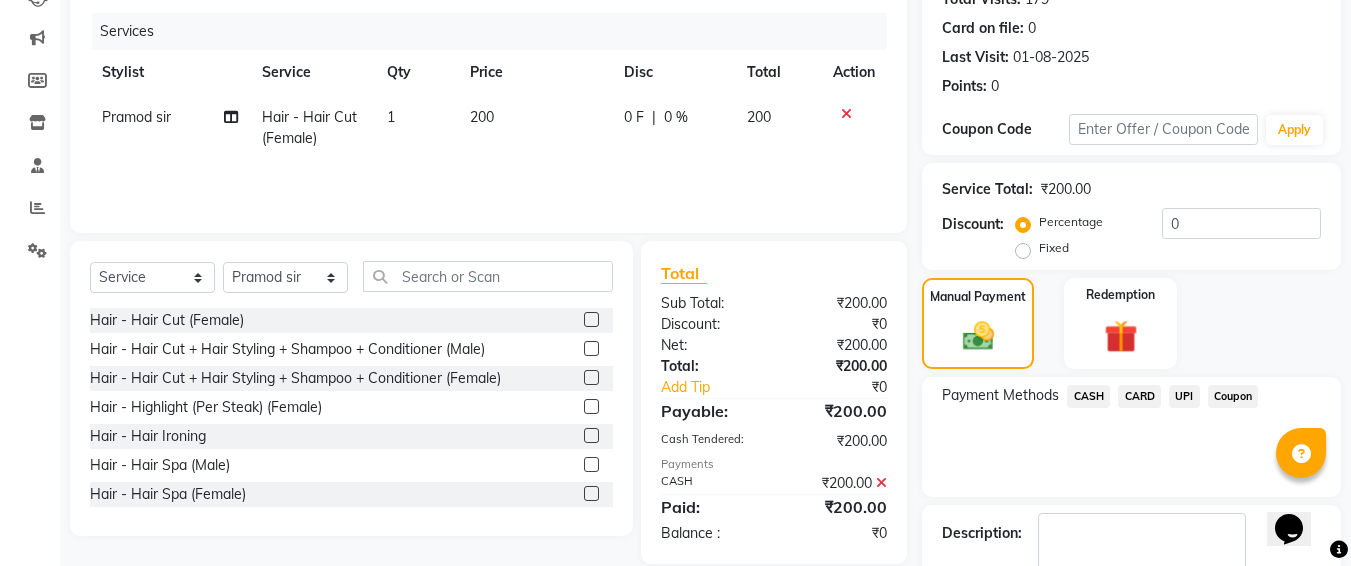 scroll, scrollTop: 350, scrollLeft: 0, axis: vertical 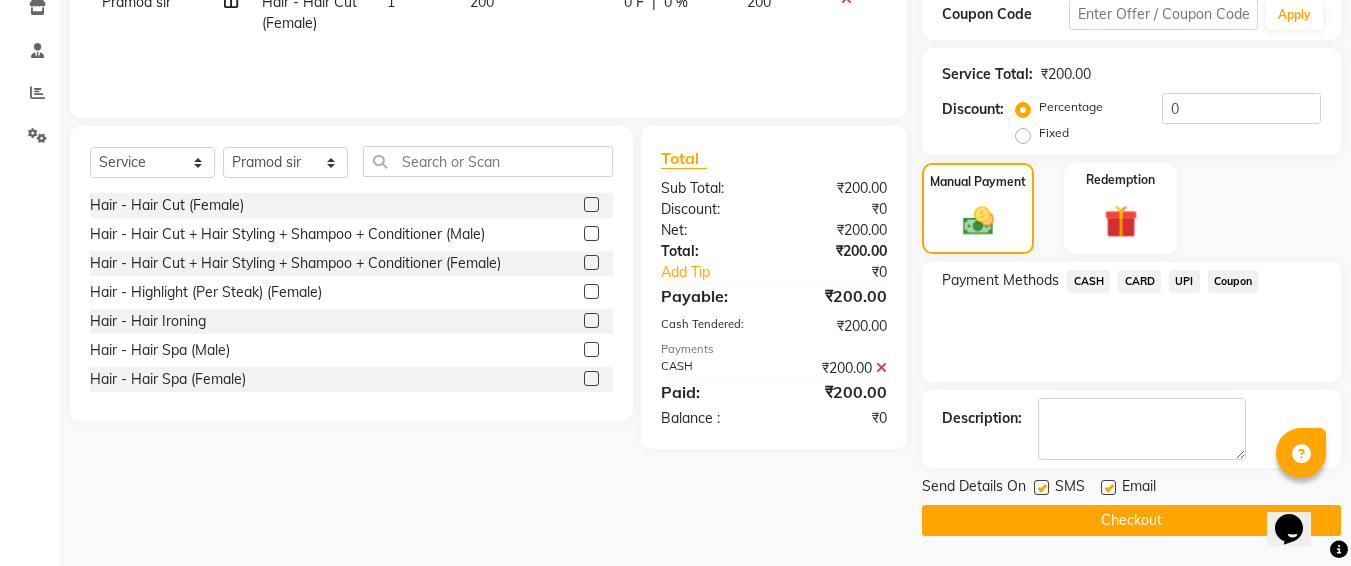click 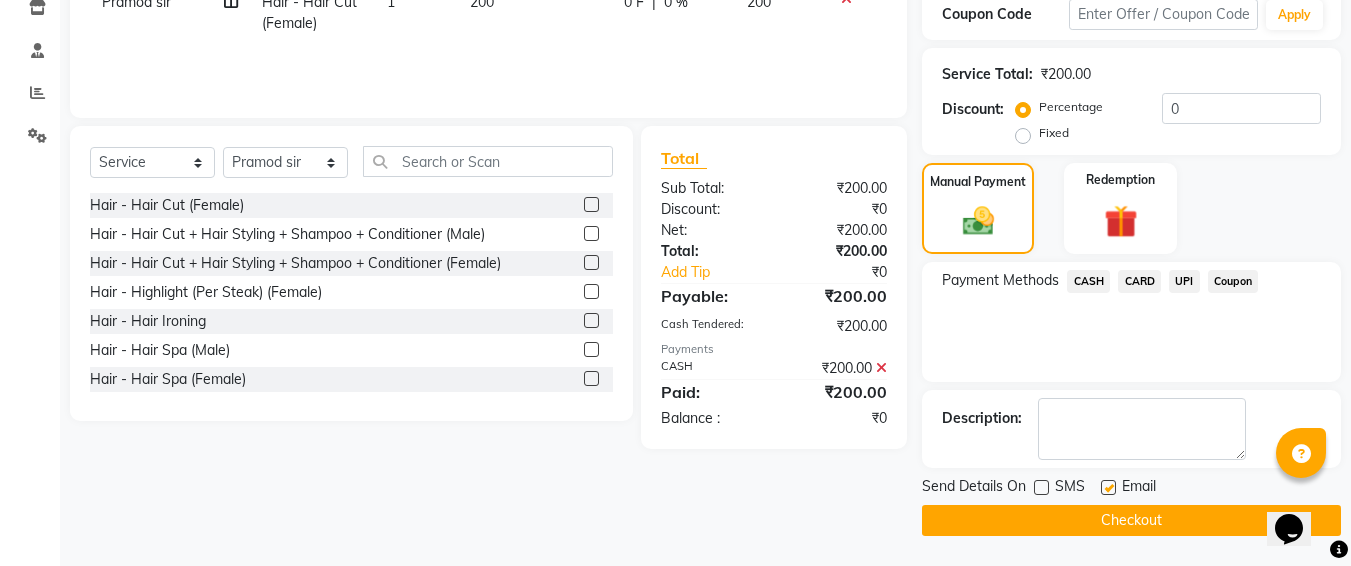 click on "Checkout" 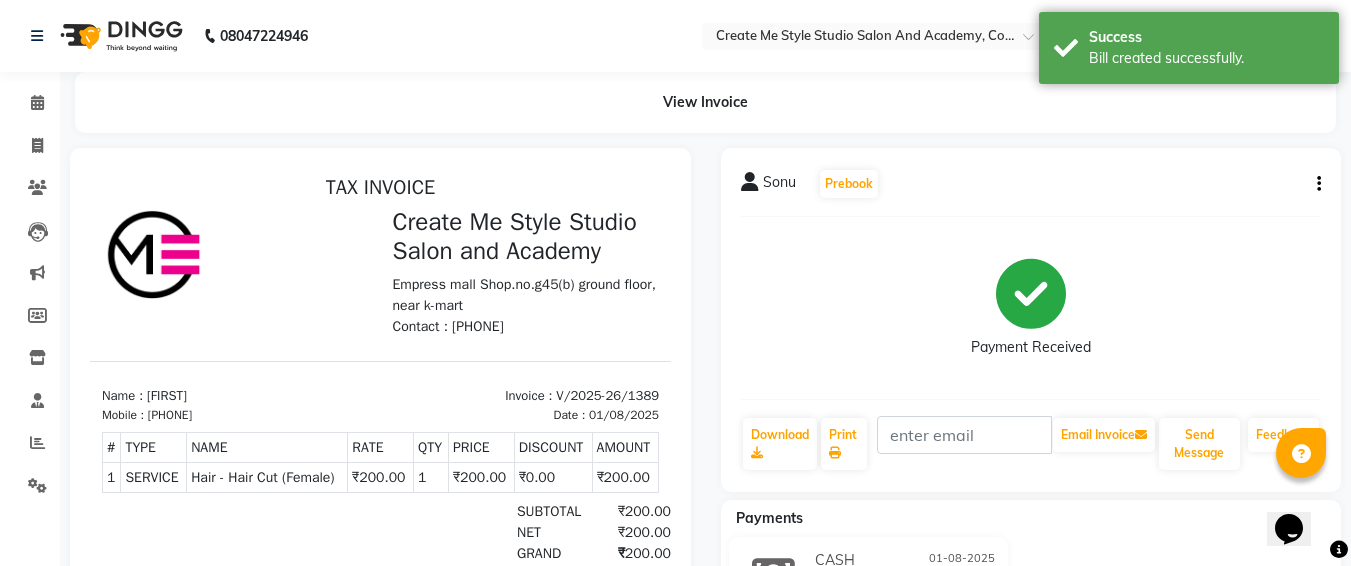 scroll, scrollTop: 0, scrollLeft: 0, axis: both 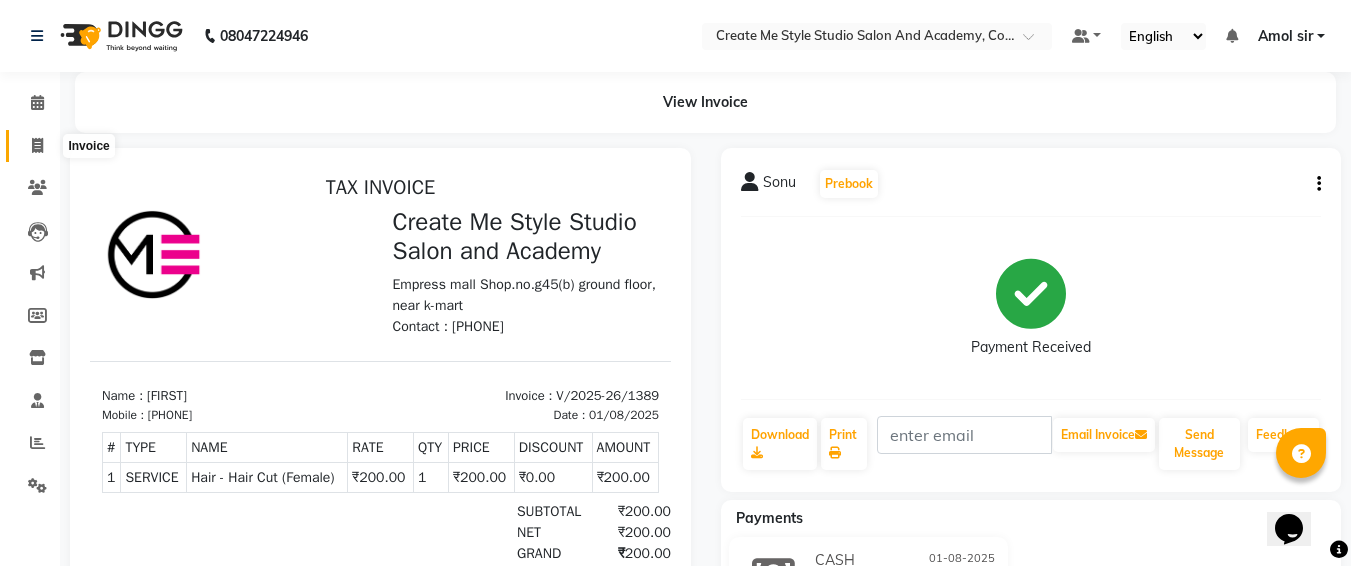 click 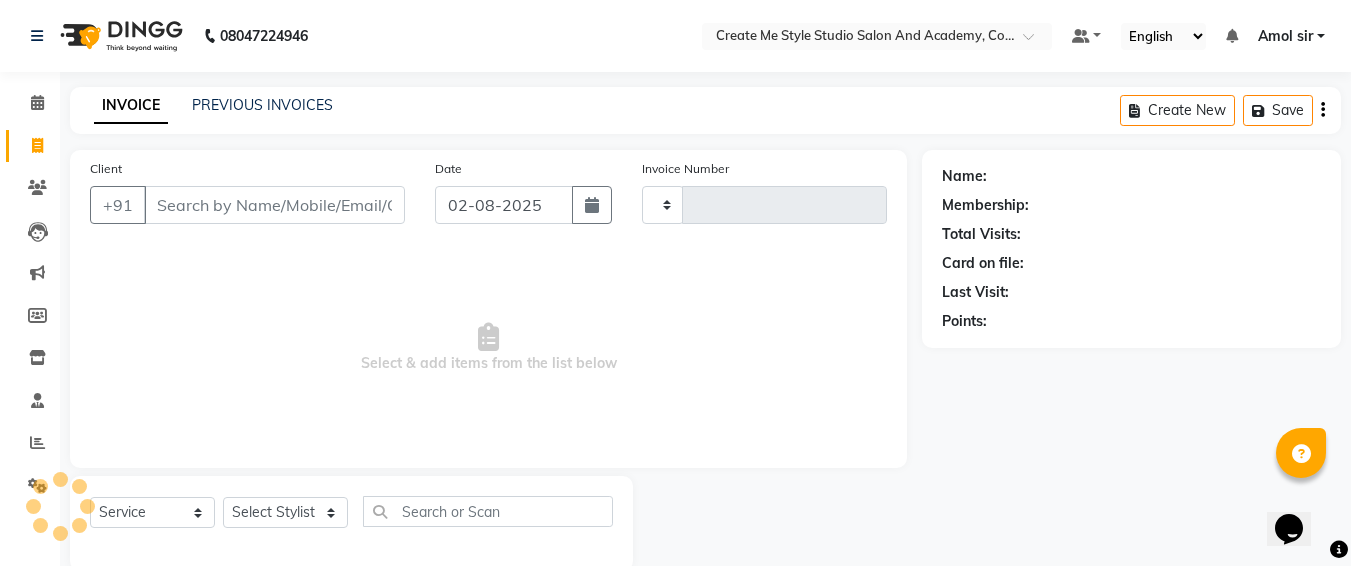 scroll, scrollTop: 35, scrollLeft: 0, axis: vertical 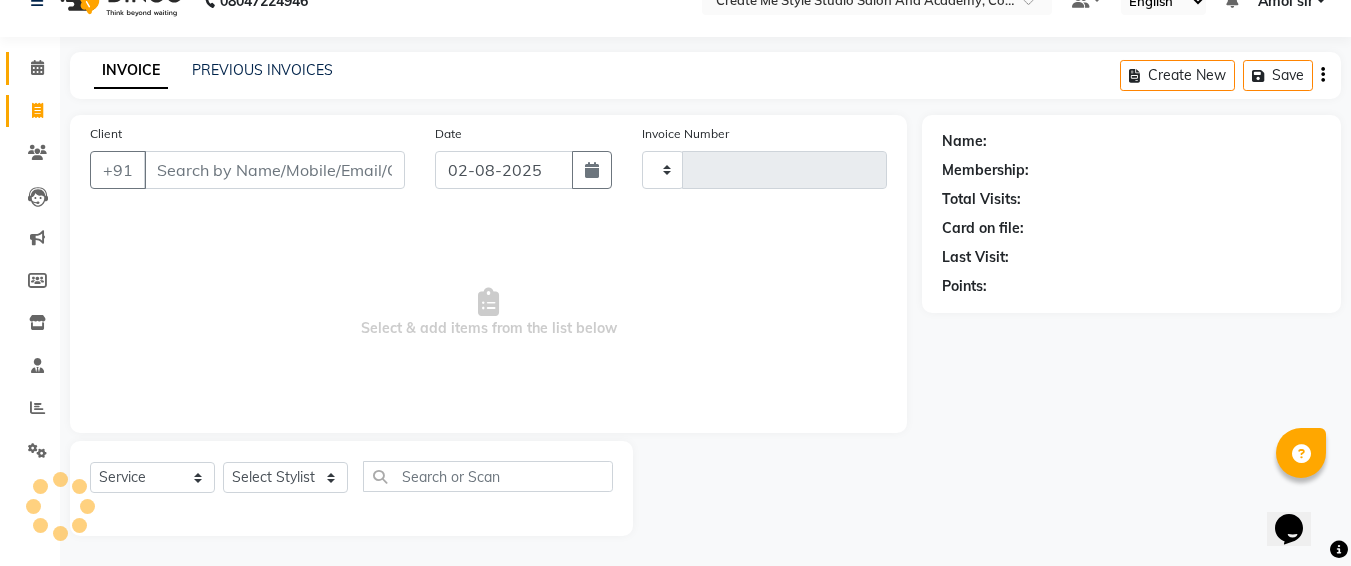 type on "1390" 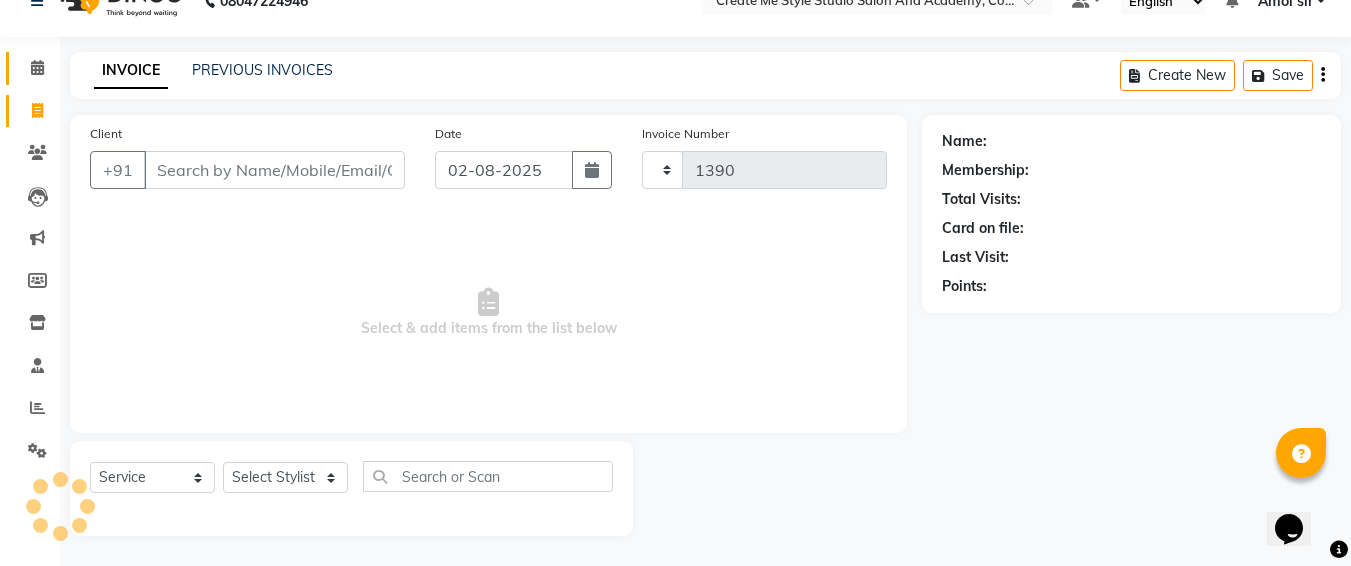 select on "8253" 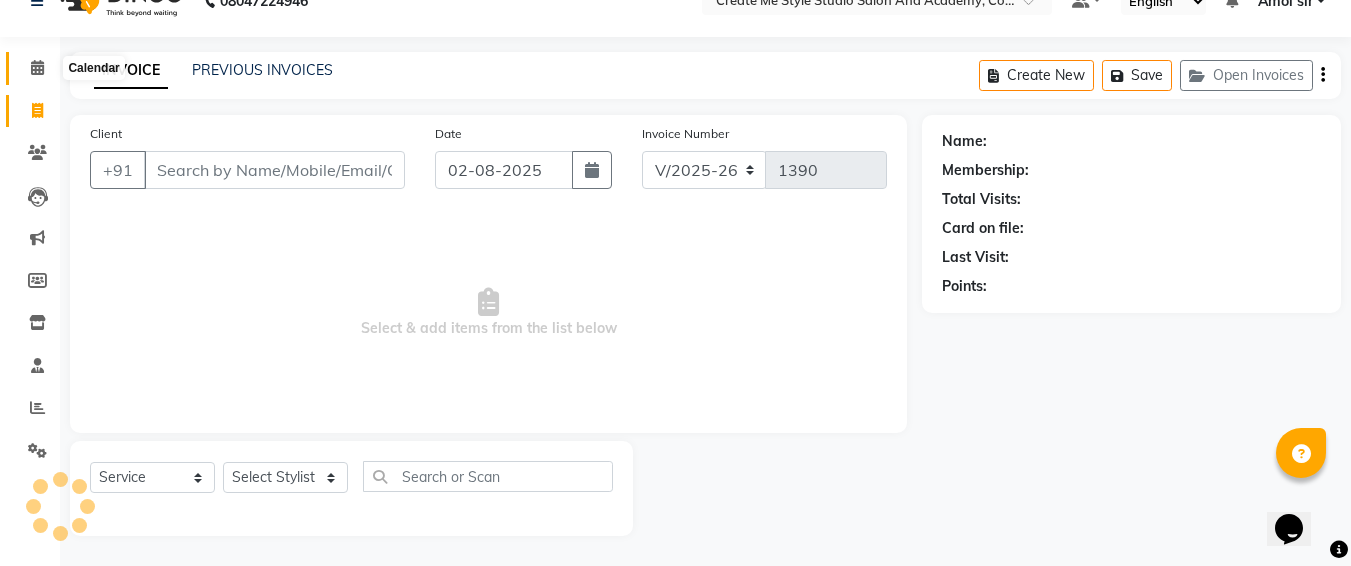 click 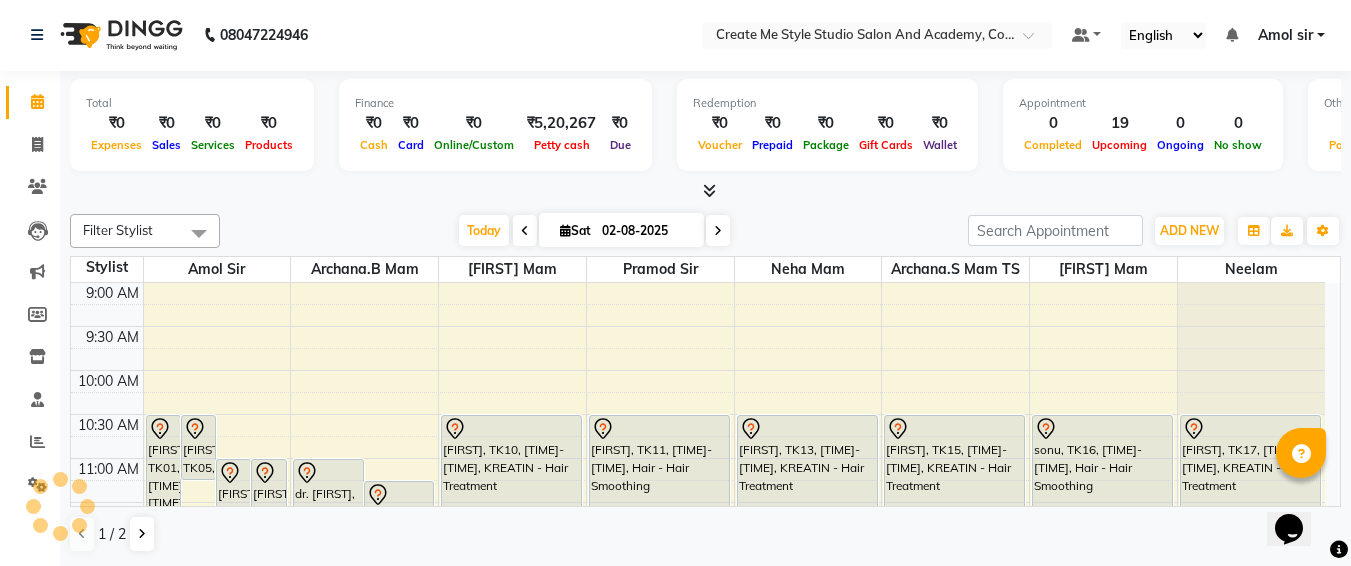 scroll, scrollTop: 0, scrollLeft: 0, axis: both 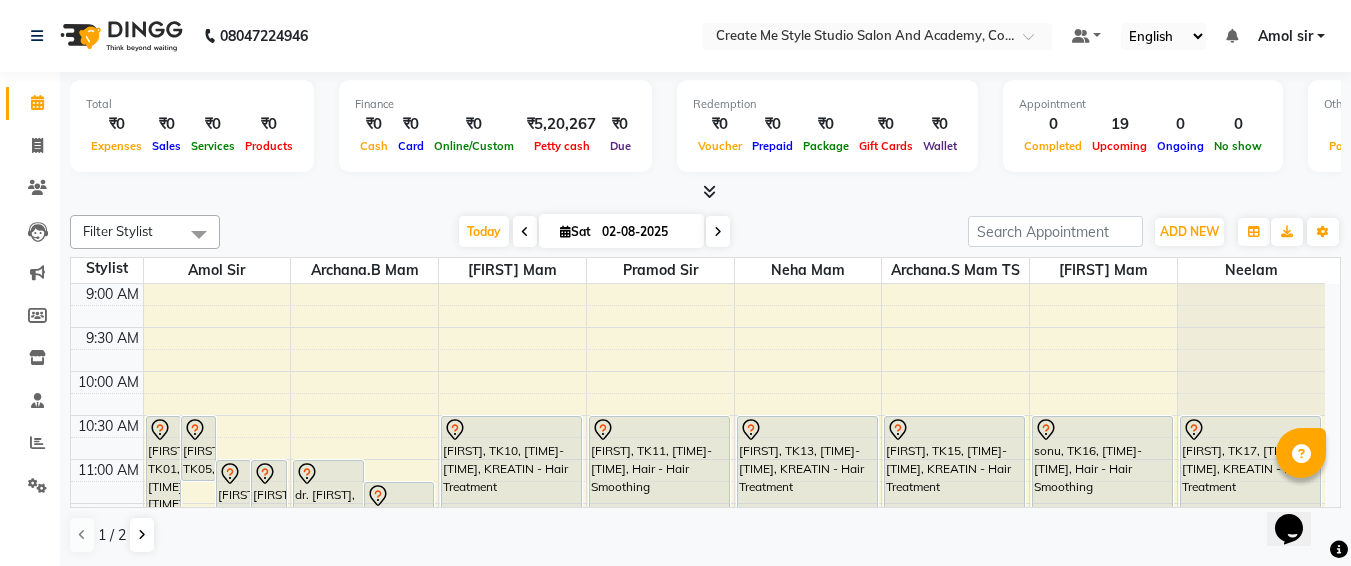 click on "02-08-2025" at bounding box center (646, 232) 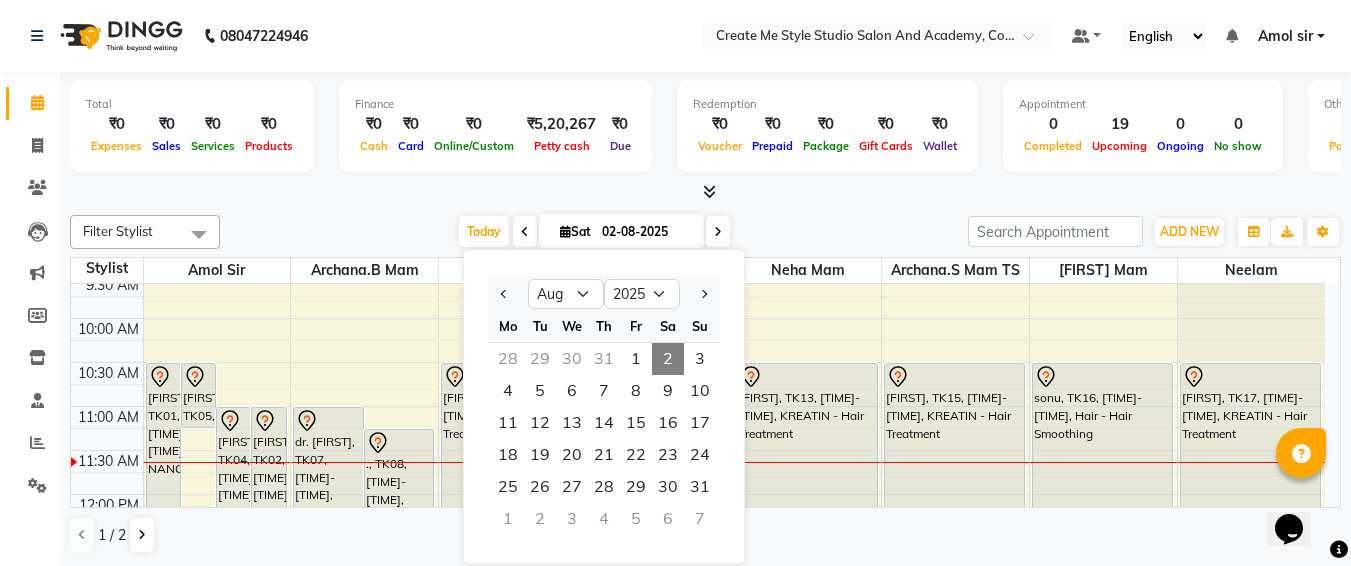 scroll, scrollTop: 0, scrollLeft: 0, axis: both 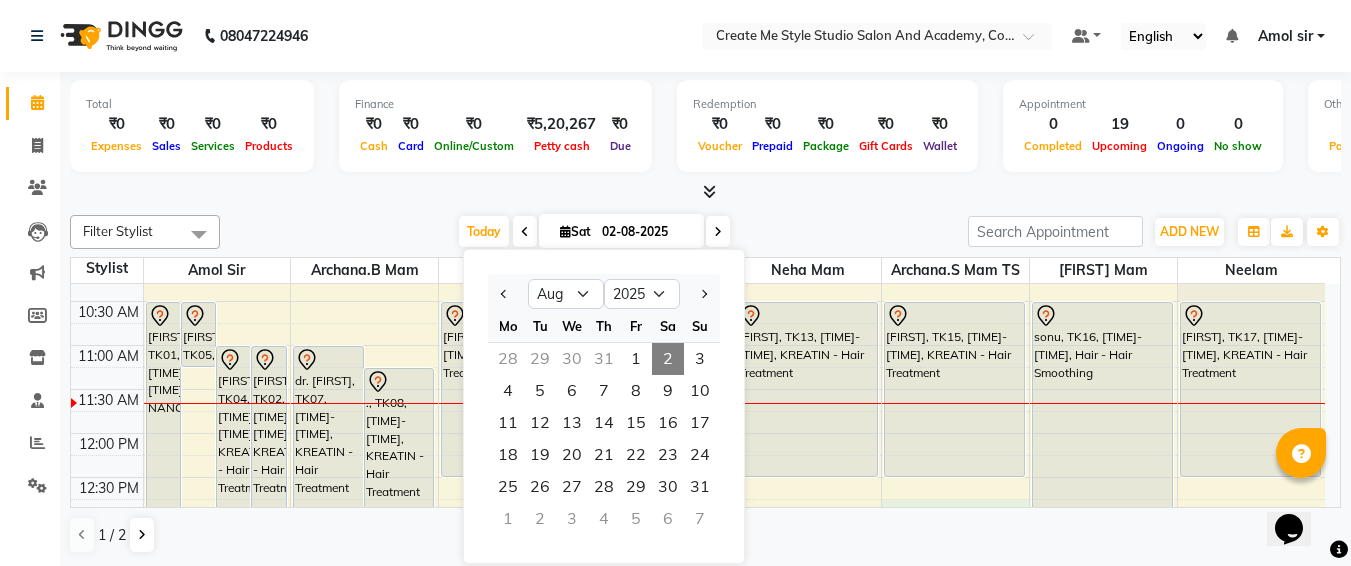 click on "9:00 AM 9:30 AM 10:00 AM 10:30 AM 11:00 AM 11:30 AM 12:00 PM 12:30 PM 1:00 PM 1:30 PM 2:00 PM 2:30 PM 3:00 PM 3:30 PM 4:00 PM 4:30 PM 5:00 PM 5:30 PM 6:00 PM 6:30 PM 7:00 PM 7:30 PM 8:00 PM 8:30 PM 9:00 PM 9:30 PM             [FIRST], TK01, [TIME]-[TIME], NANOPLASTIA             [FIRST], TK05, [TIME]-[TIME], Hair - Hair Spa (Female)             [FIRST], TK04, [TIME]-[TIME], KREATIN - Hair Treatment             [FIRST], TK02, [TIME]-[TIME], KREATIN - Hair Treatment             [FIRST], TK03, [TIME]-[TIME], KREATIN - Hair Treatment             dr. [FIRST], TK07, [TIME]-[TIME], KREATIN - Hair Treatment             ., TK08, [TIME]-[TIME], KREATIN - Hair Treatment             [FIRST], TK06, [TIME]-[TIME], KREATIN - Hair Treatment             [FIRST], TK10, [TIME]-[TIME], KREATIN - Hair Treatment             [FIRST], TK09, [TIME]-[TIME], KREATIN - Hair Treatment             [FIRST], TK11, [TIME]-[TIME], Hair - Hair Smoothing" at bounding box center [698, 741] 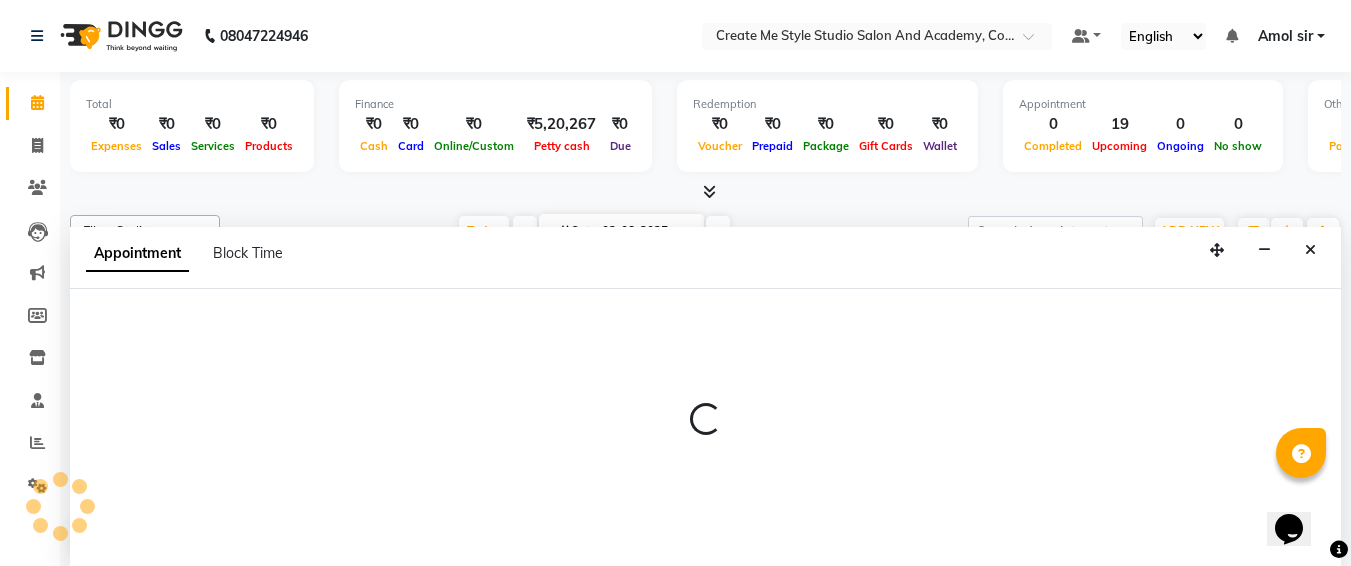 scroll, scrollTop: 1, scrollLeft: 0, axis: vertical 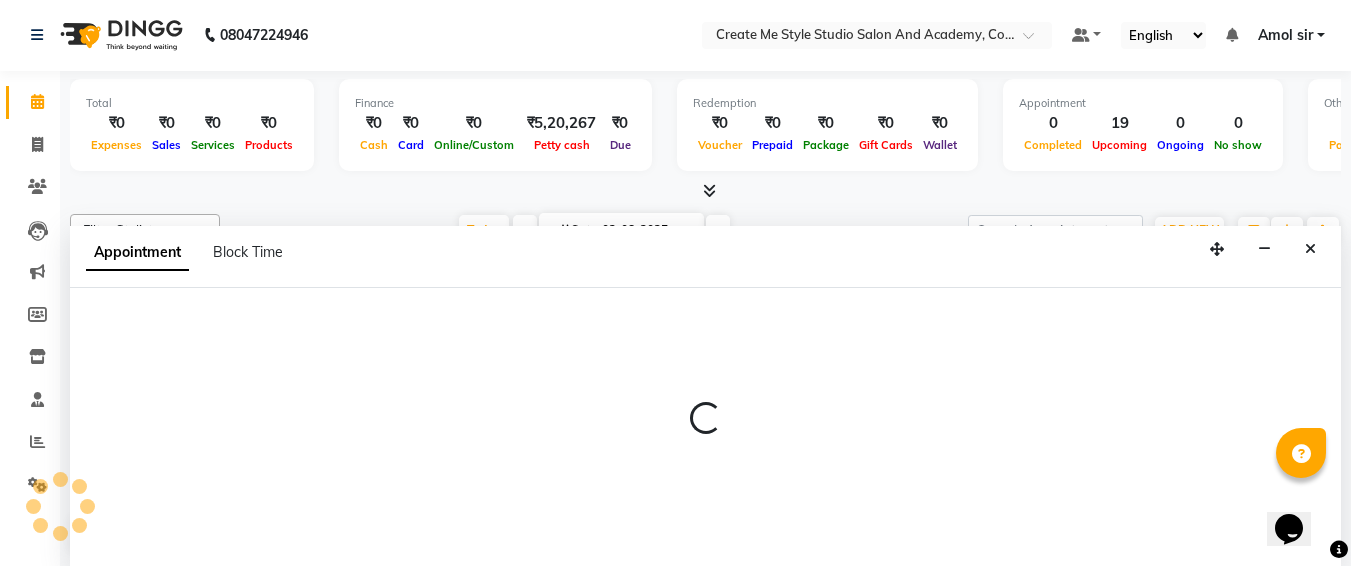 select on "79118" 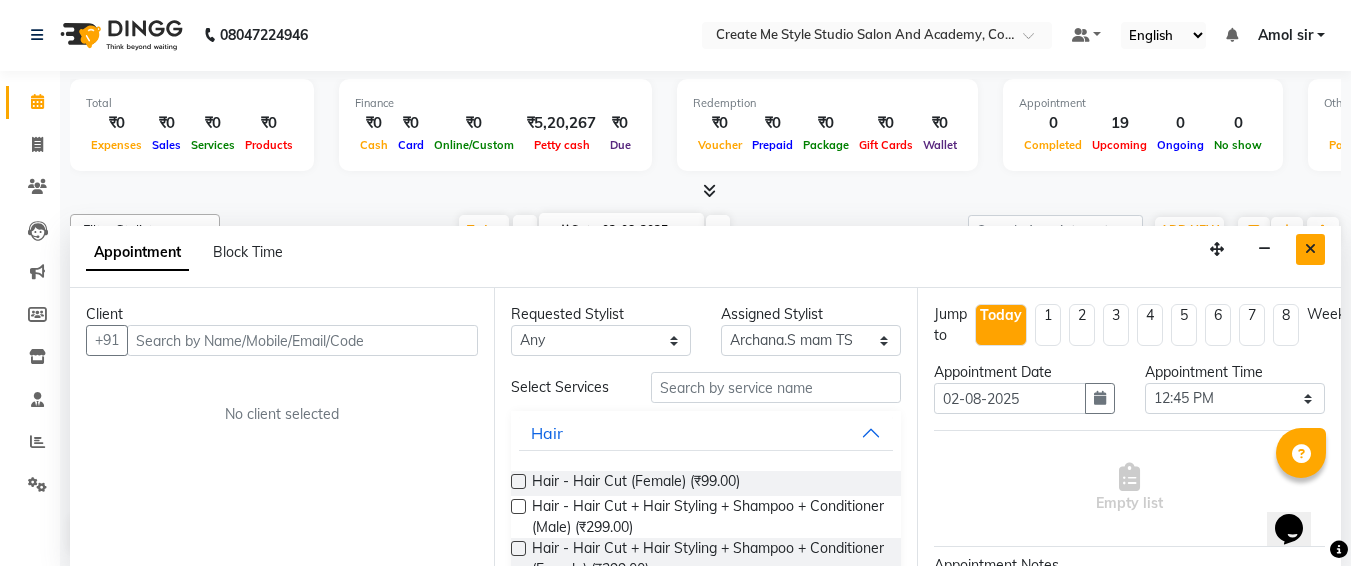 click at bounding box center [1310, 249] 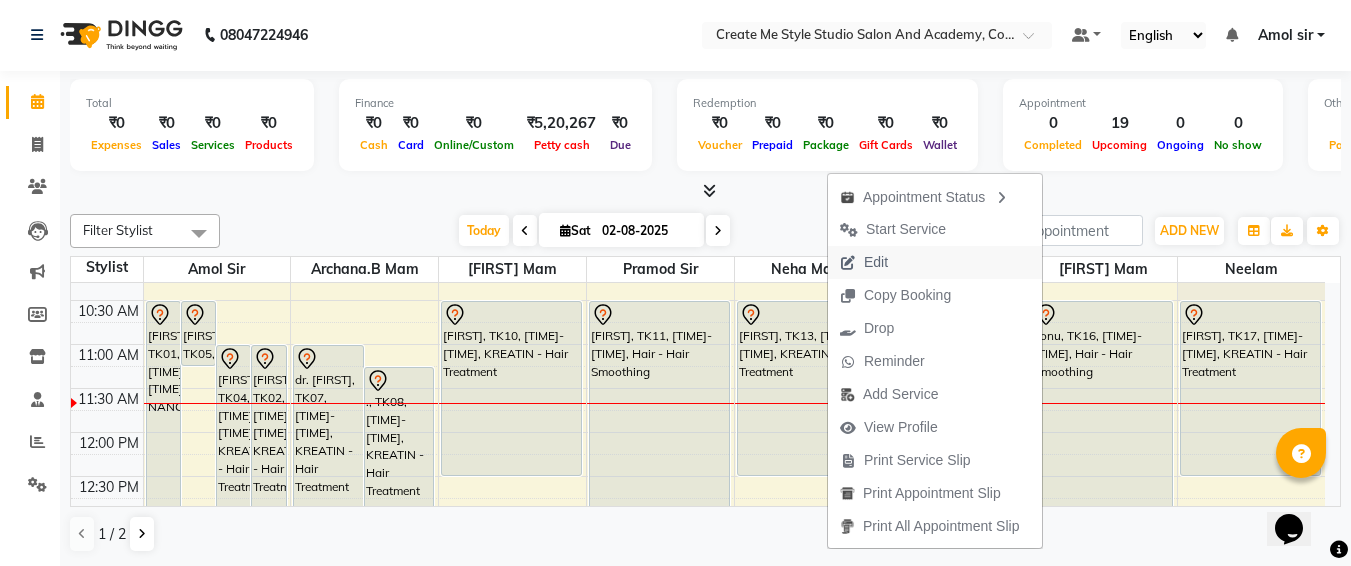 click on "Edit" at bounding box center (876, 262) 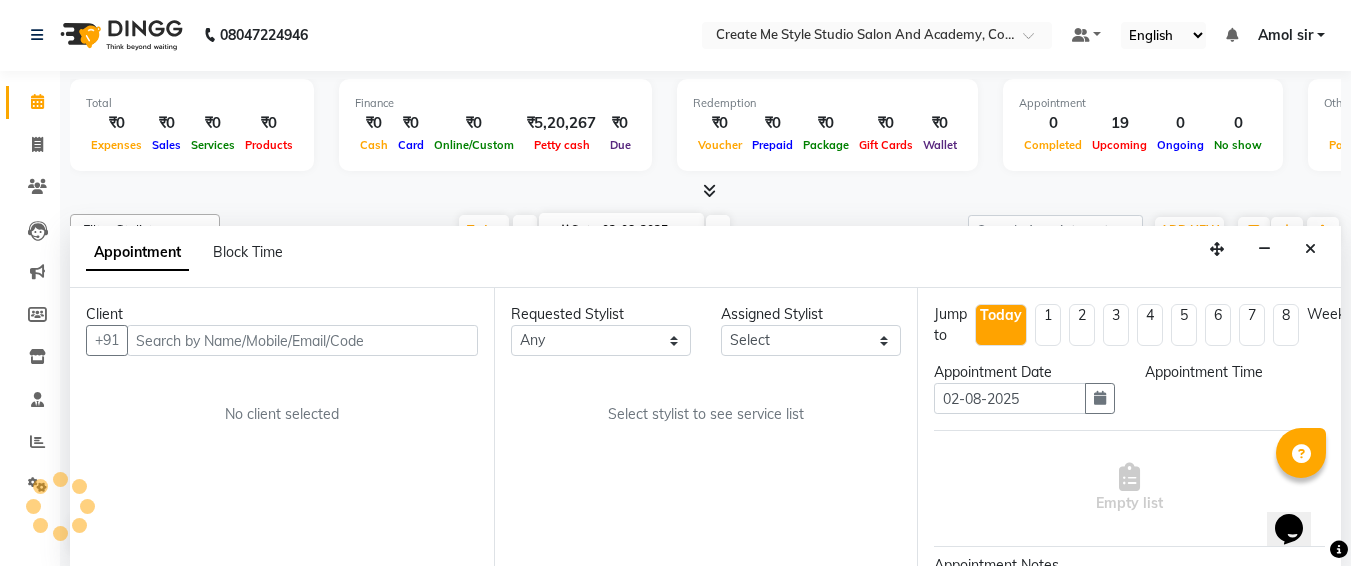 scroll, scrollTop: 177, scrollLeft: 0, axis: vertical 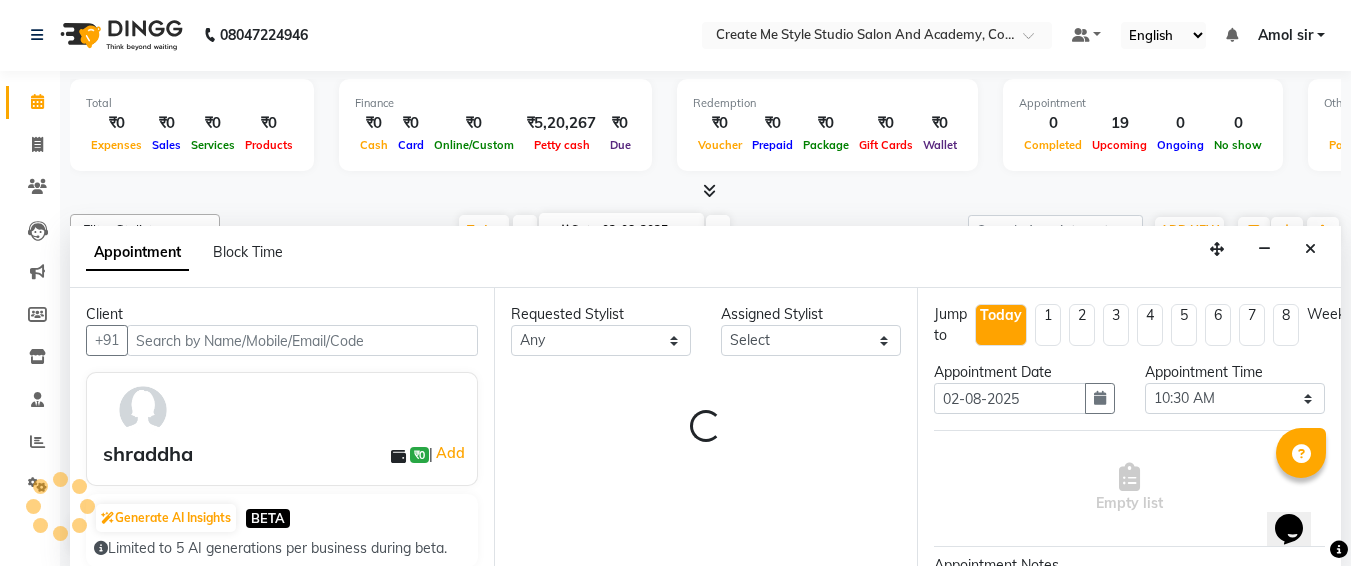 select on "79117" 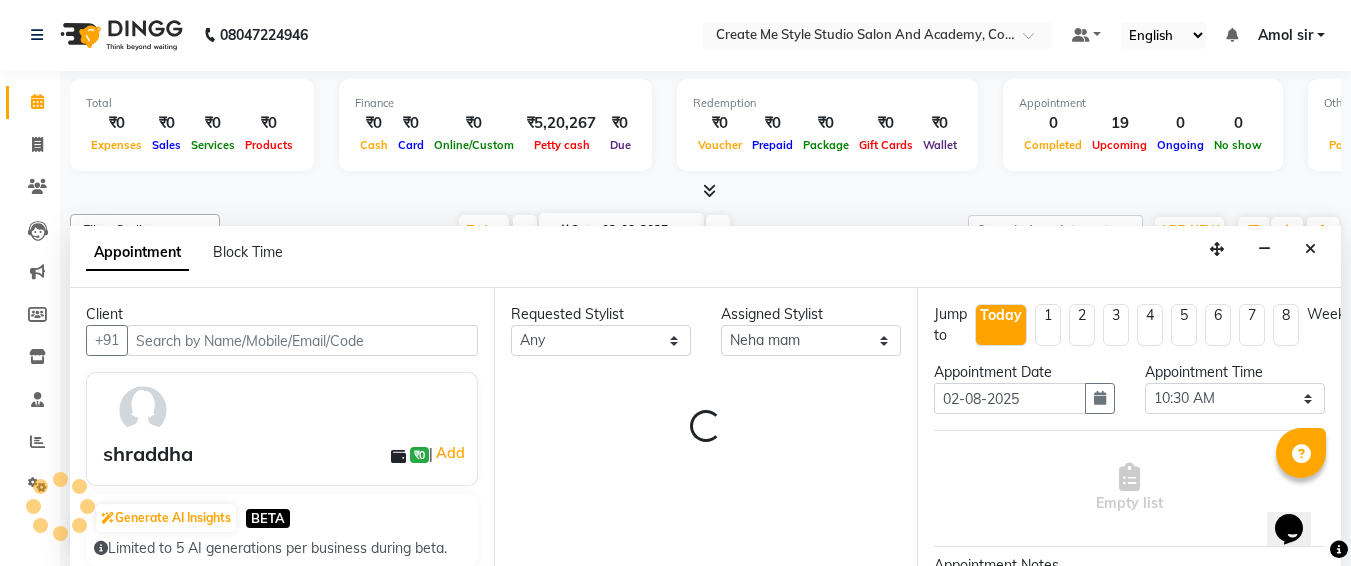 select on "4152" 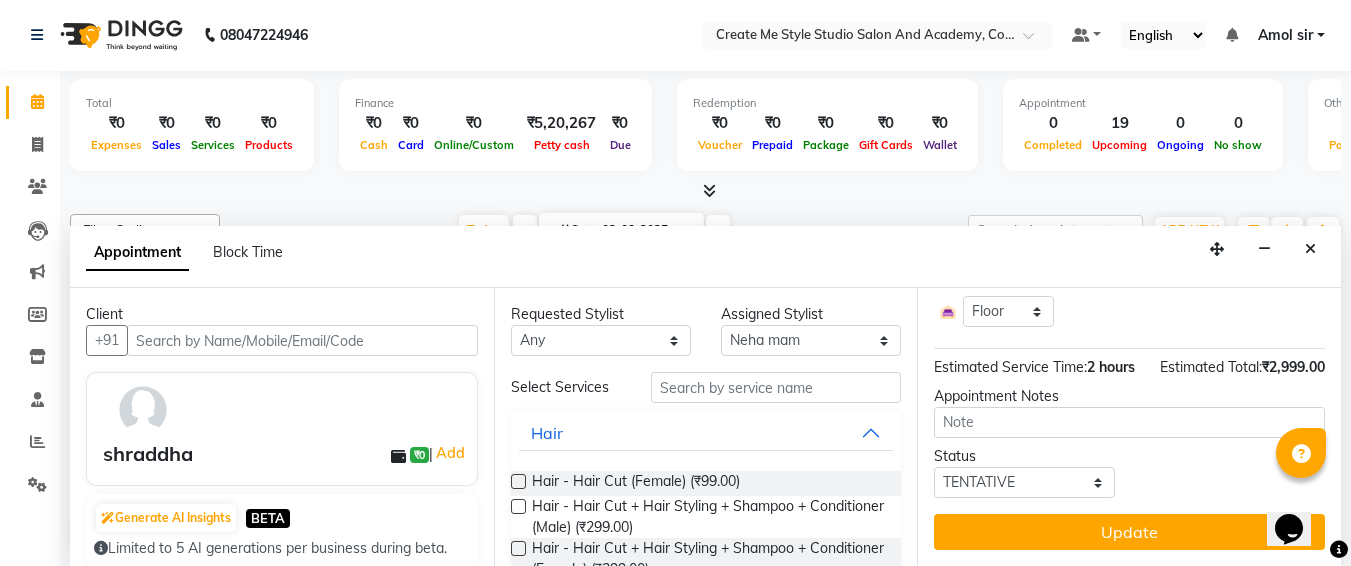 scroll, scrollTop: 0, scrollLeft: 0, axis: both 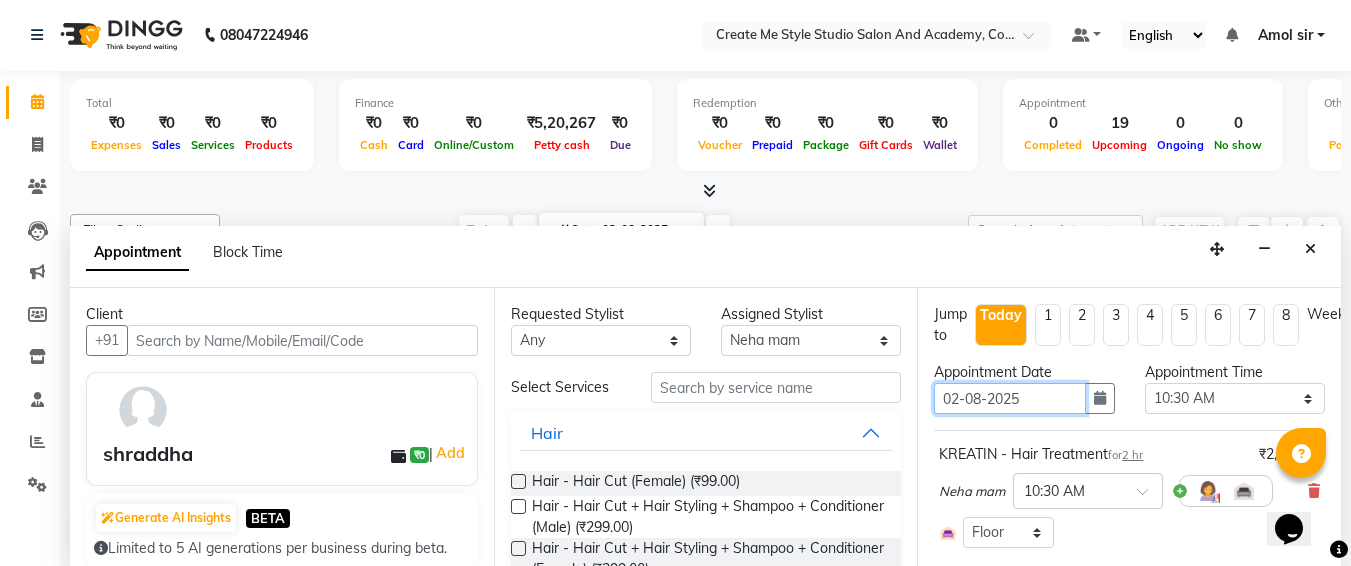 click on "02-08-2025" at bounding box center [1009, 398] 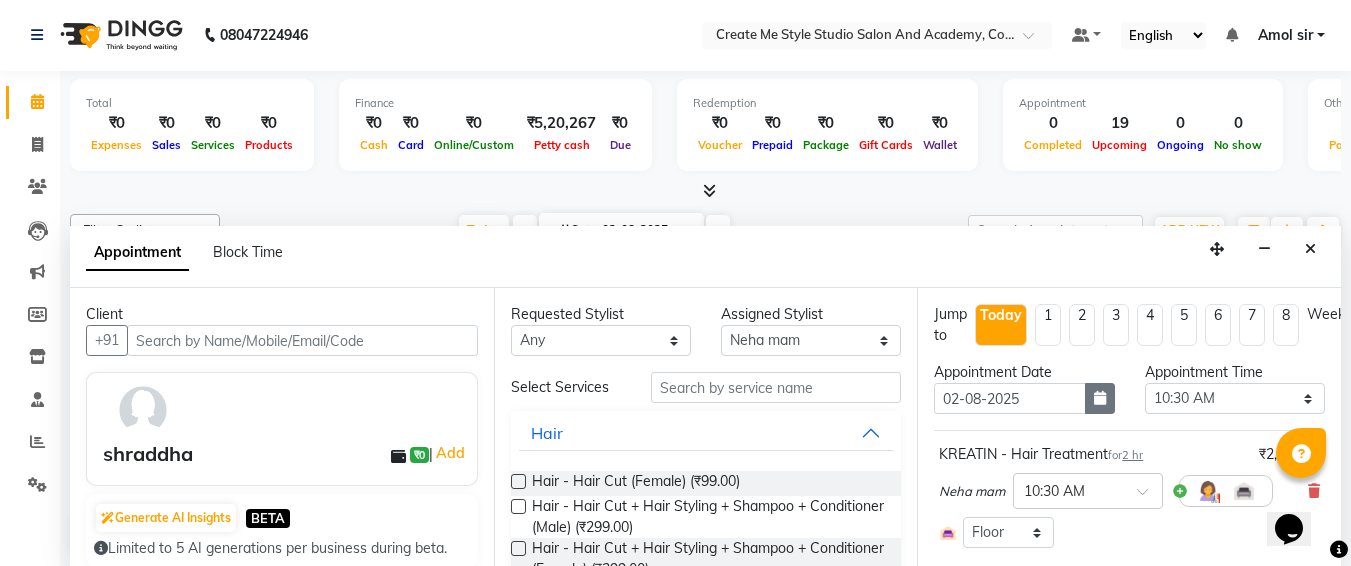 click at bounding box center [1100, 398] 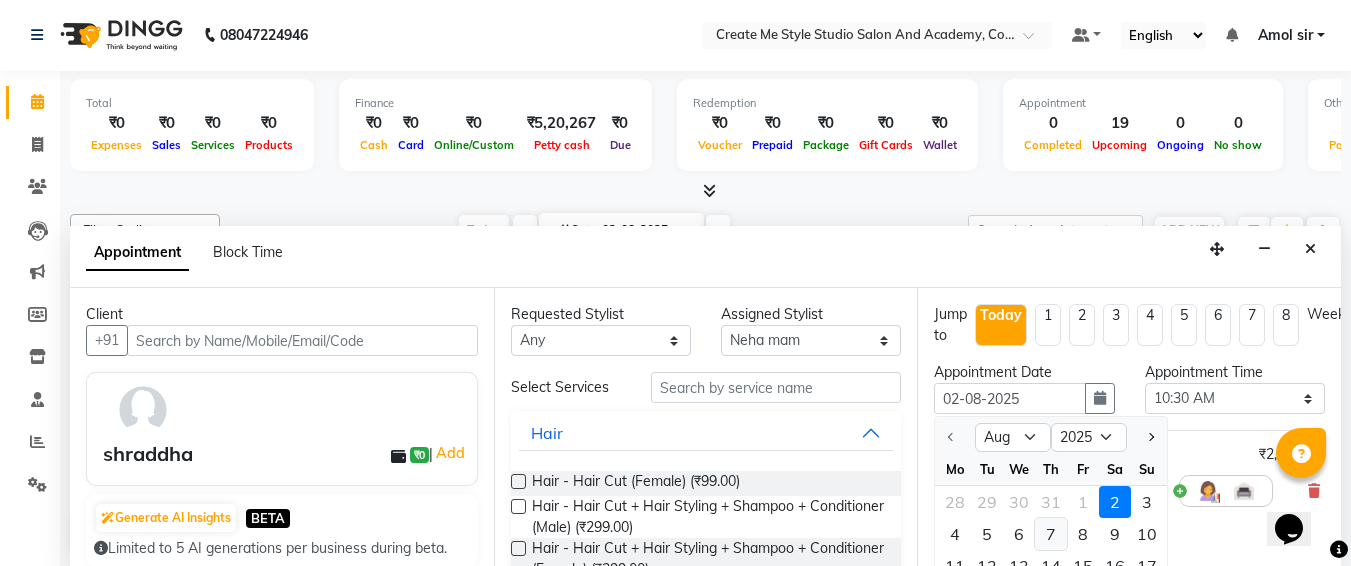 scroll, scrollTop: 0, scrollLeft: 0, axis: both 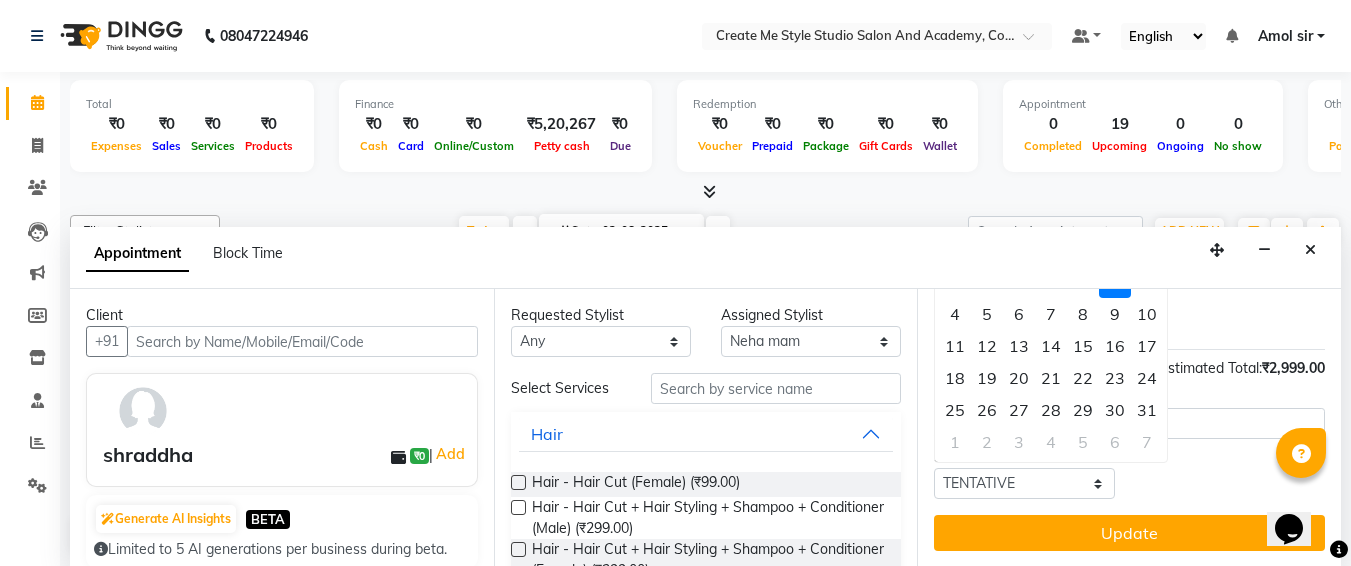 click on "24" at bounding box center (1147, 378) 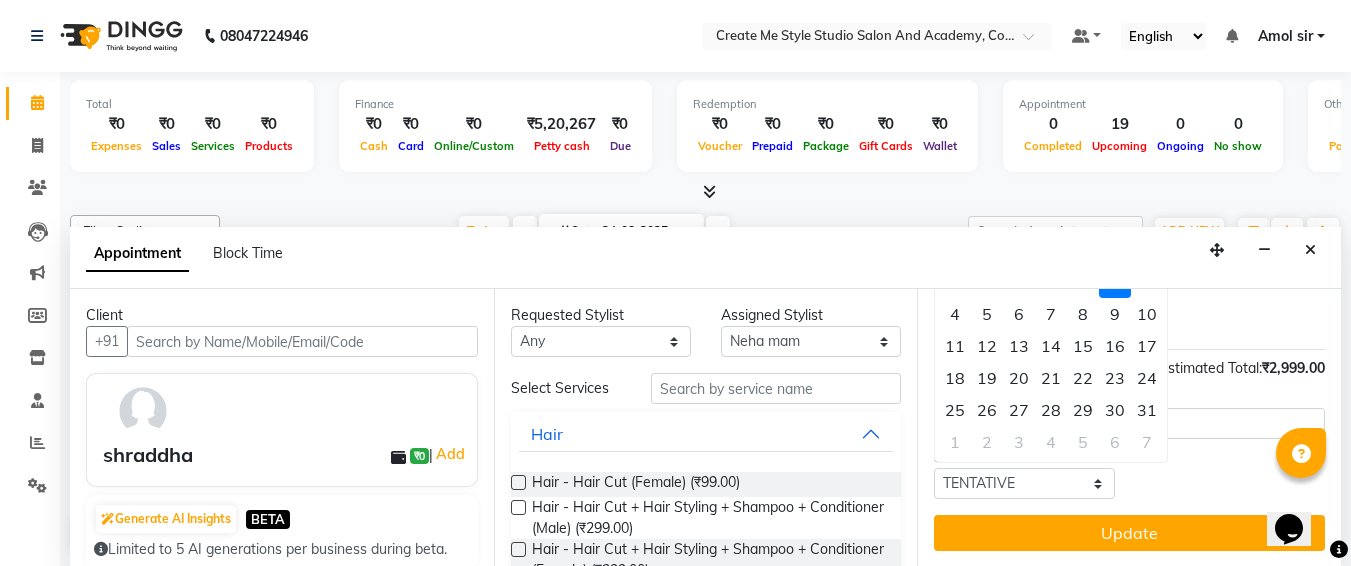 scroll, scrollTop: 0, scrollLeft: 0, axis: both 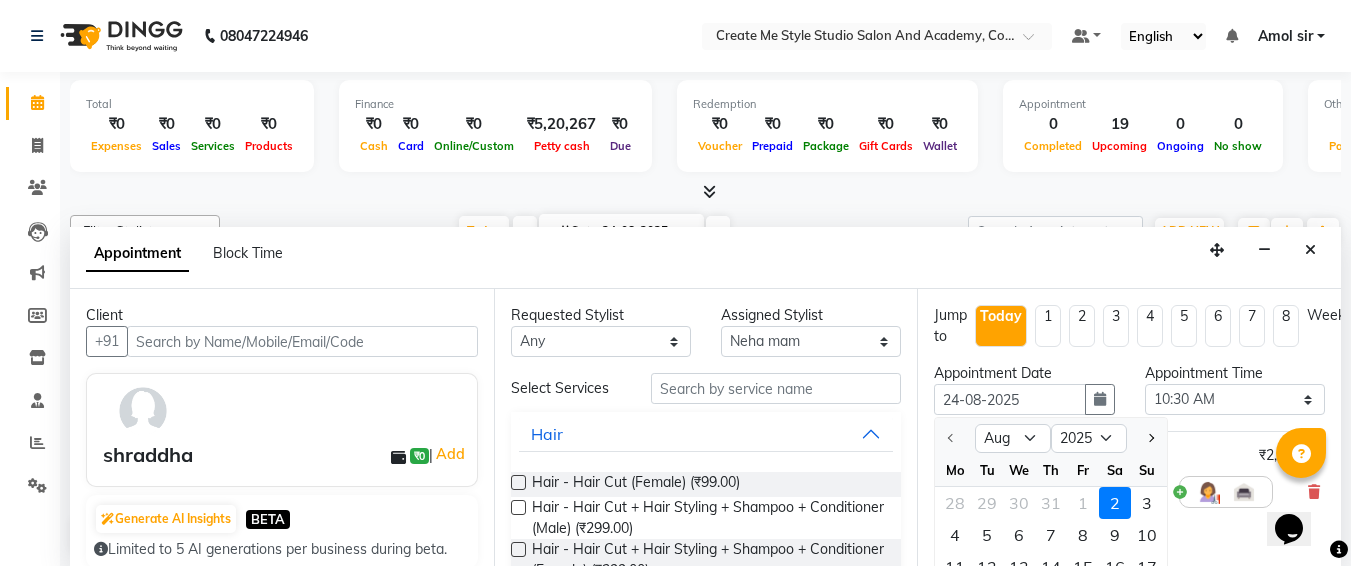 select on "630" 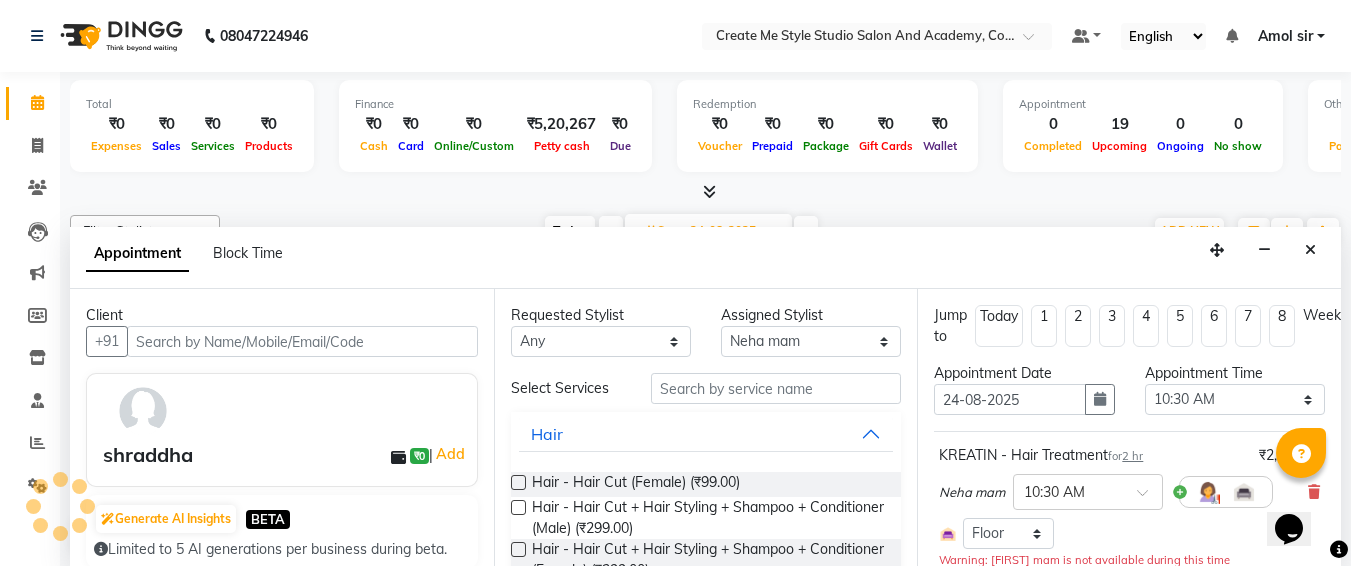 scroll, scrollTop: 177, scrollLeft: 0, axis: vertical 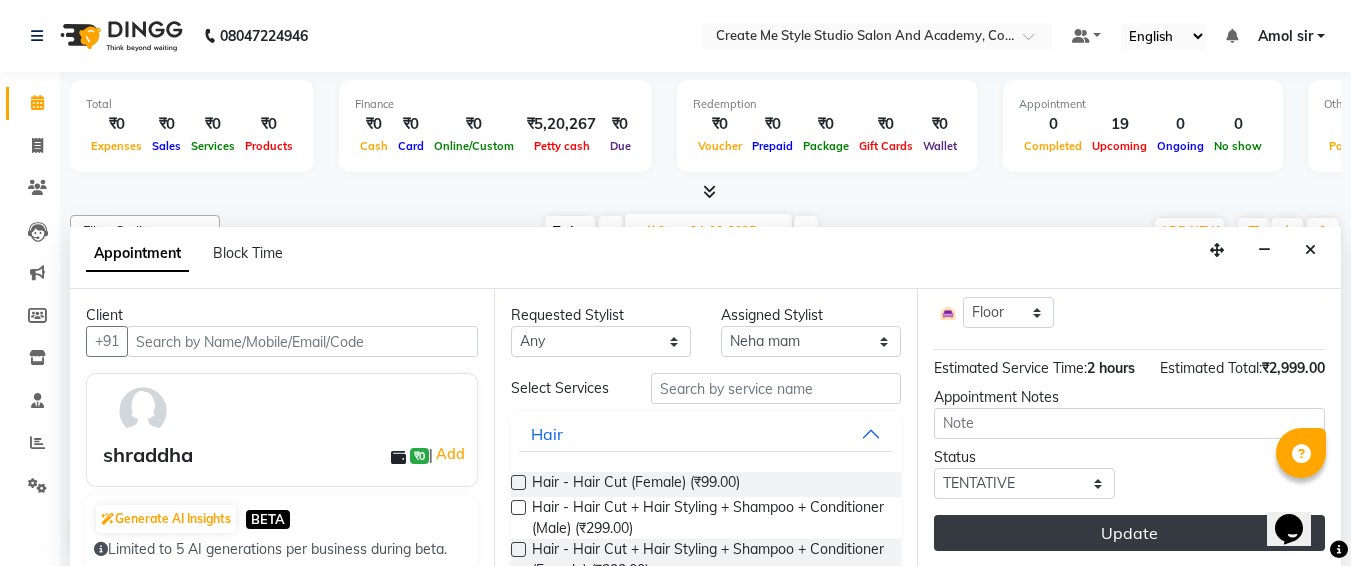 click on "Update" at bounding box center [1129, 533] 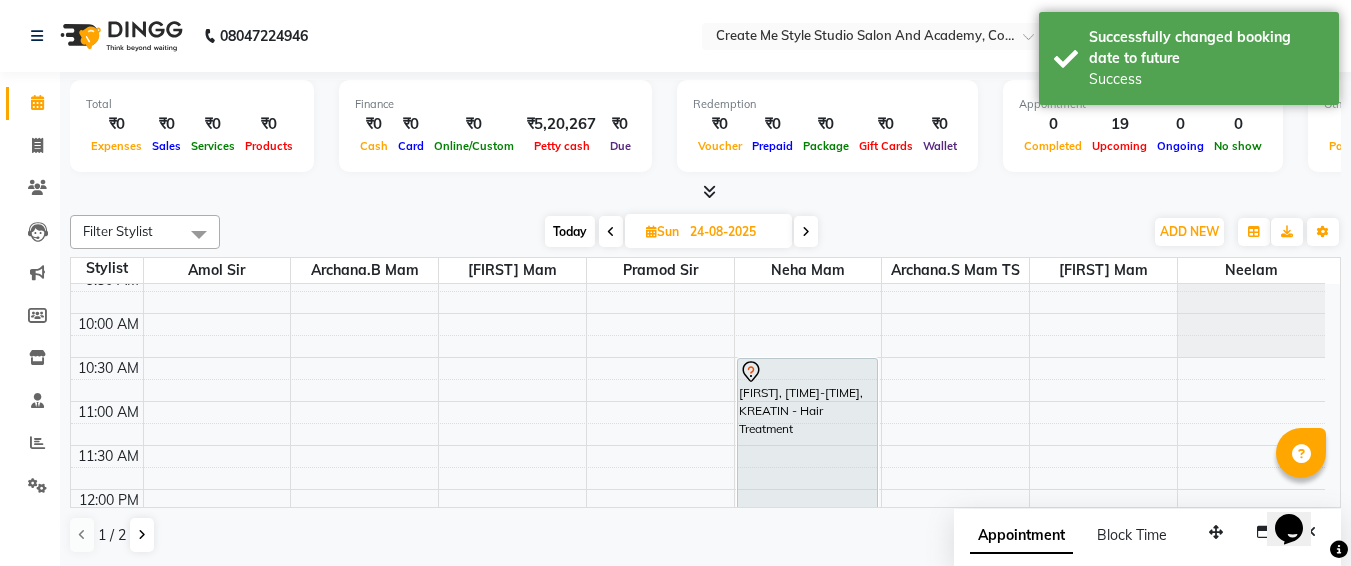 scroll, scrollTop: 0, scrollLeft: 0, axis: both 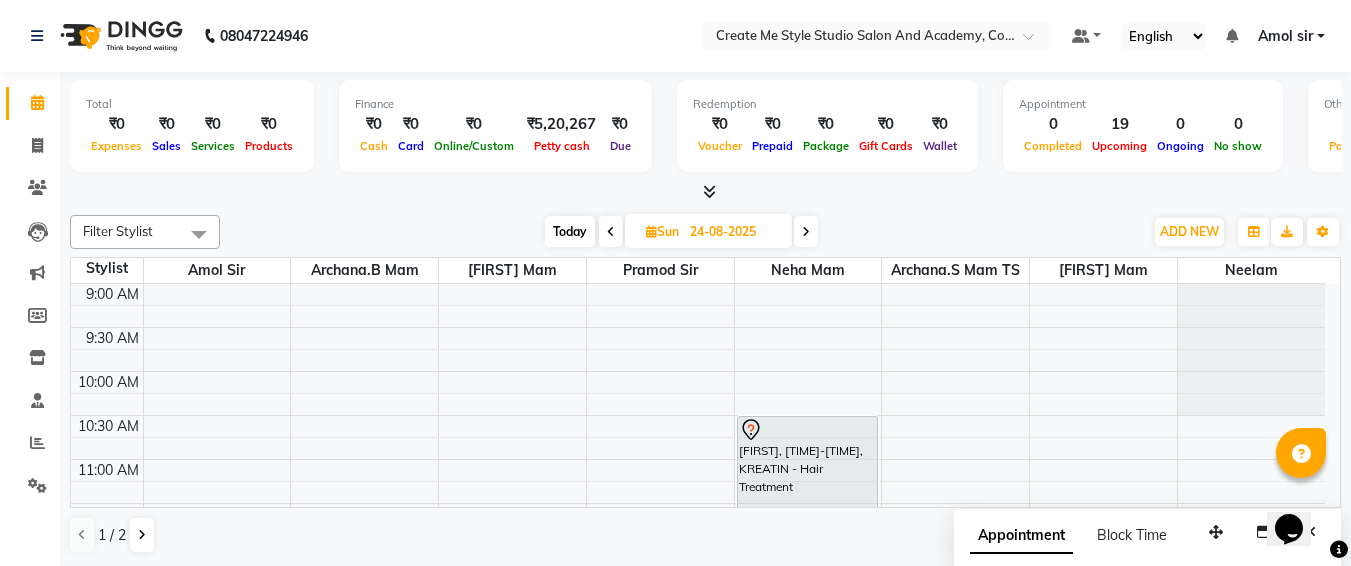 click on "24-08-2025" at bounding box center (734, 232) 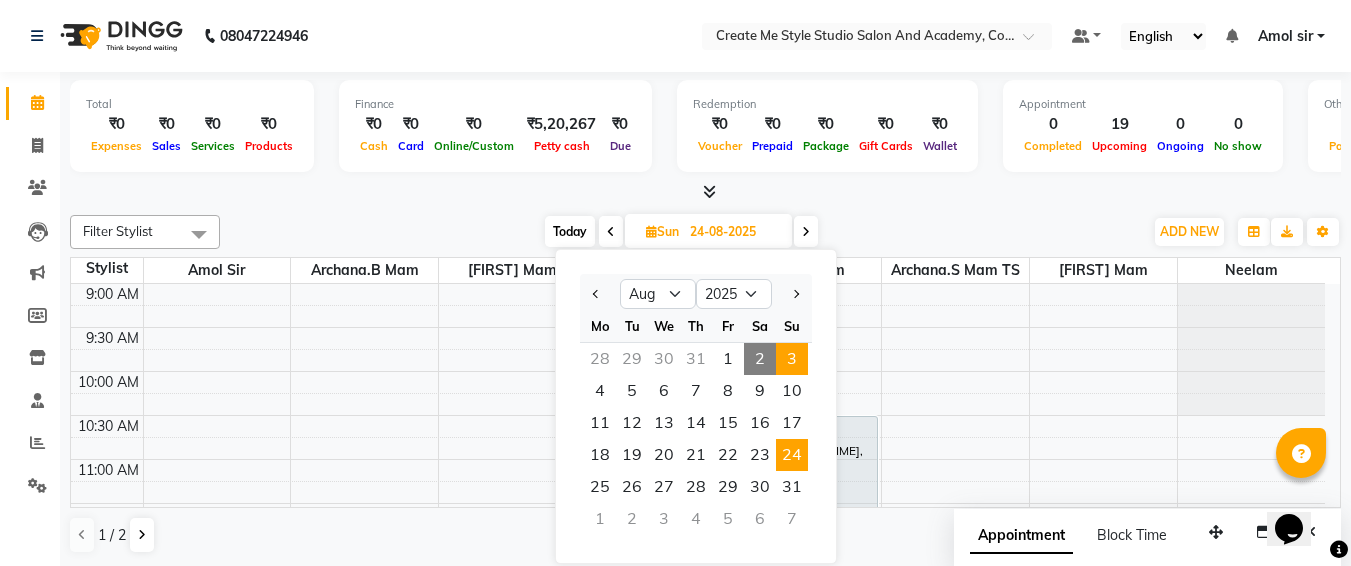 click on "3" at bounding box center [792, 359] 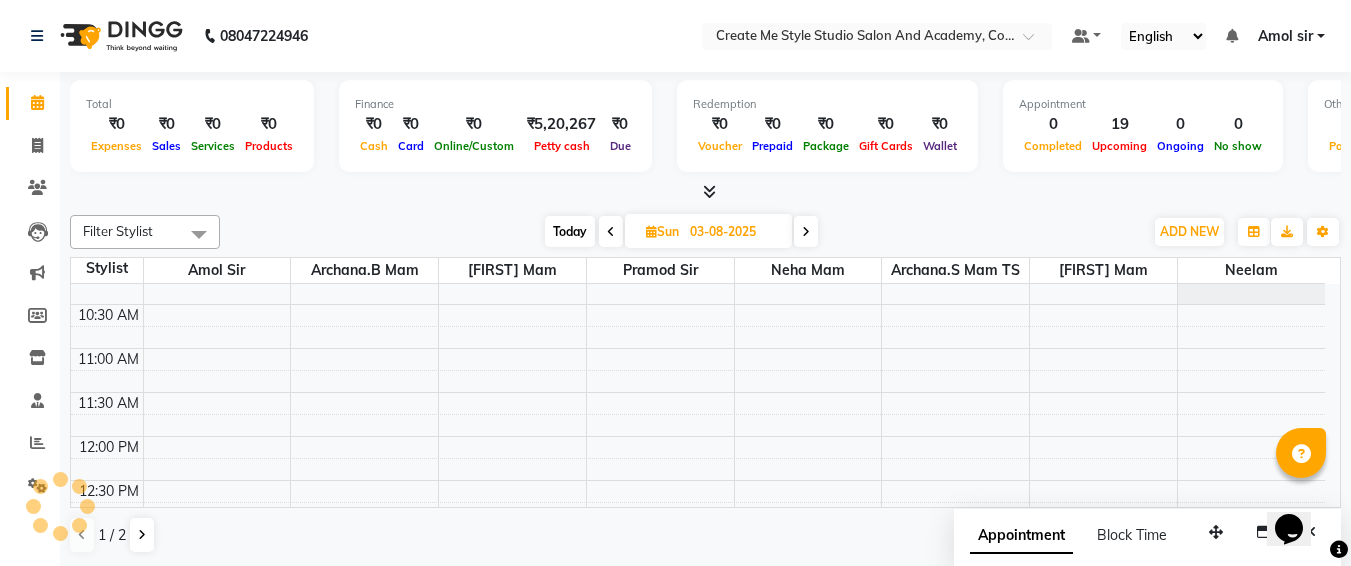 scroll, scrollTop: 0, scrollLeft: 0, axis: both 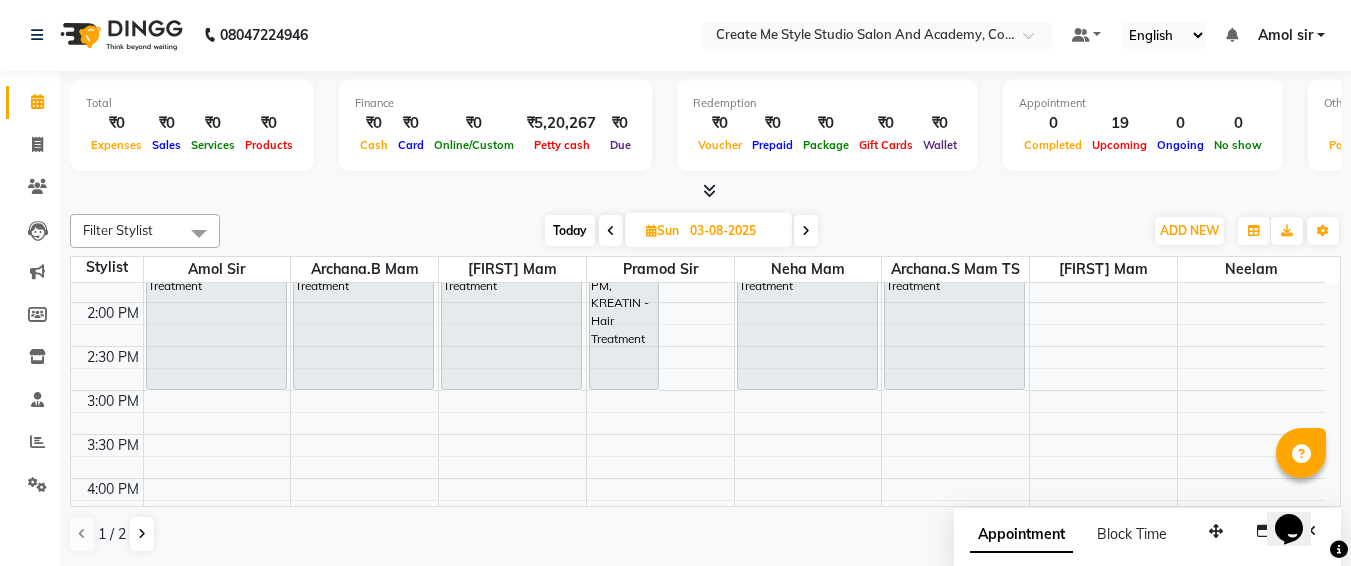 click on "03-08-2025" at bounding box center [734, 231] 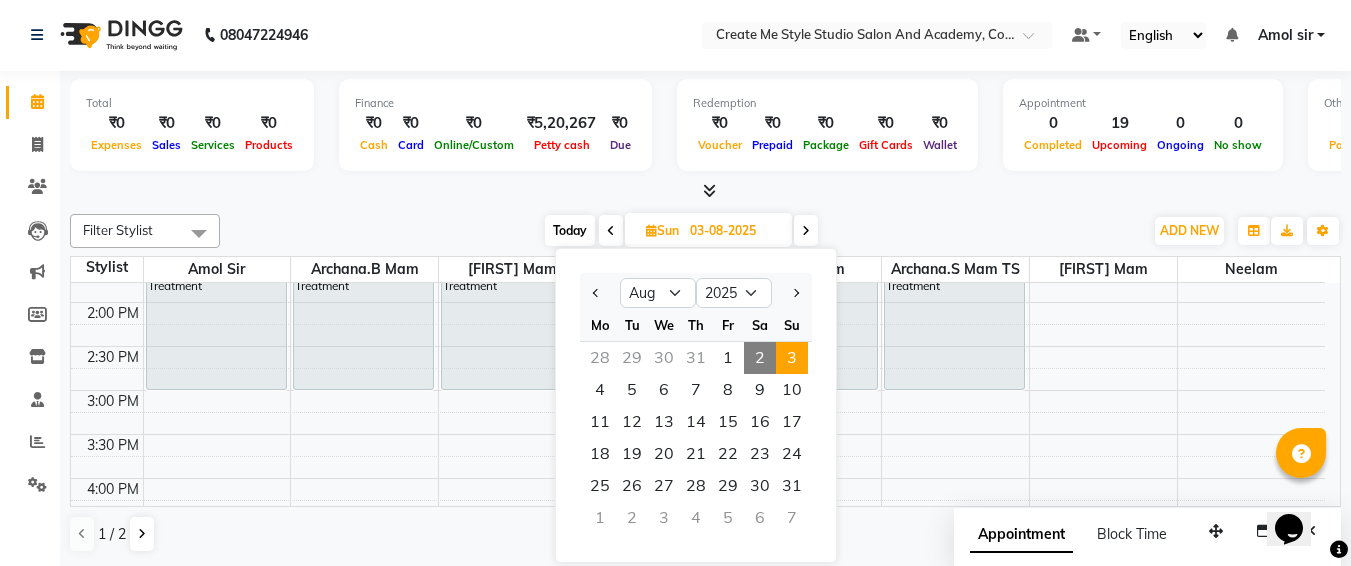 click on "2" at bounding box center [760, 358] 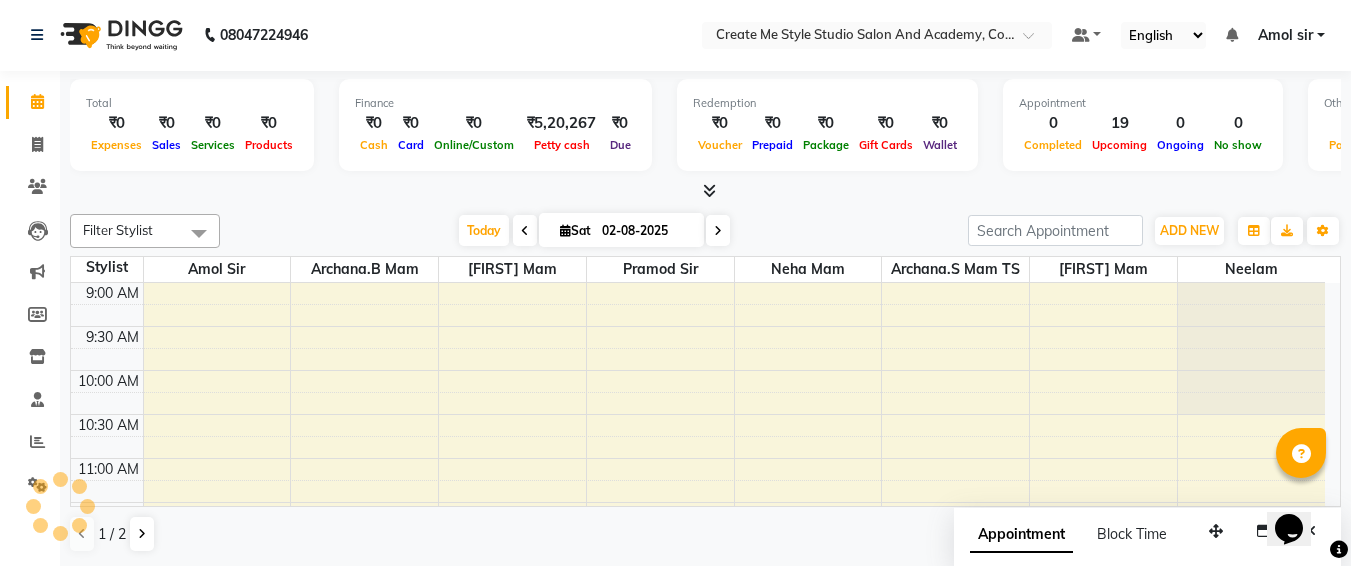 scroll, scrollTop: 265, scrollLeft: 0, axis: vertical 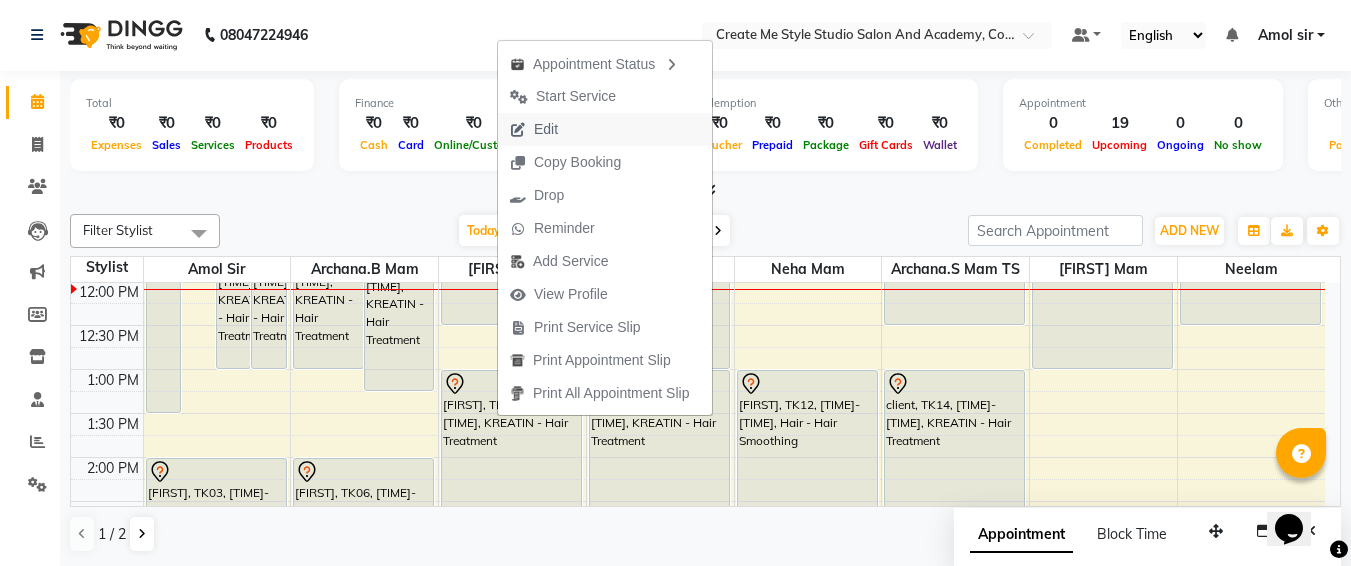 click on "Edit" at bounding box center (546, 129) 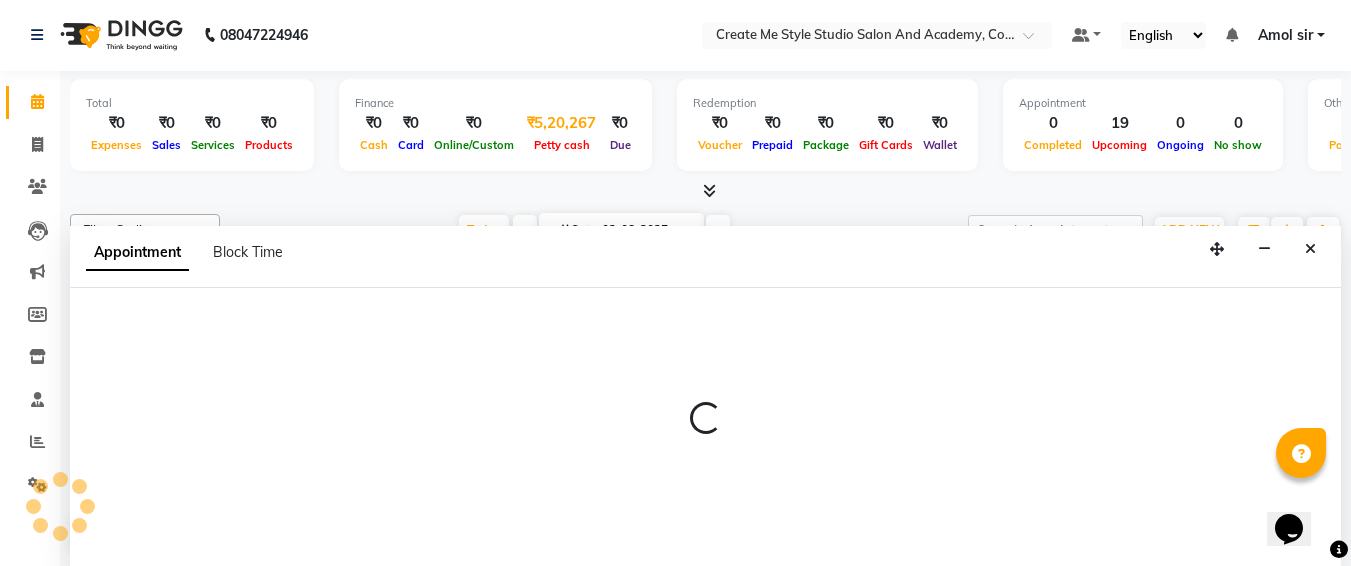 select on "tentative" 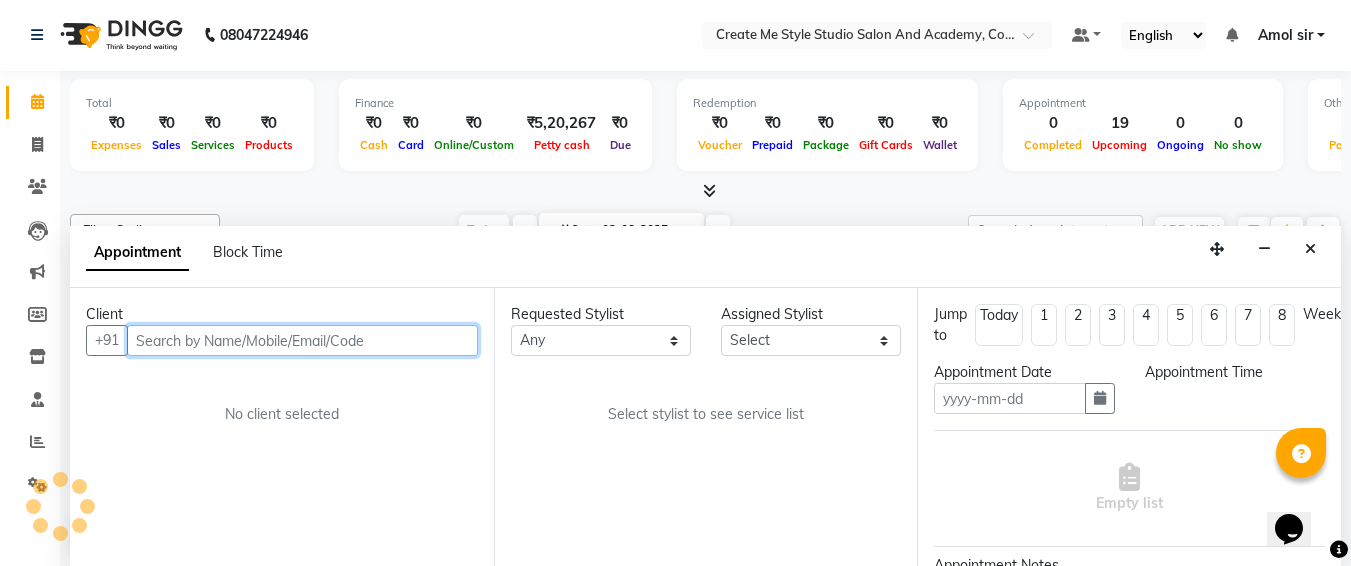 type on "02-08-2025" 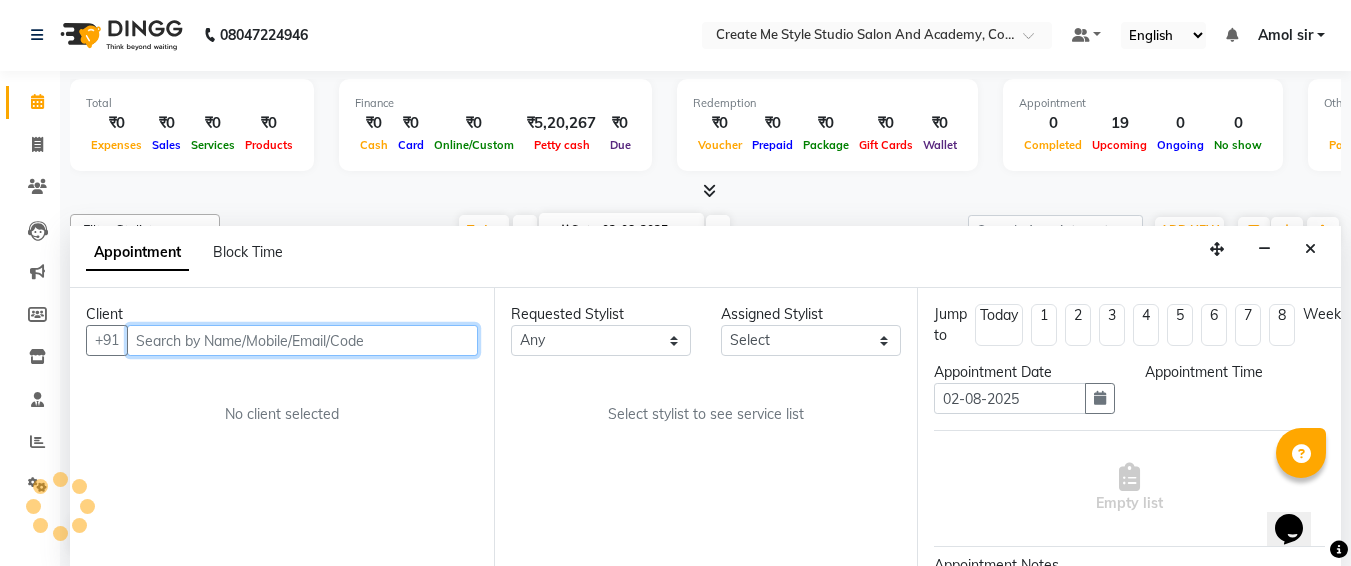 select on "780" 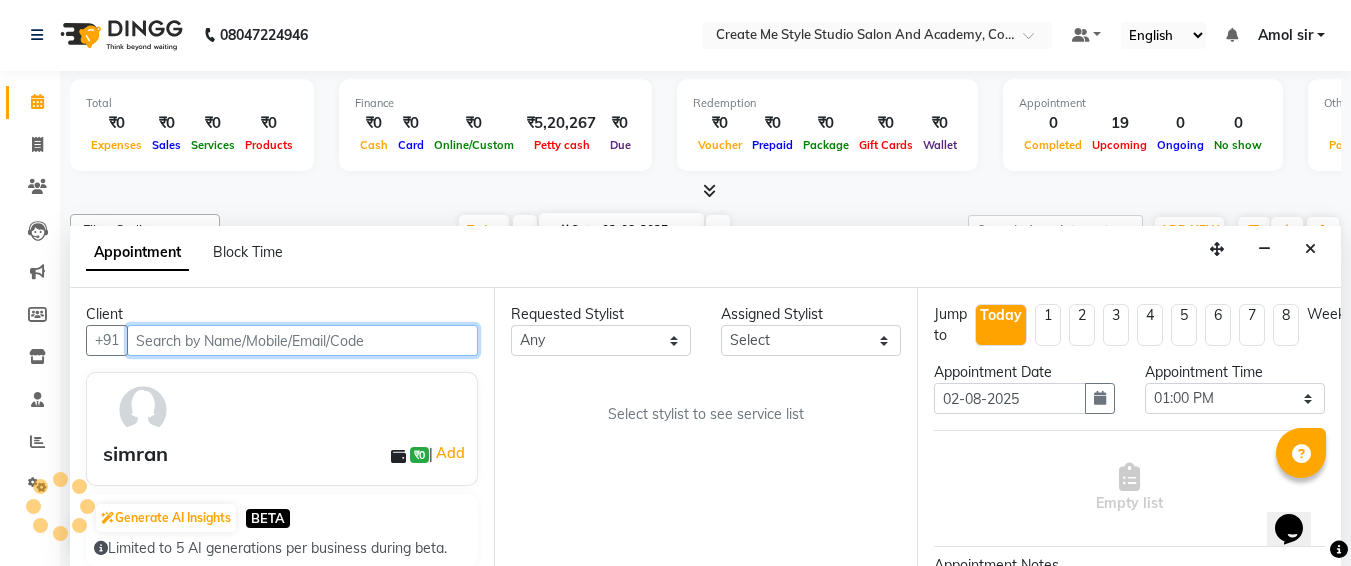 scroll, scrollTop: 265, scrollLeft: 0, axis: vertical 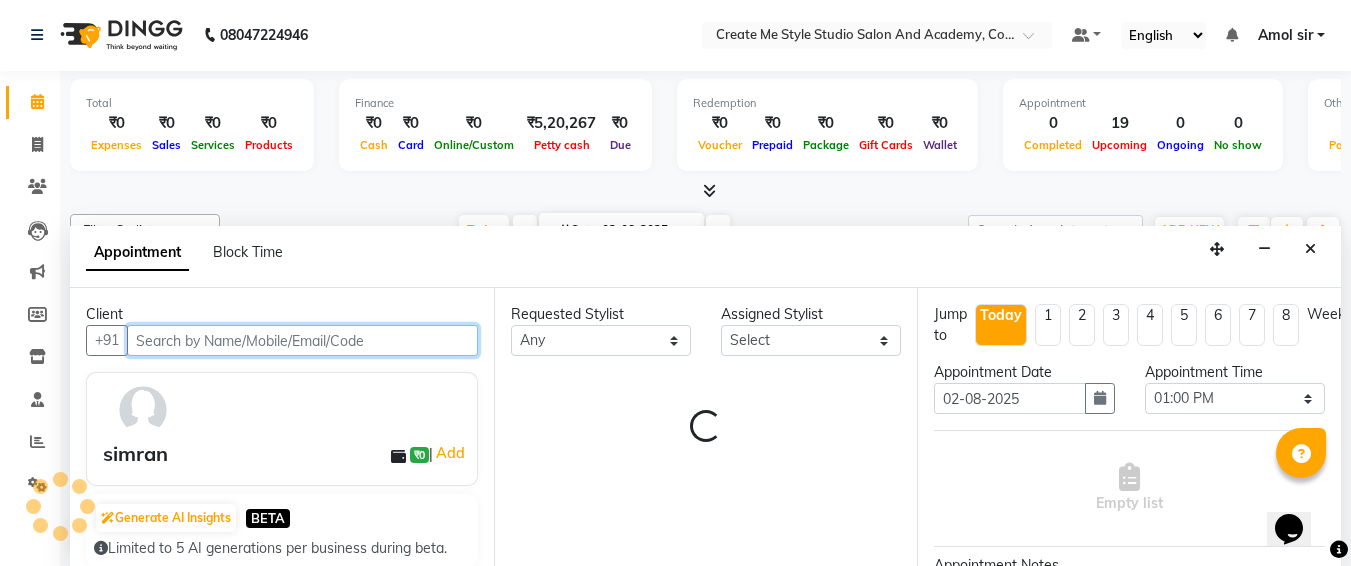 select on "79114" 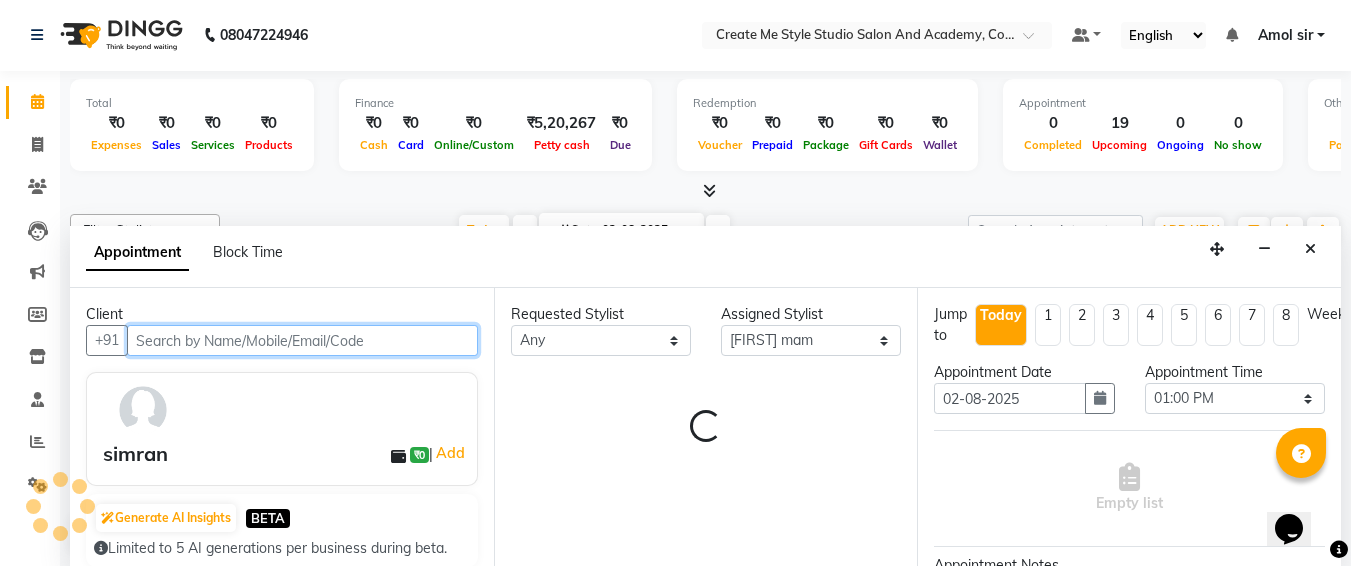 select on "4152" 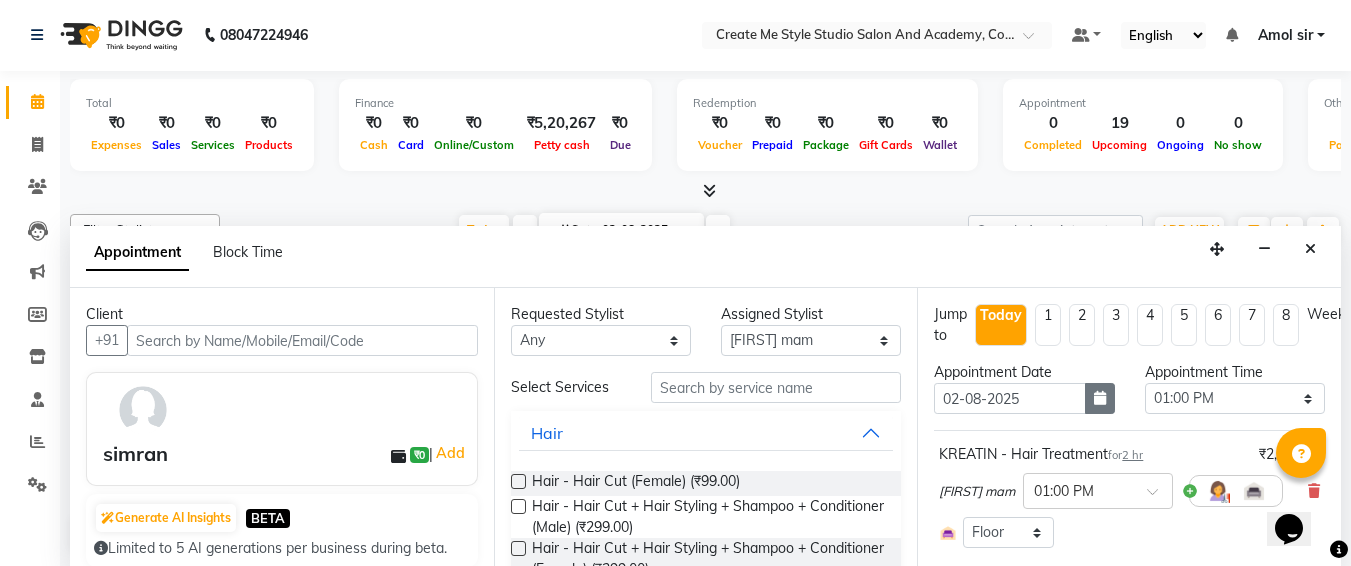 click at bounding box center [1100, 398] 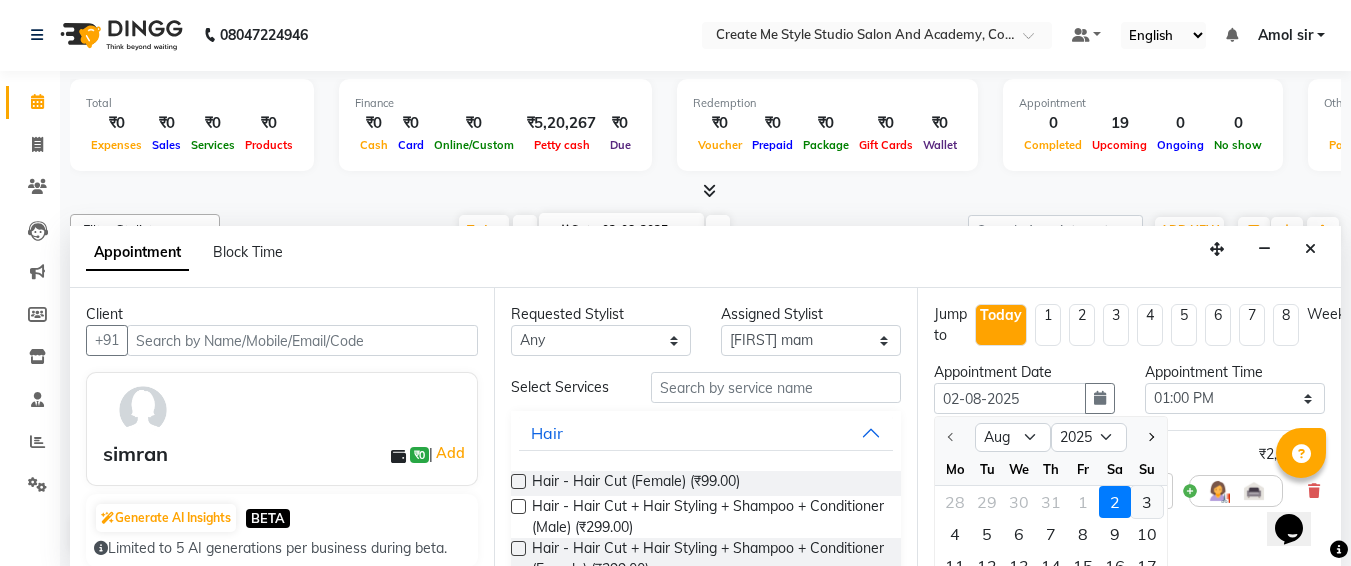click on "3" at bounding box center (1147, 502) 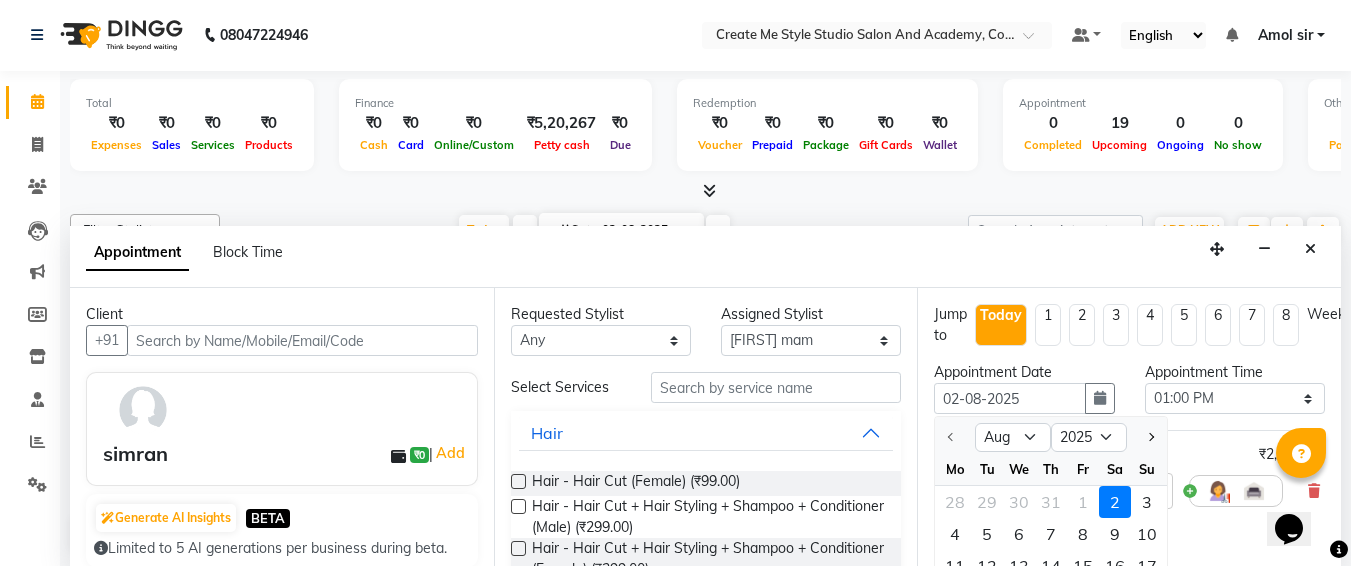 type on "03-08-2025" 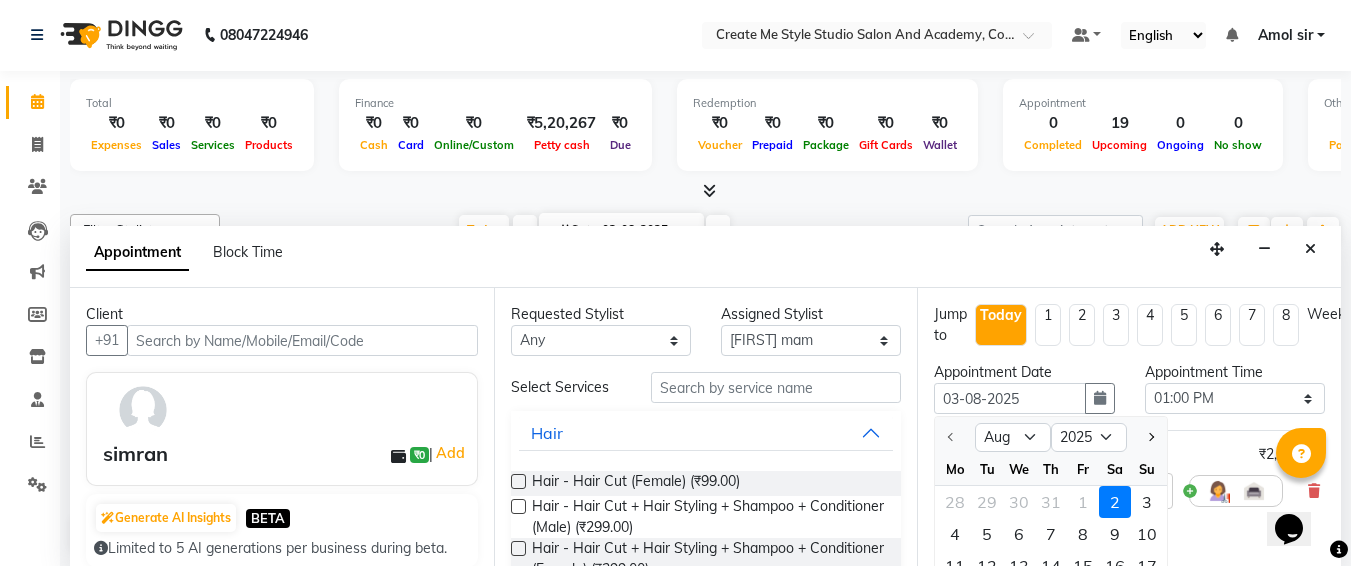 select on "780" 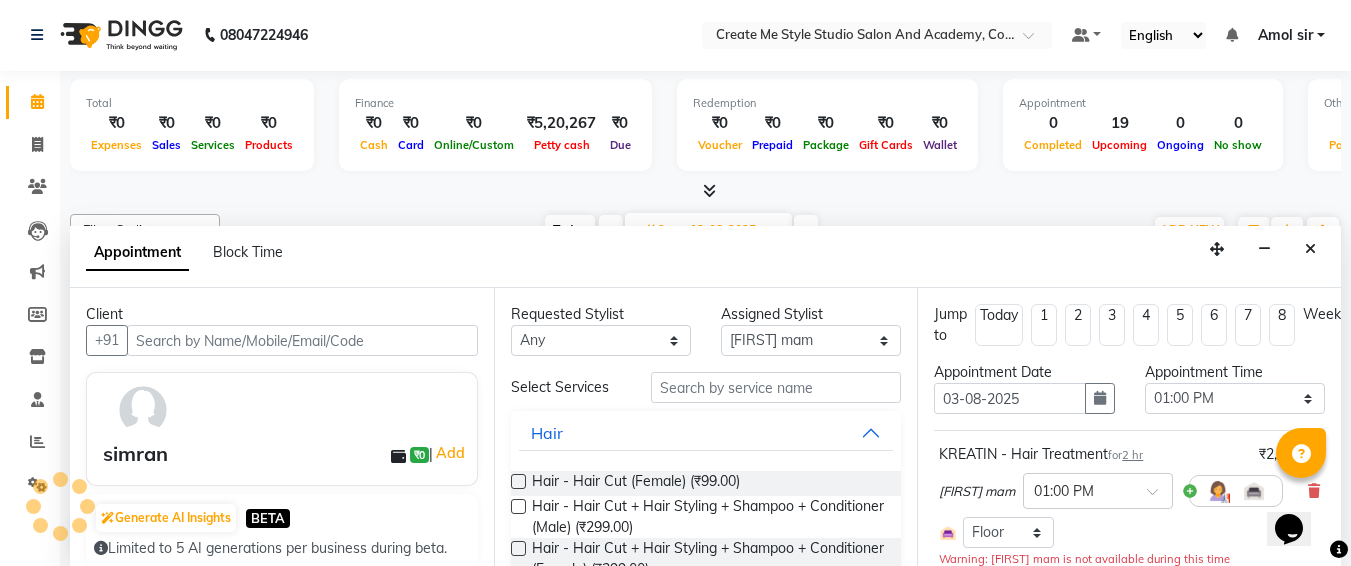 scroll, scrollTop: 265, scrollLeft: 0, axis: vertical 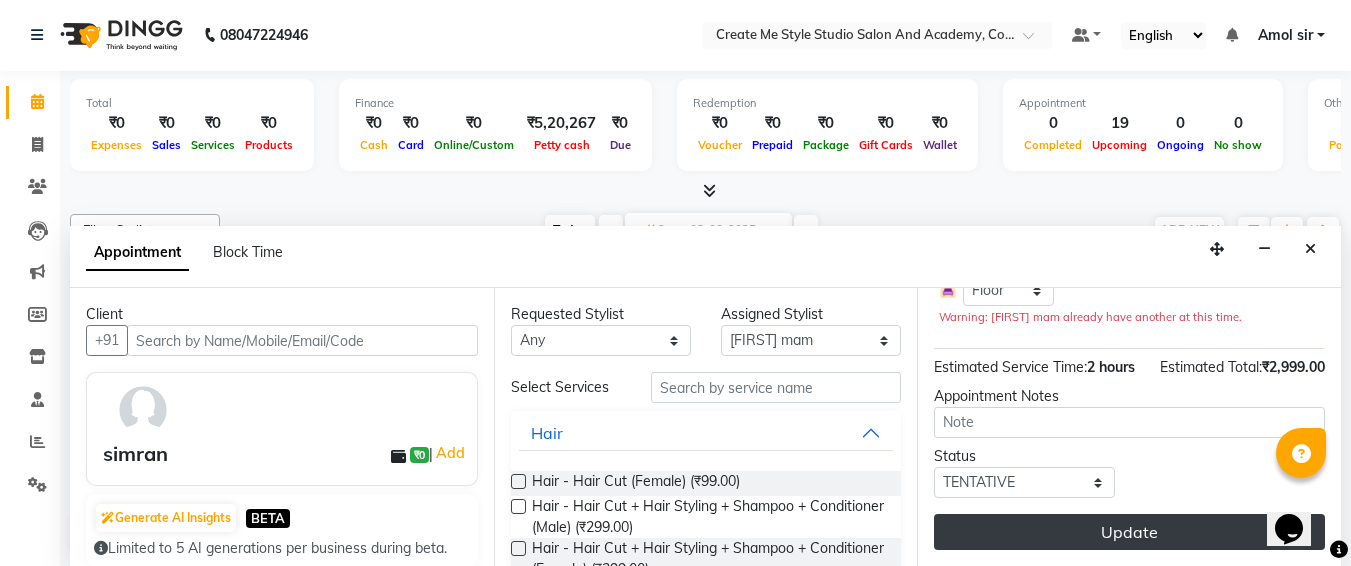 click on "Update" at bounding box center [1129, 532] 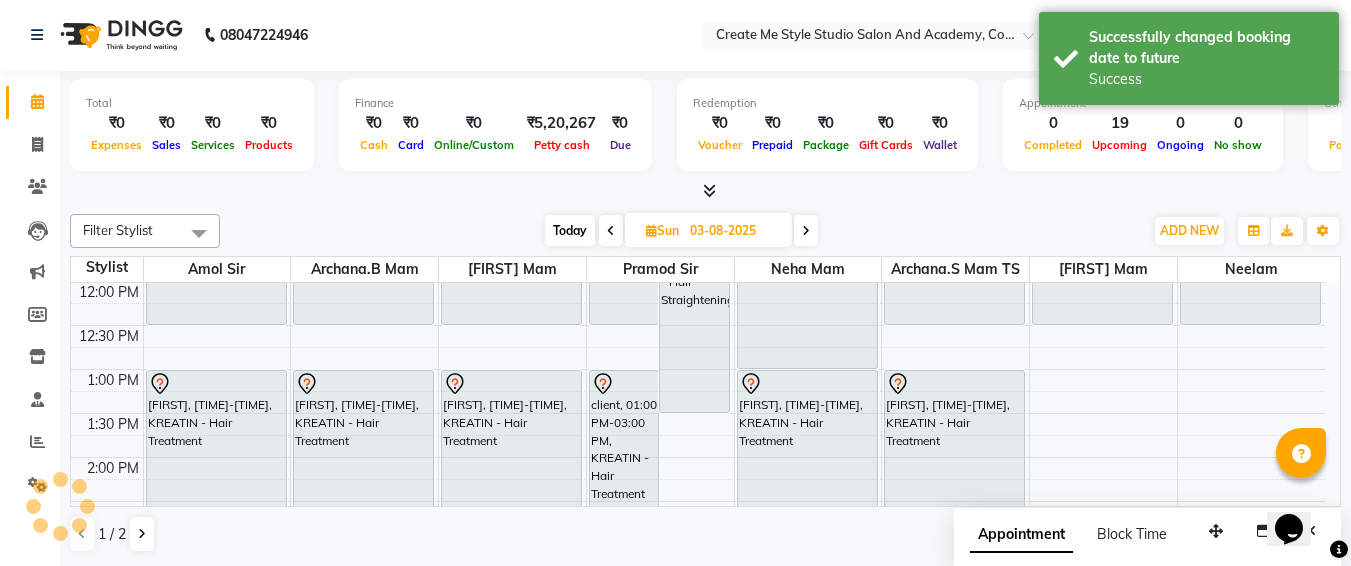 scroll, scrollTop: 0, scrollLeft: 0, axis: both 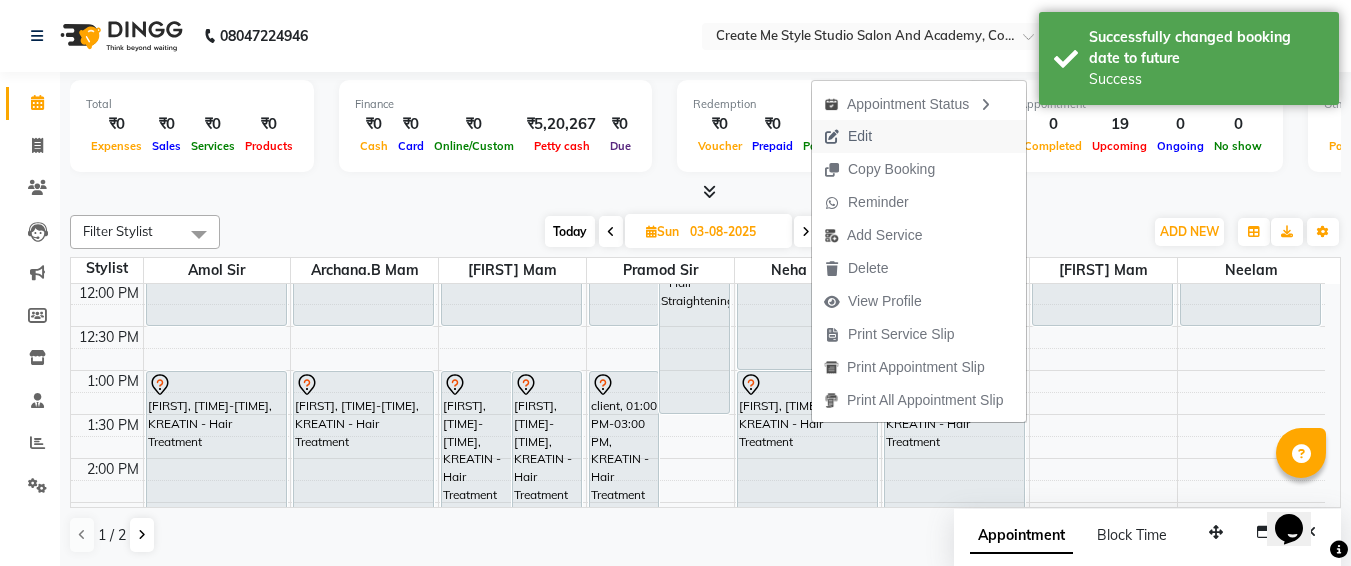 click on "Edit" at bounding box center [860, 136] 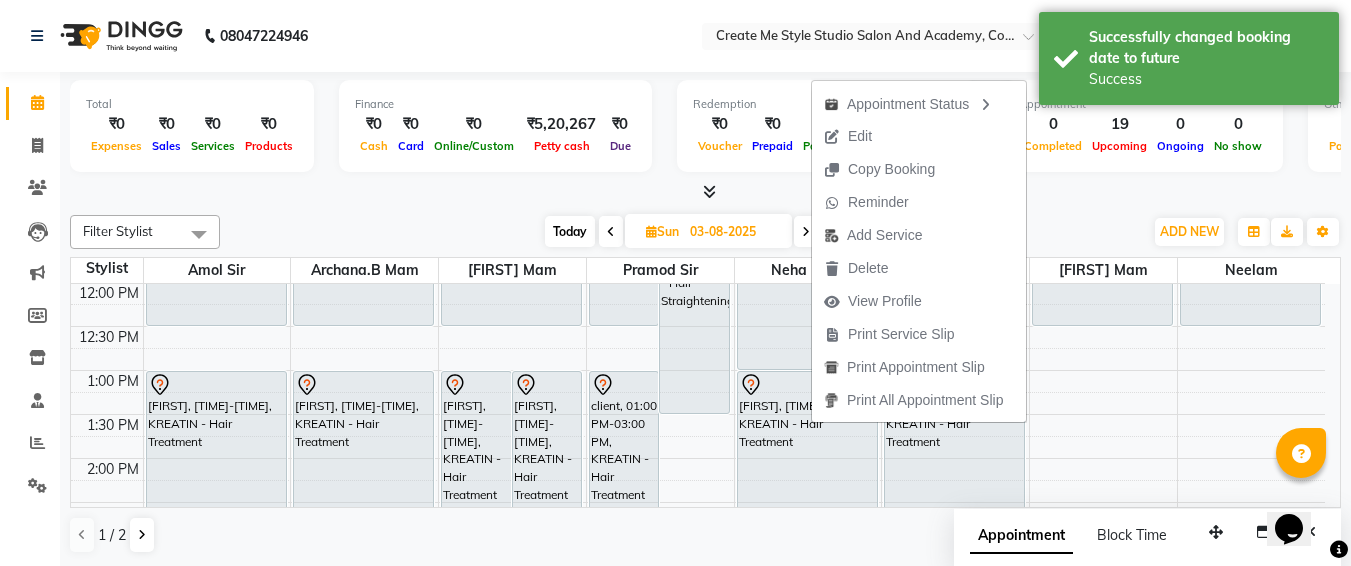 select on "tentative" 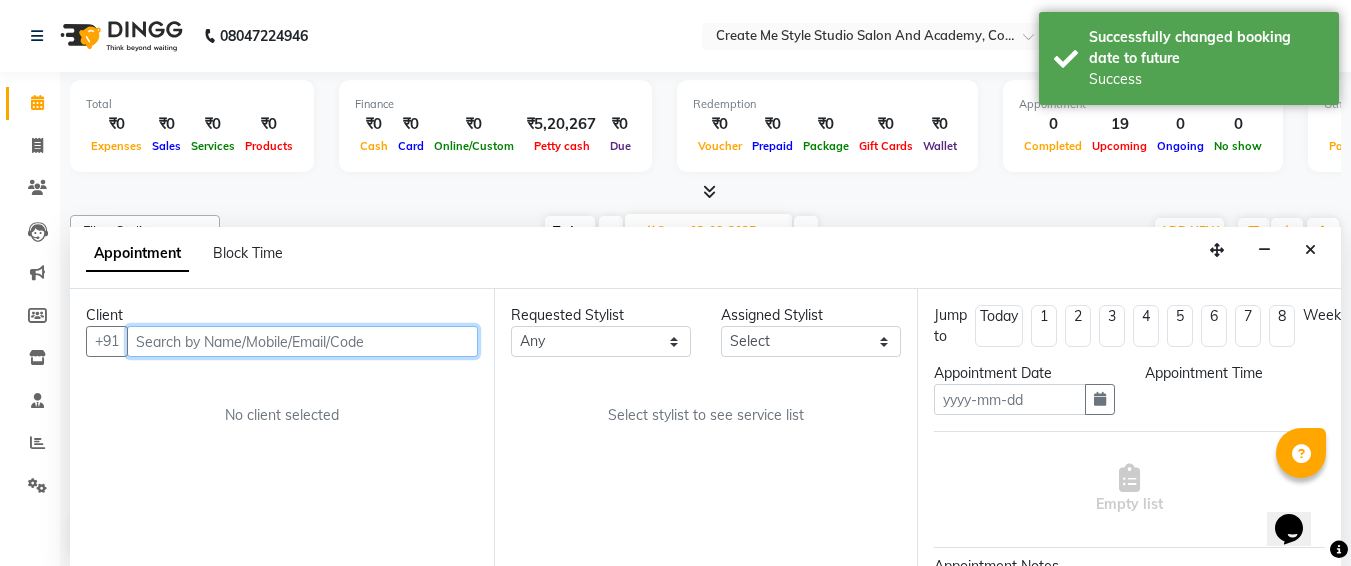 type on "03-08-2025" 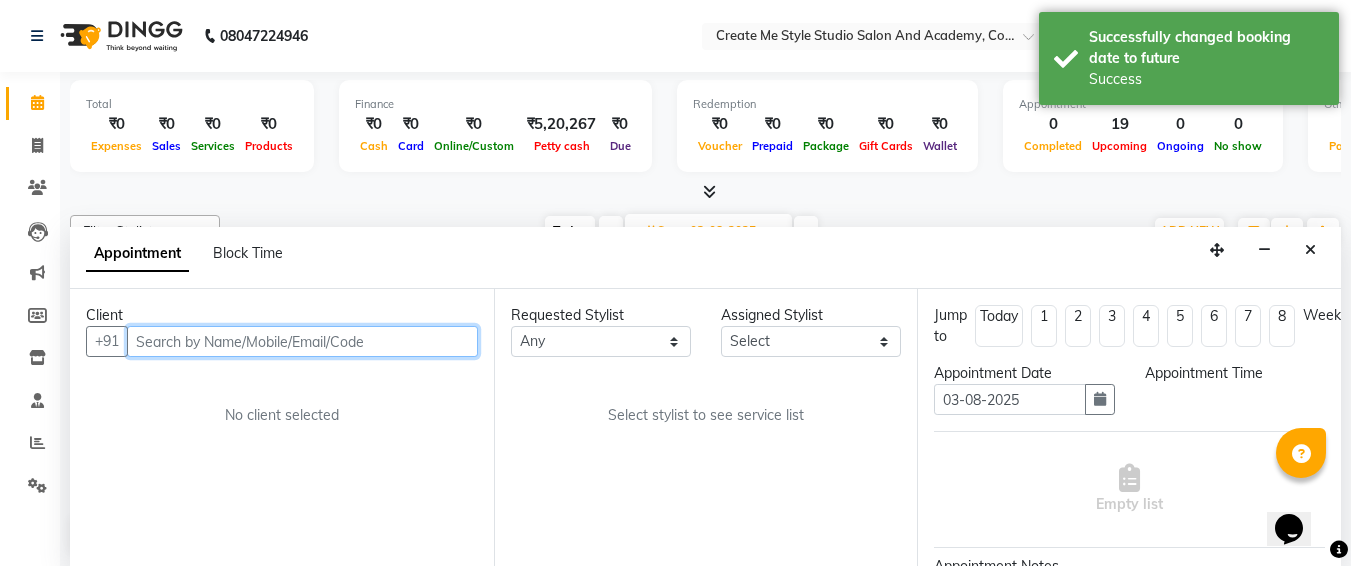 scroll, scrollTop: 1, scrollLeft: 0, axis: vertical 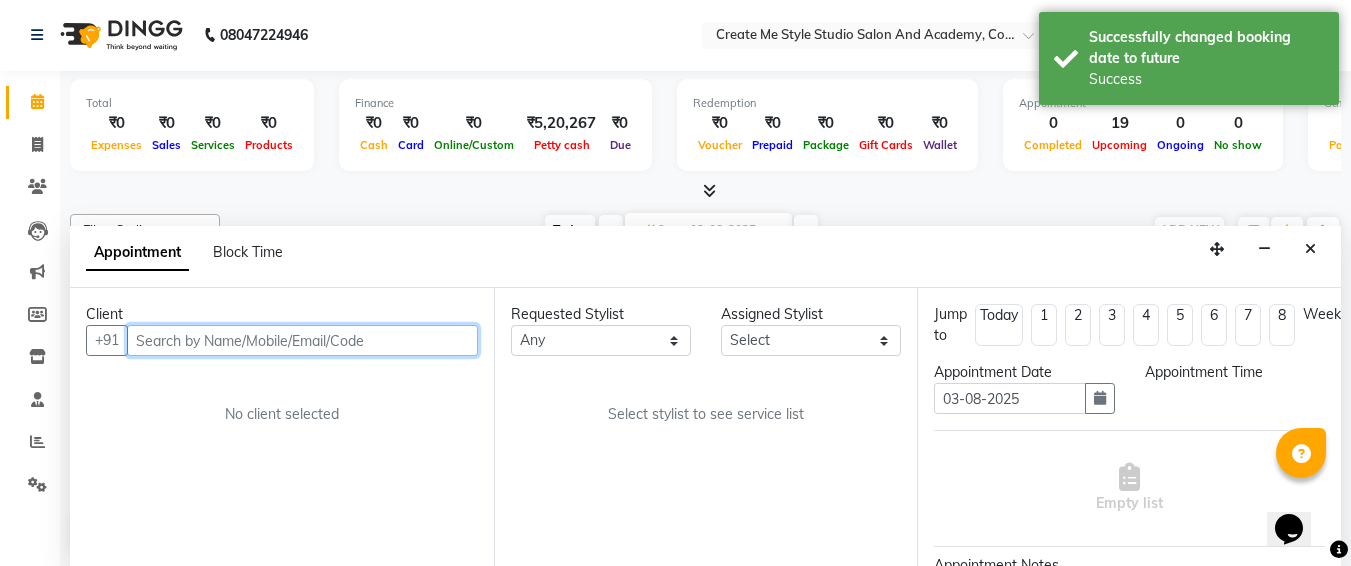 select on "780" 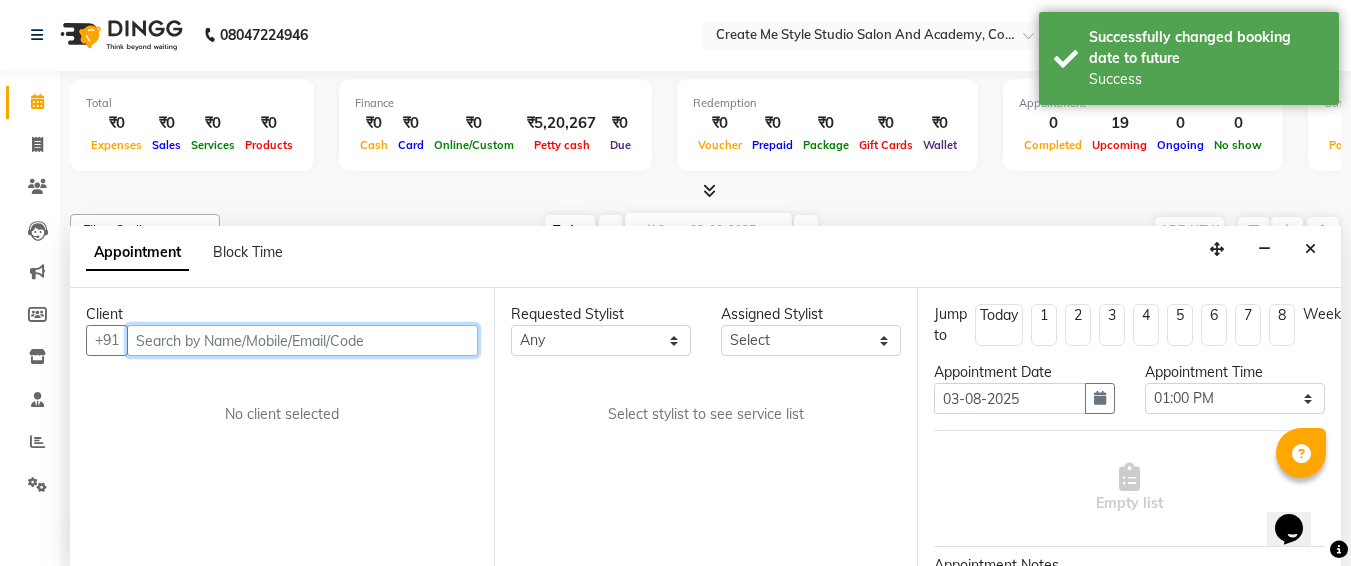 select on "79117" 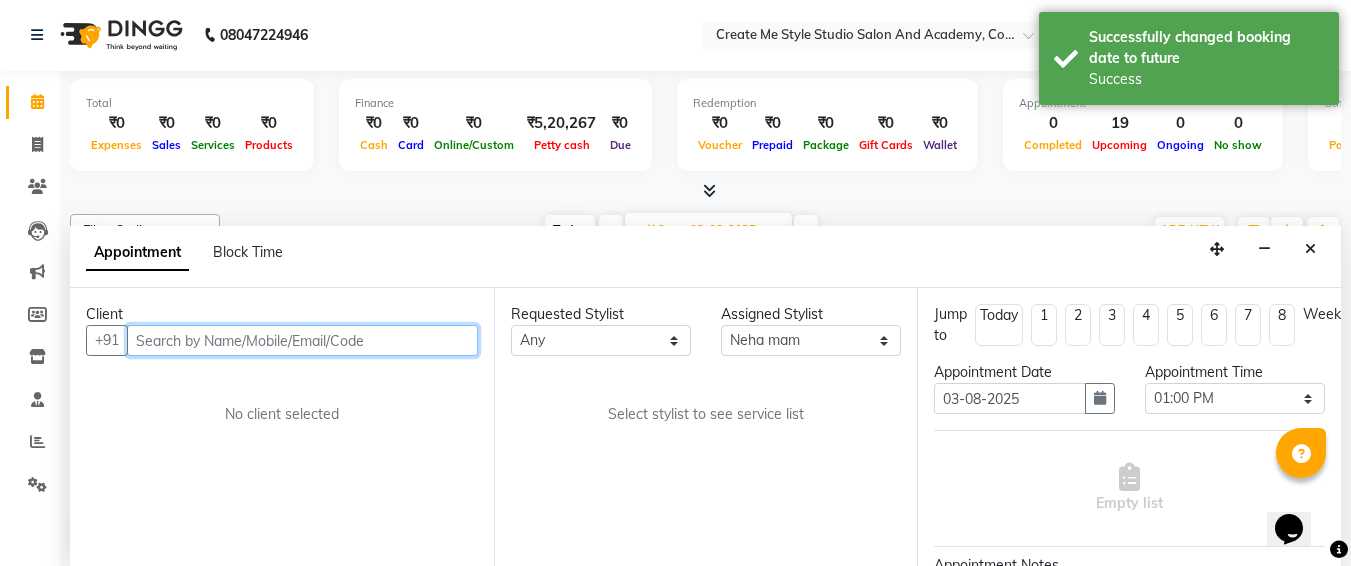 scroll, scrollTop: 265, scrollLeft: 0, axis: vertical 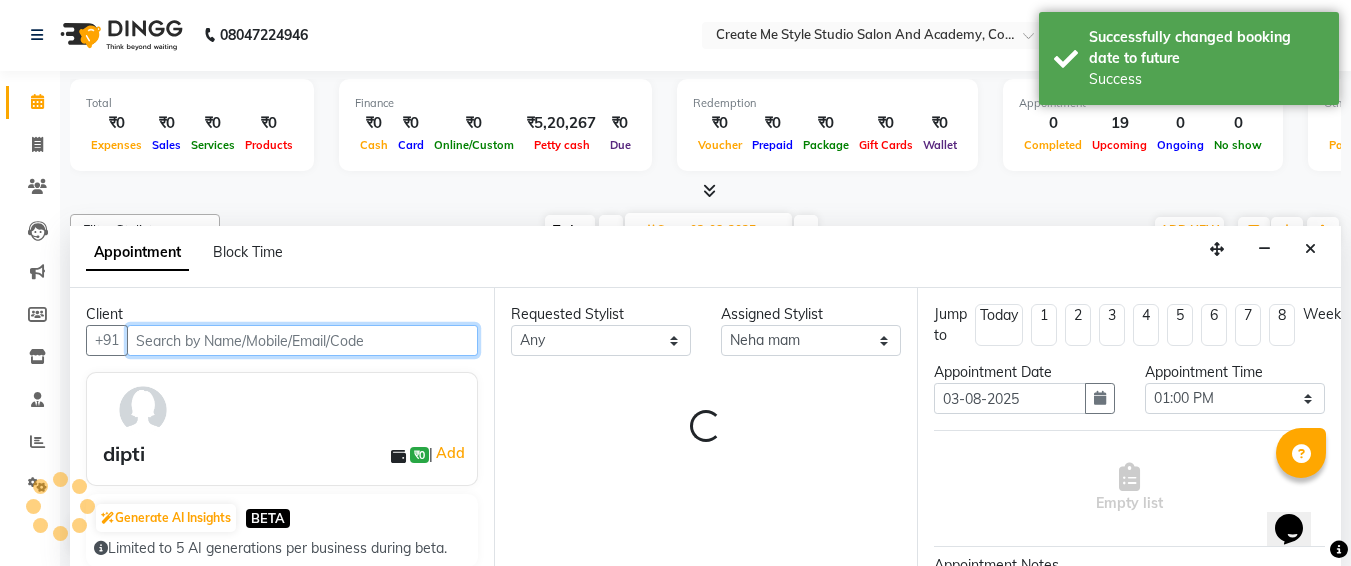 select on "4152" 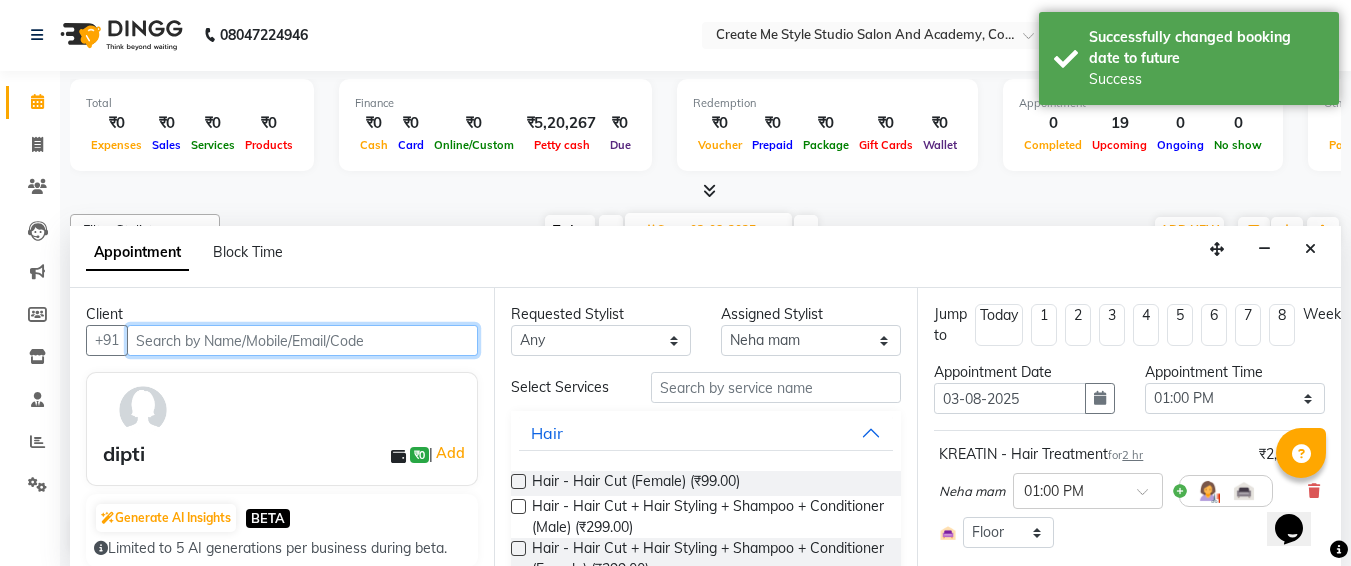 scroll, scrollTop: 257, scrollLeft: 0, axis: vertical 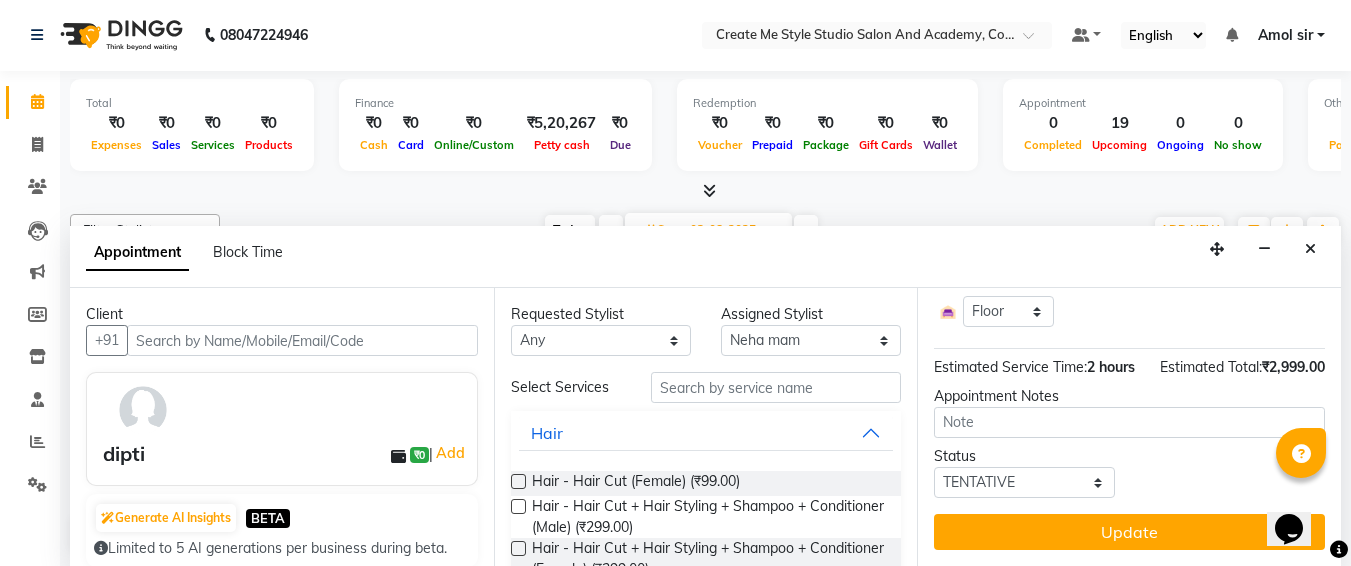 click on "Update" at bounding box center [1129, 532] 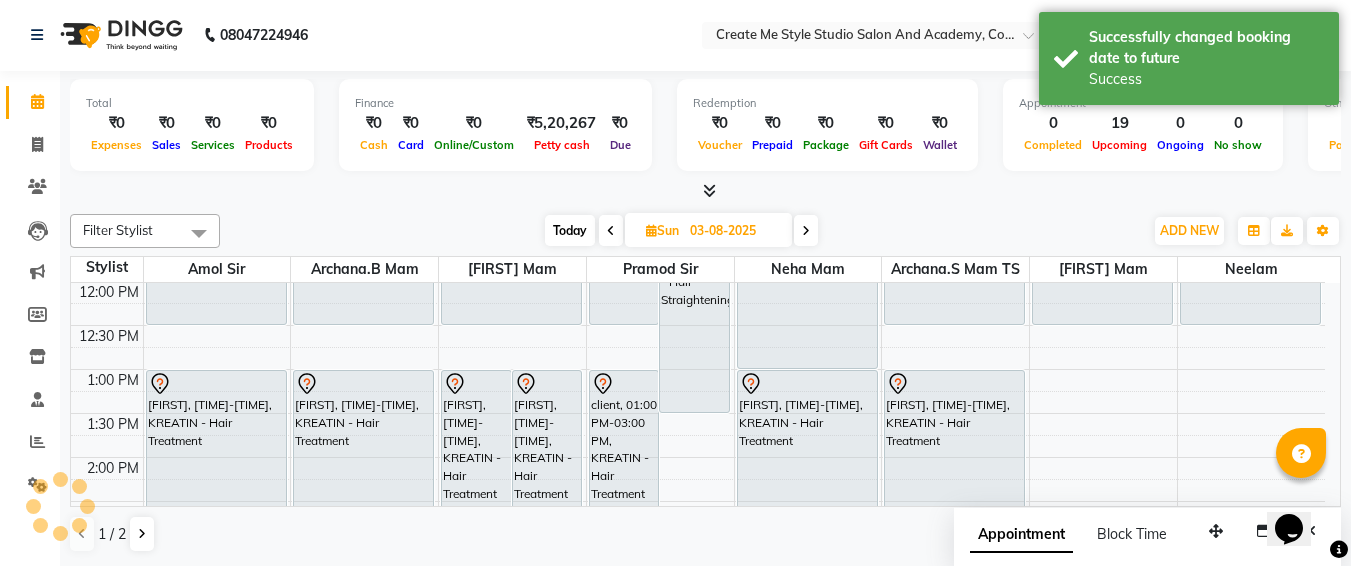 scroll, scrollTop: 0, scrollLeft: 0, axis: both 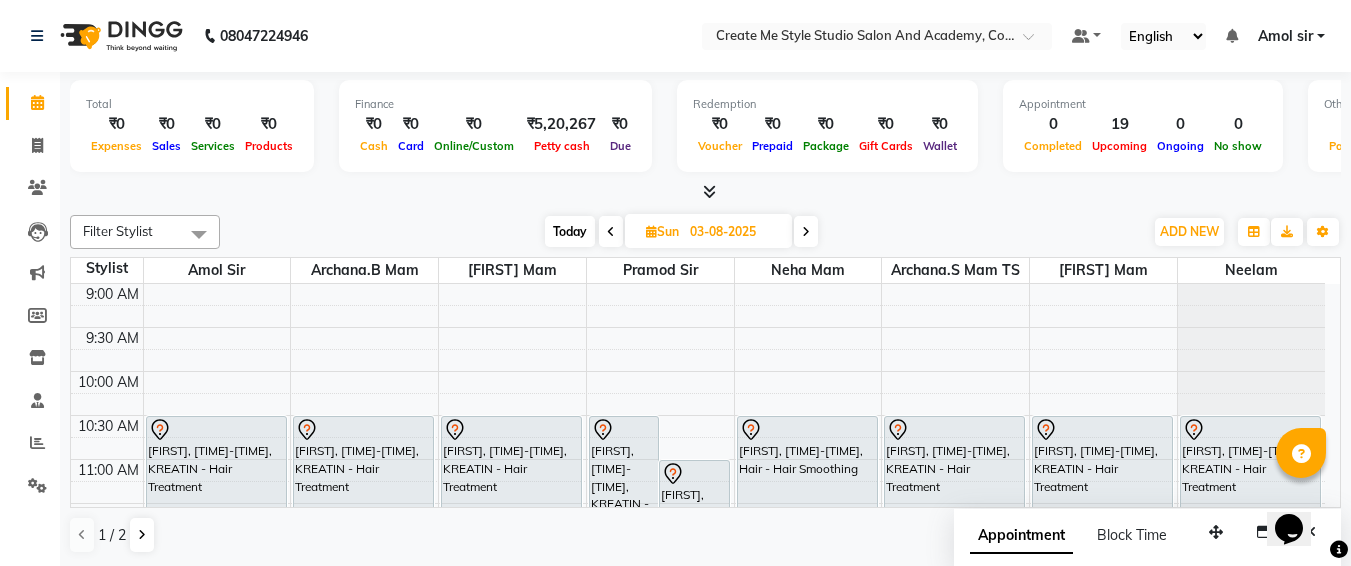 click on "03-08-2025" at bounding box center (734, 232) 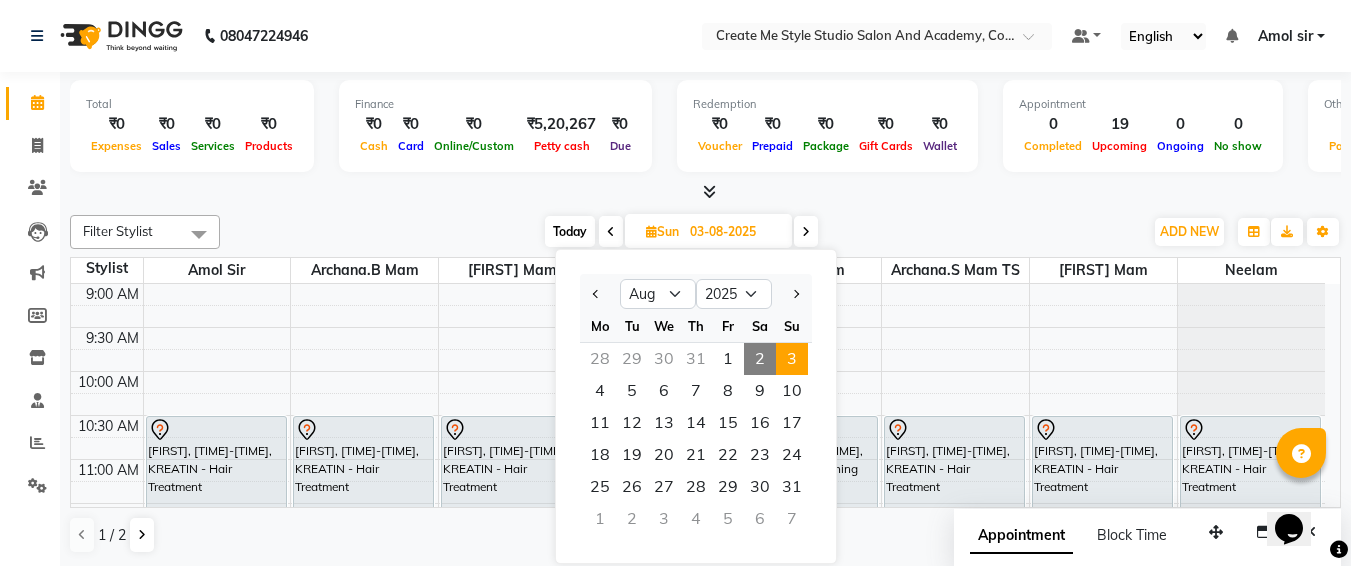 click on "2" at bounding box center [760, 359] 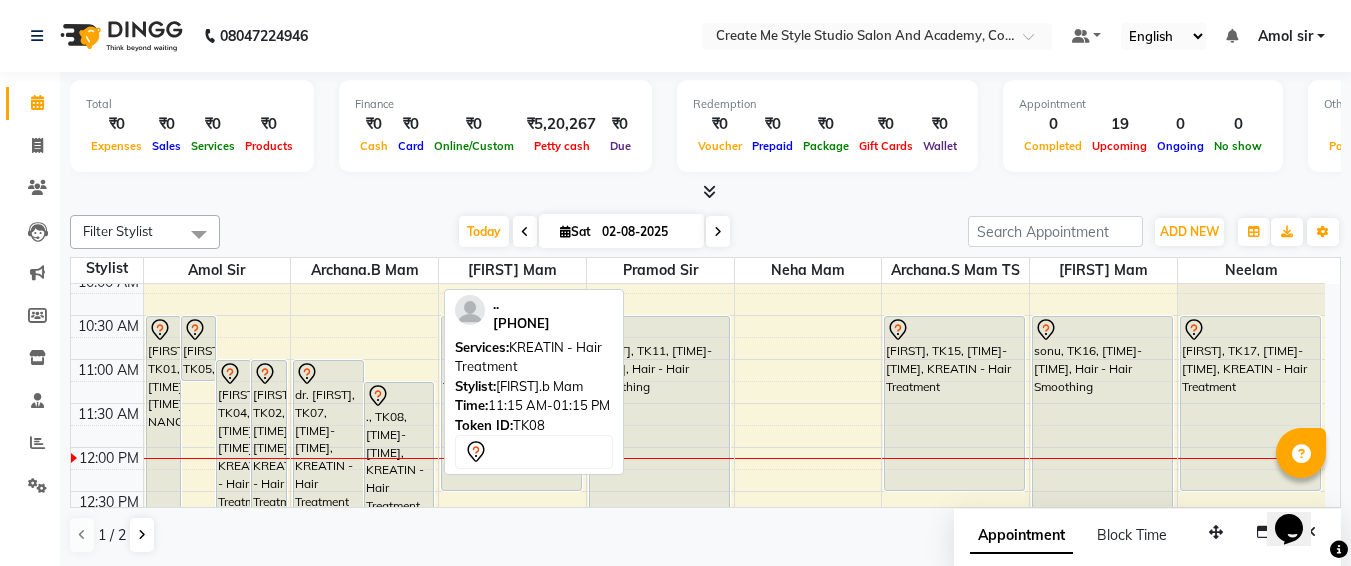 scroll, scrollTop: 99, scrollLeft: 0, axis: vertical 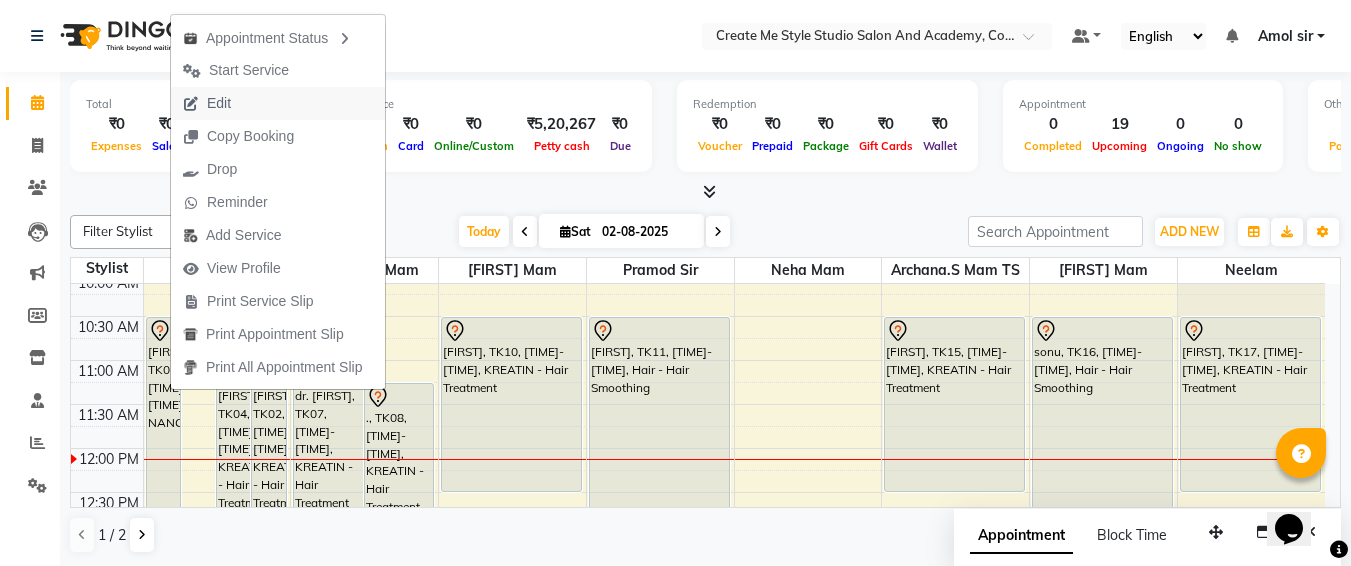 click on "Edit" at bounding box center (278, 103) 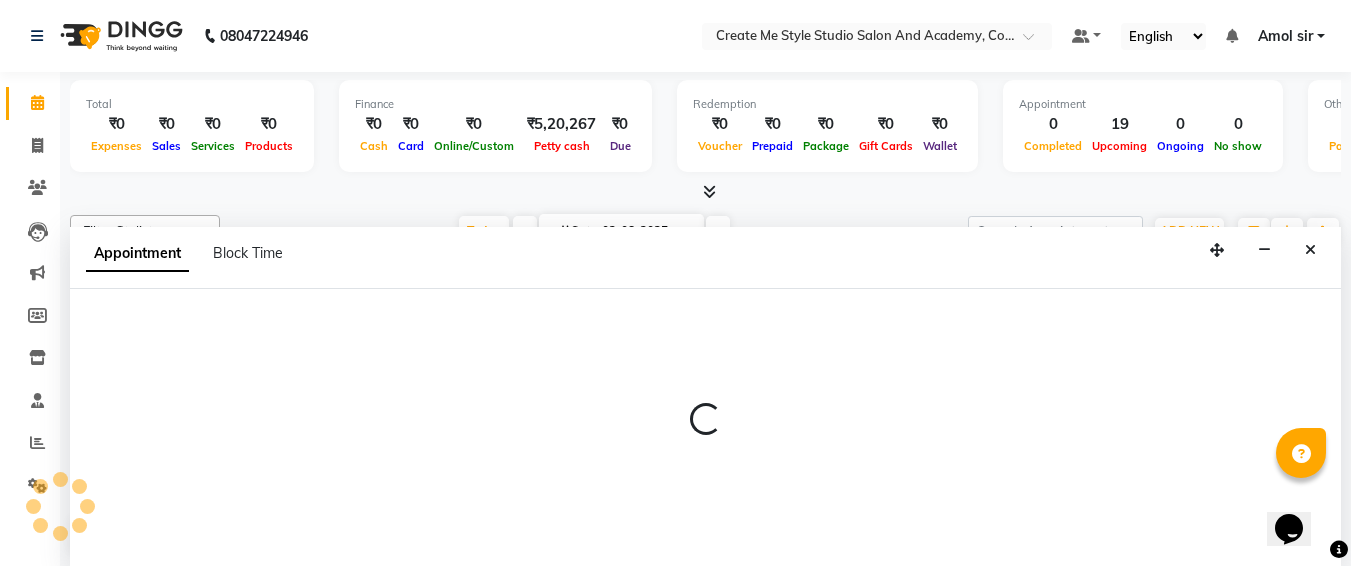 scroll, scrollTop: 1, scrollLeft: 0, axis: vertical 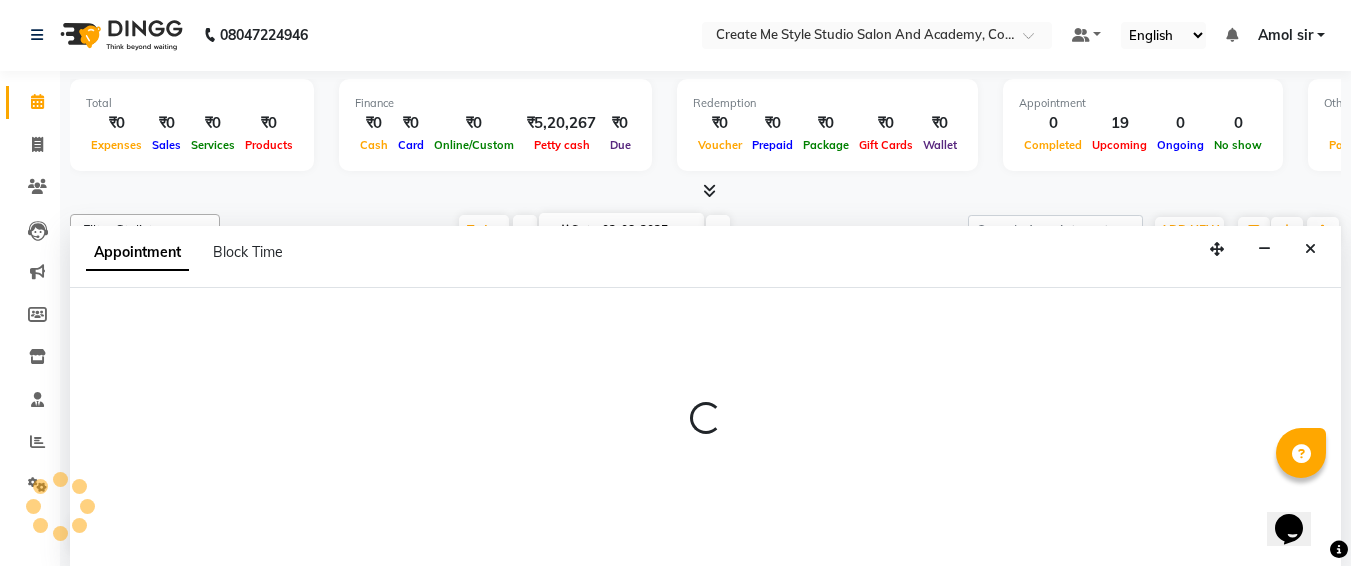 select on "tentative" 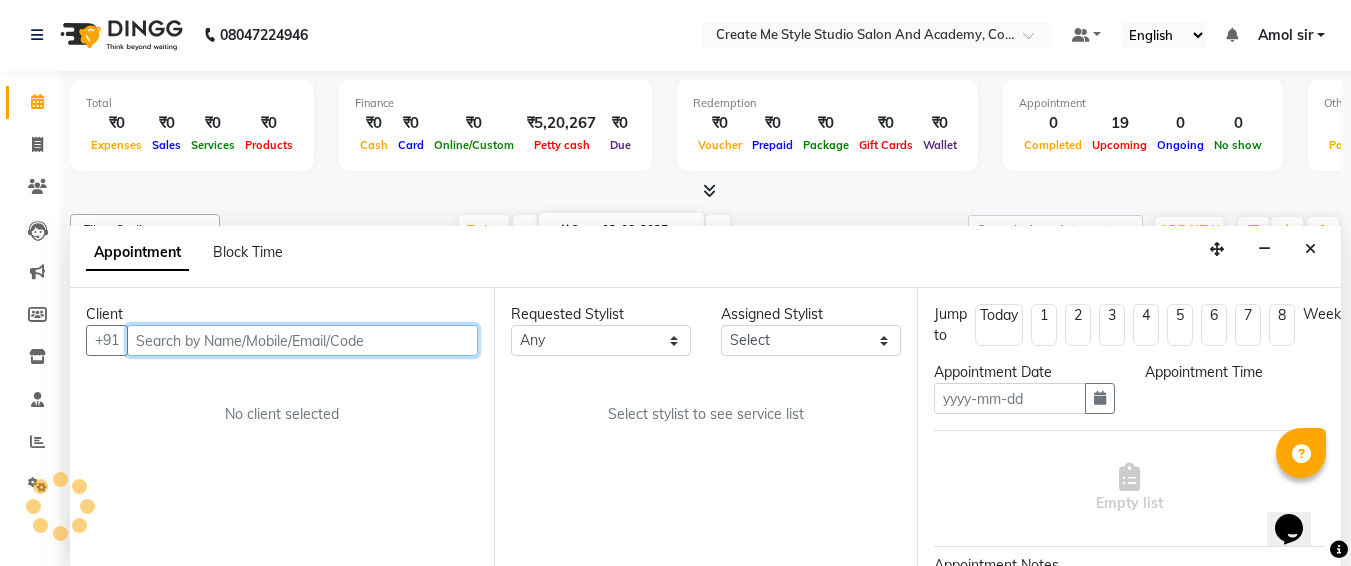 type on "02-08-2025" 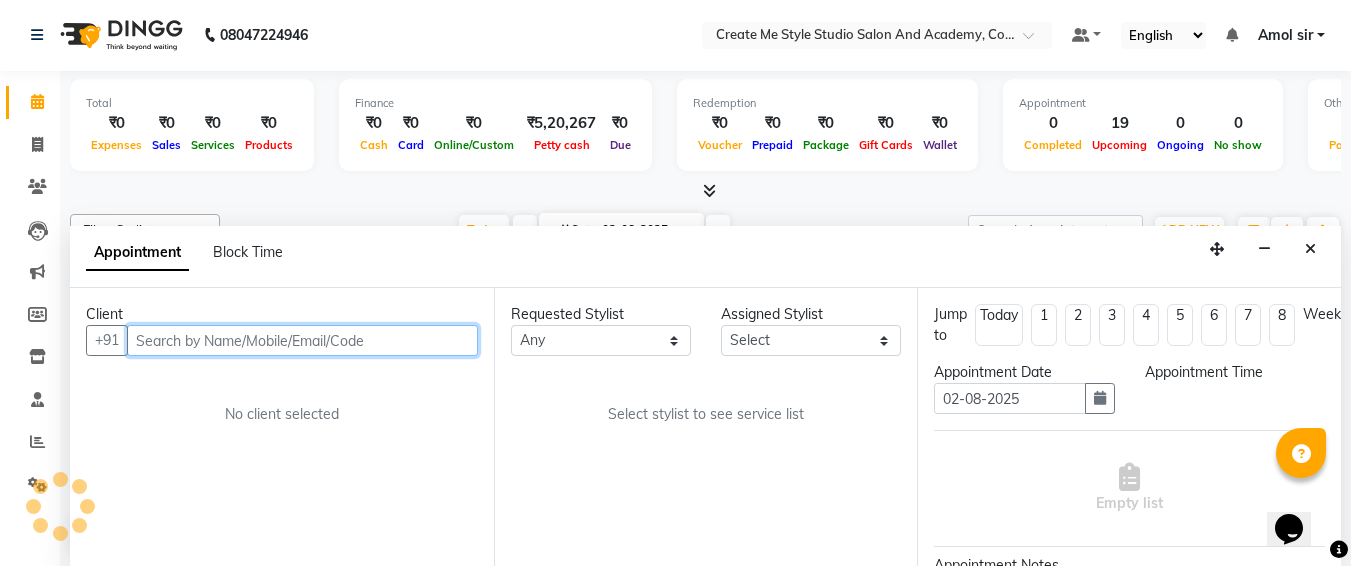 select on "630" 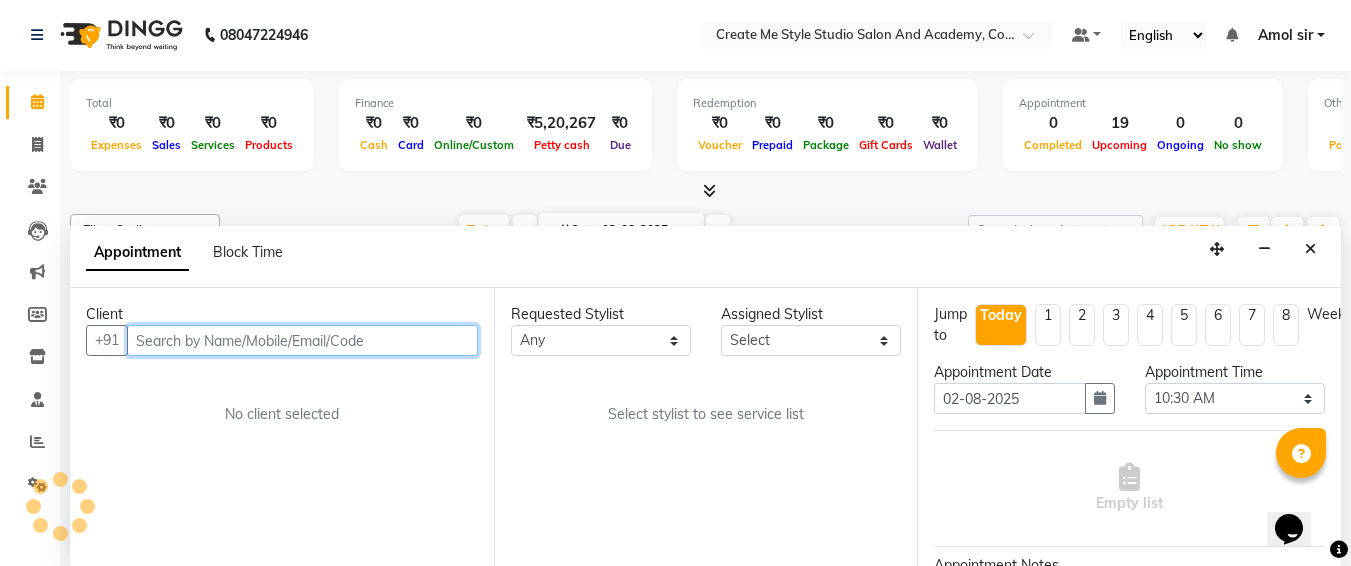 scroll, scrollTop: 265, scrollLeft: 0, axis: vertical 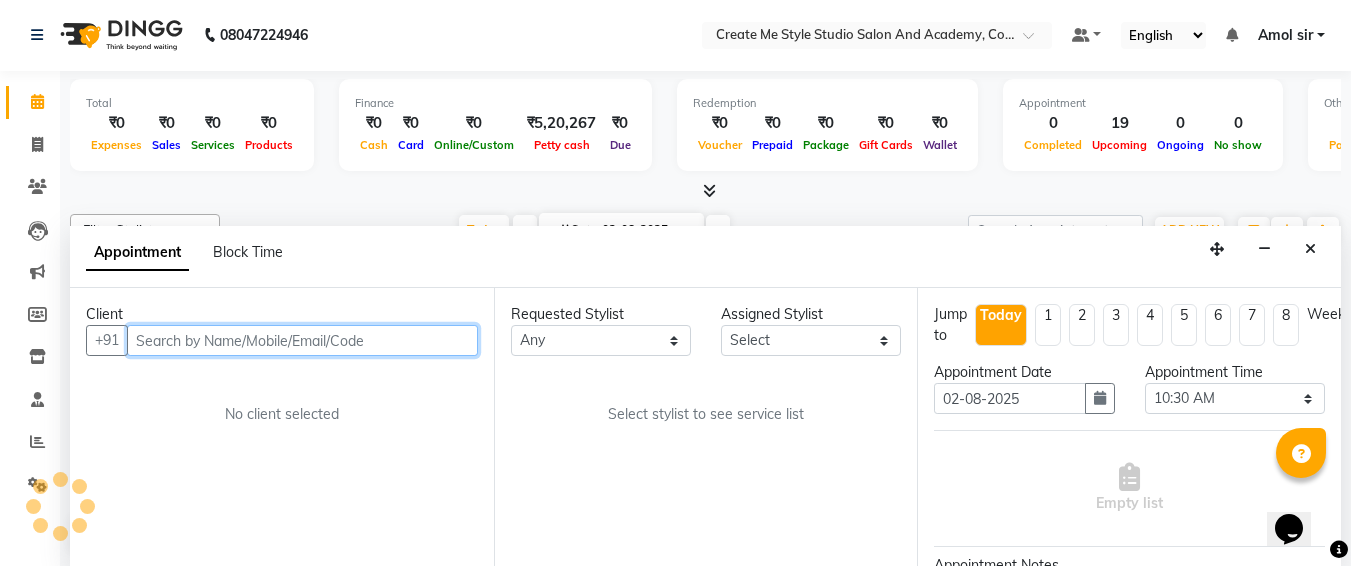select on "79112" 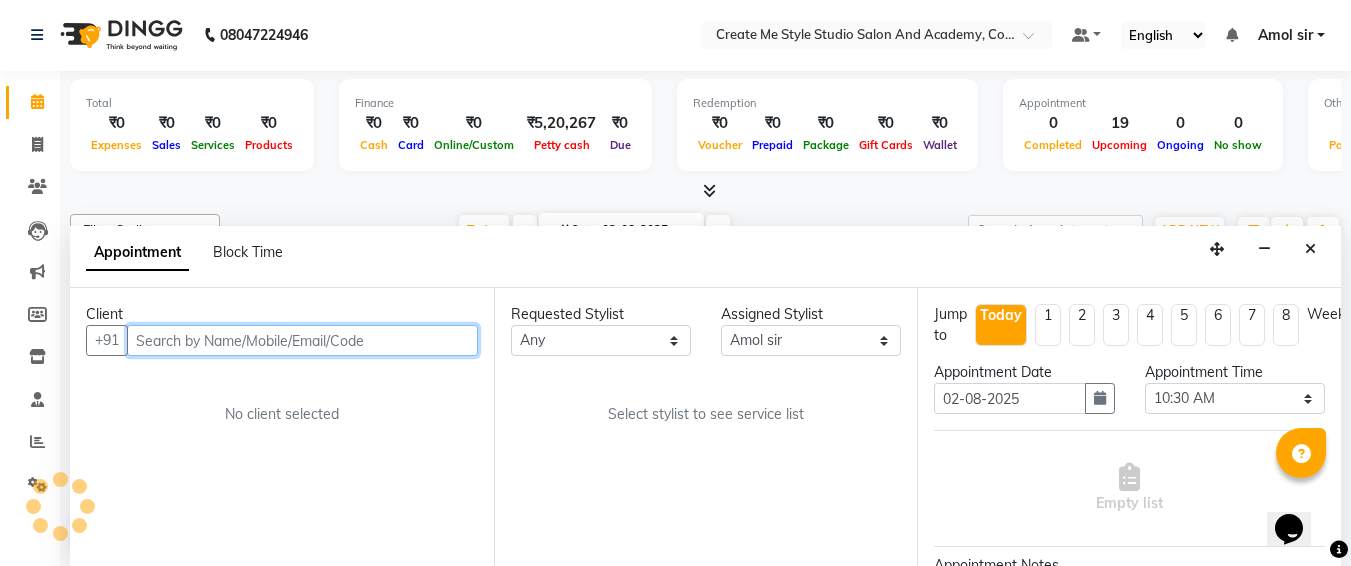select on "4152" 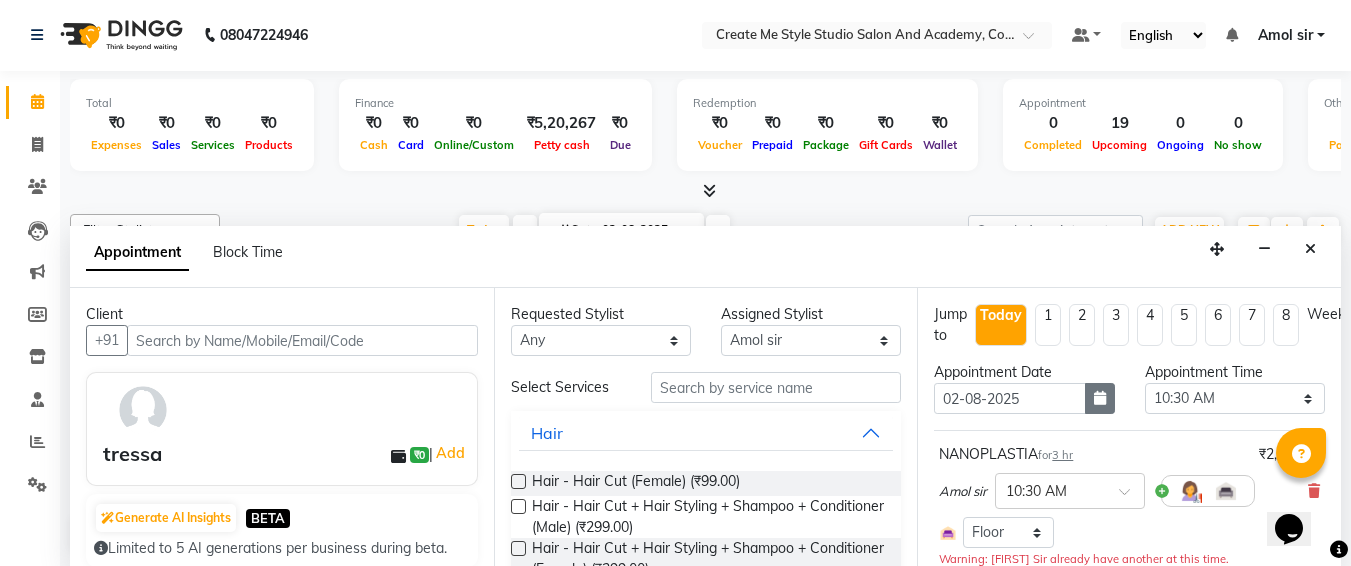 click at bounding box center (1100, 398) 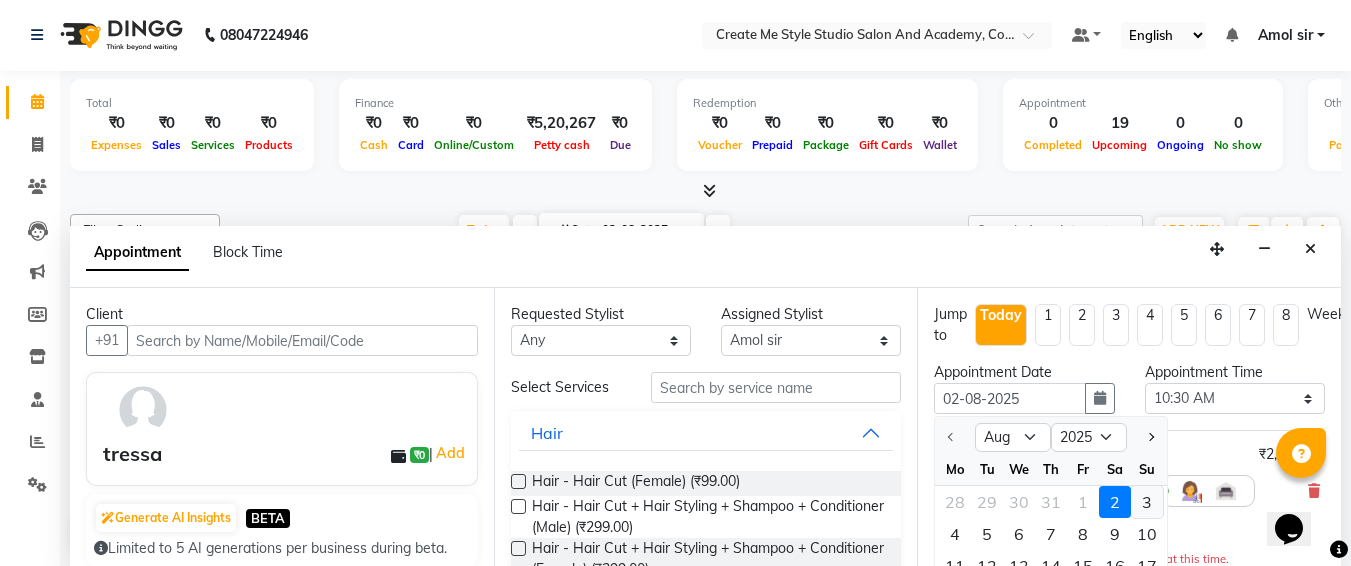 click on "3" at bounding box center (1147, 502) 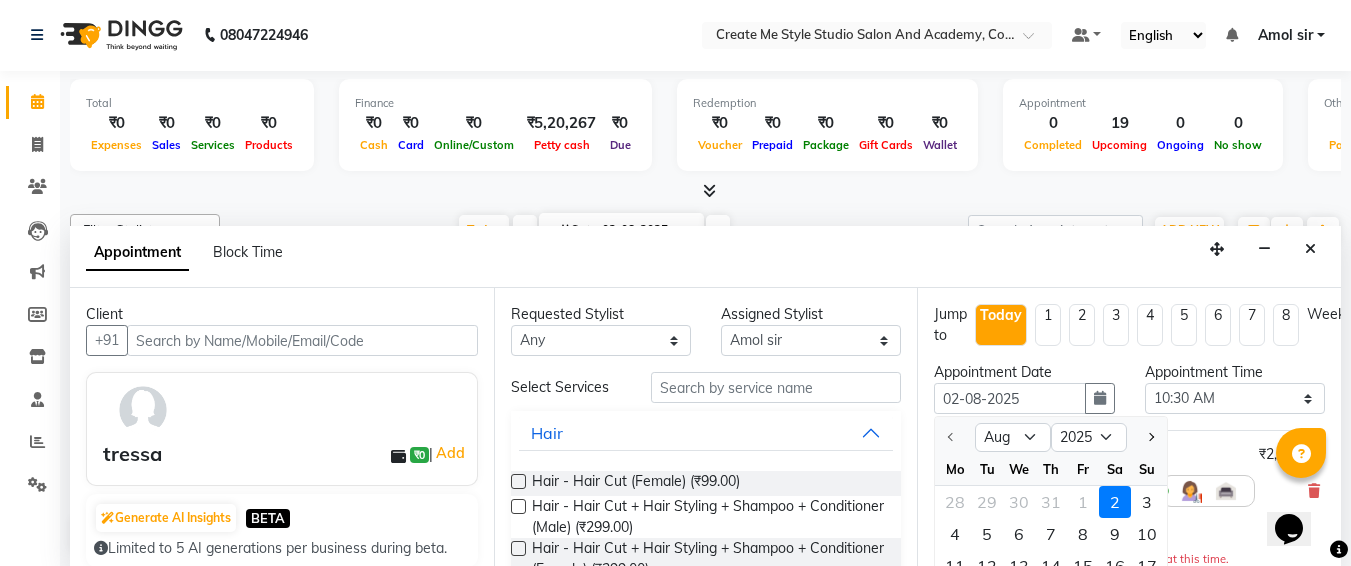 type on "03-08-2025" 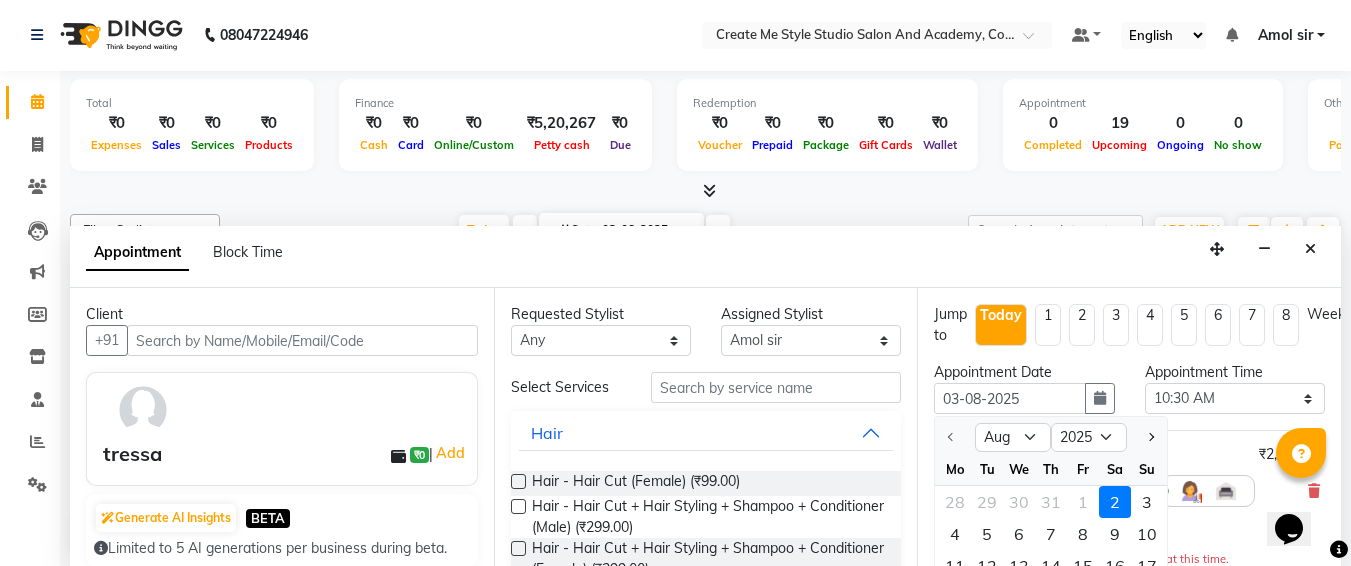 scroll, scrollTop: 265, scrollLeft: 0, axis: vertical 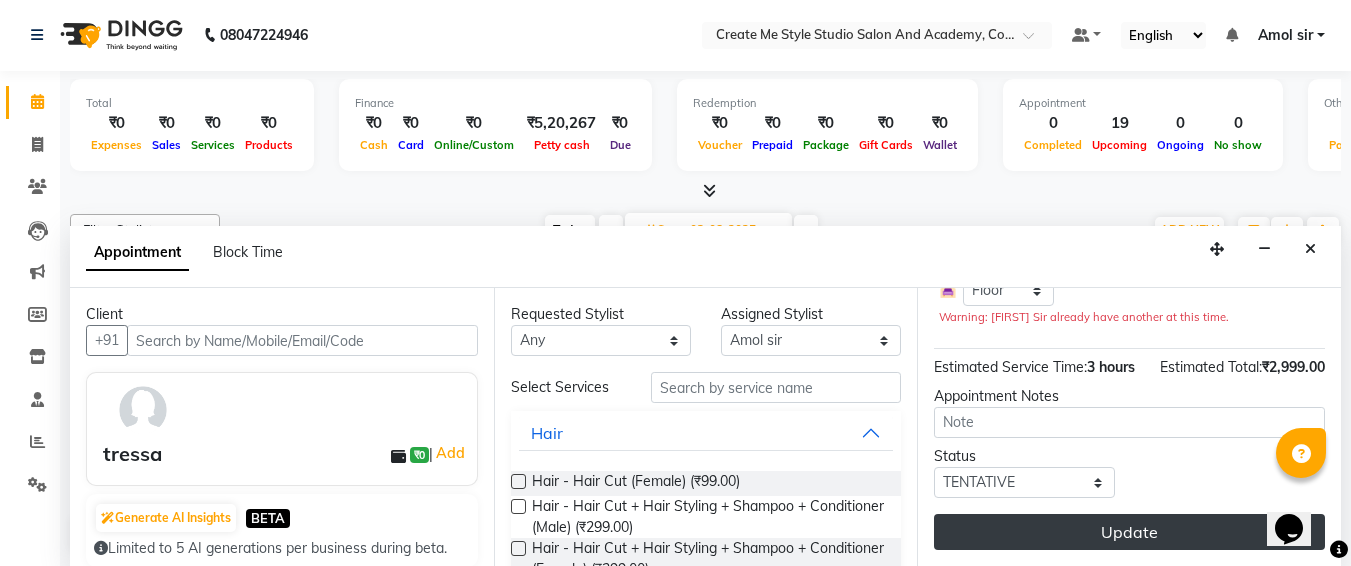 click on "Update" at bounding box center (1129, 532) 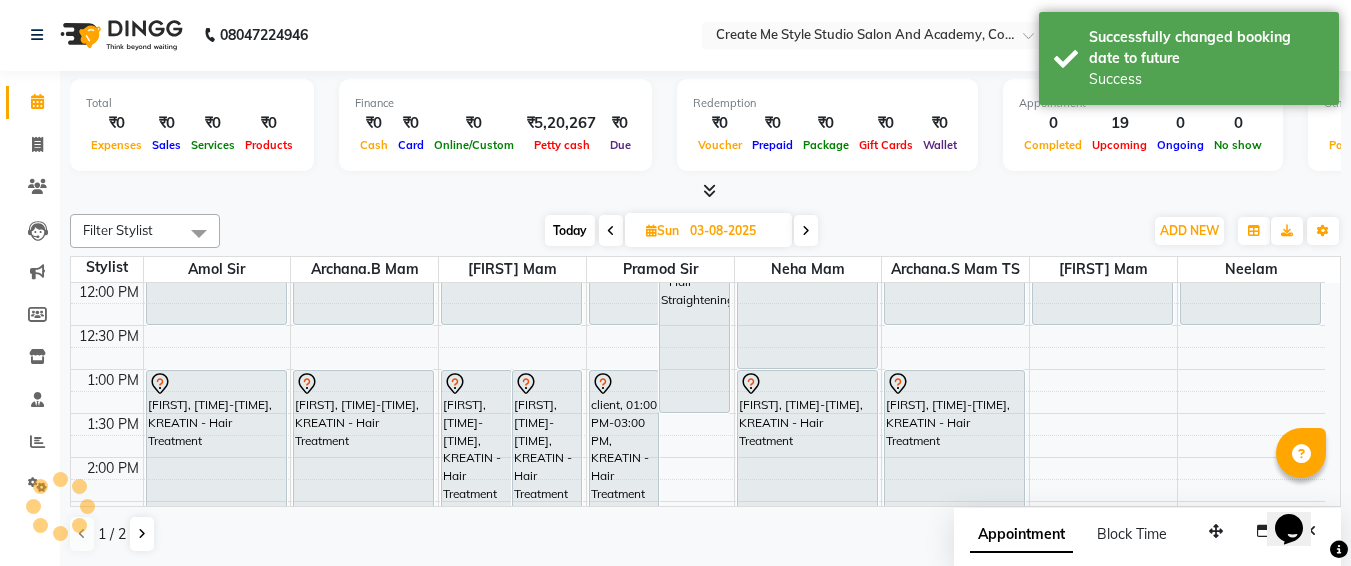 scroll, scrollTop: 0, scrollLeft: 0, axis: both 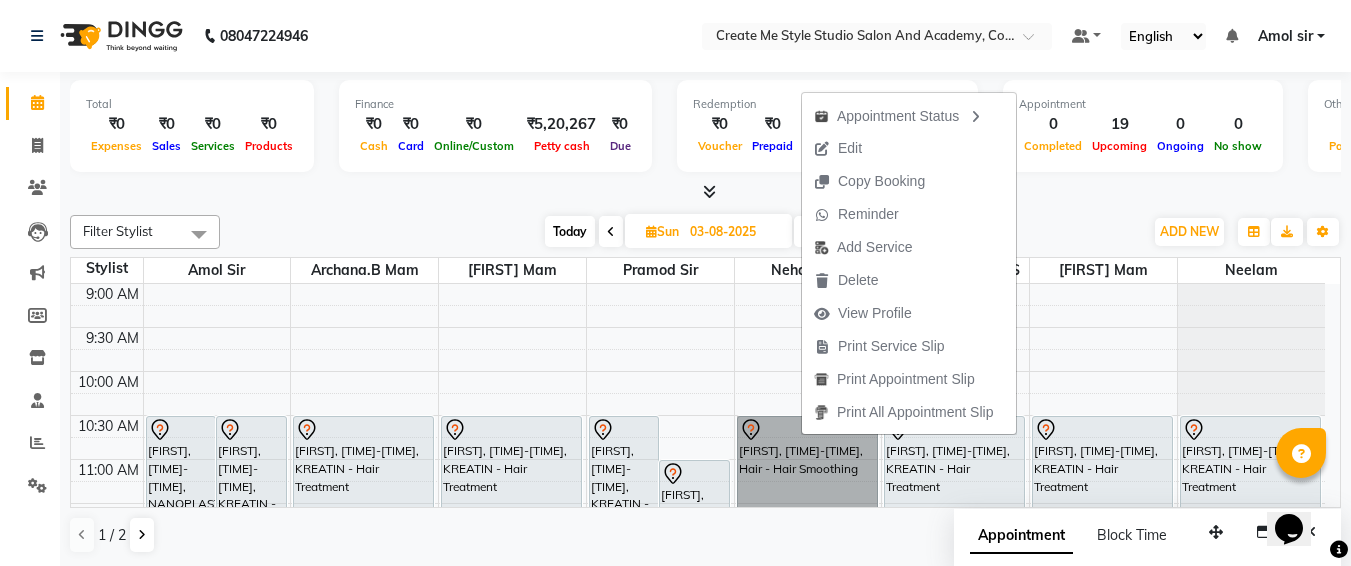 click at bounding box center (734, 404) 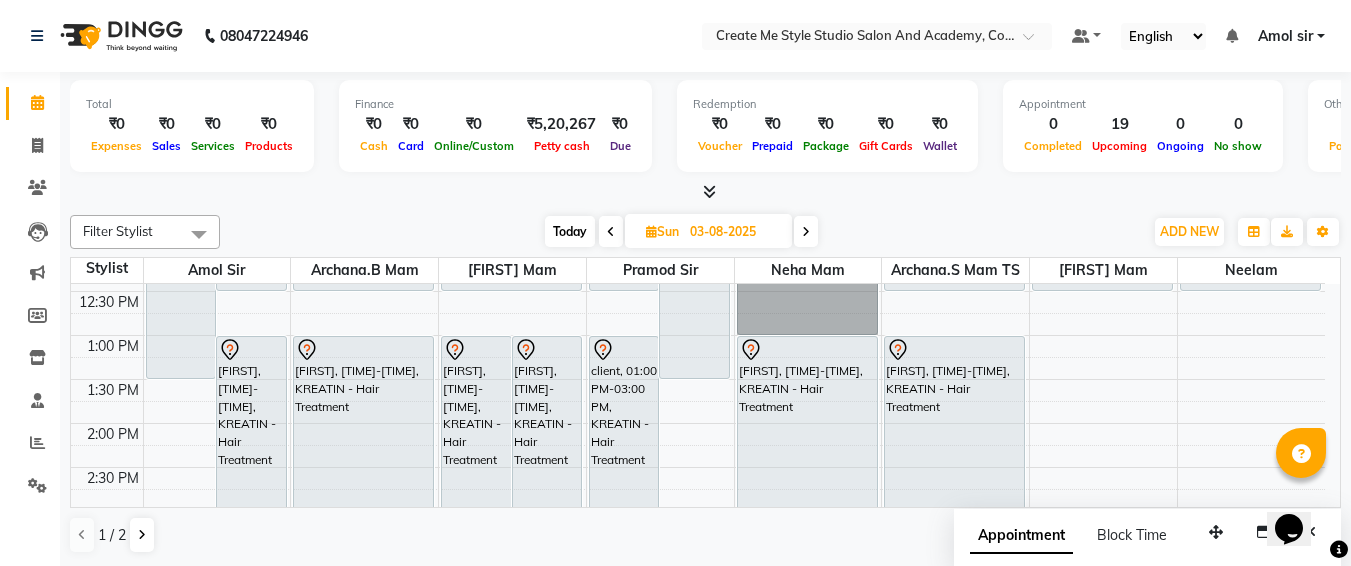 scroll, scrollTop: 0, scrollLeft: 0, axis: both 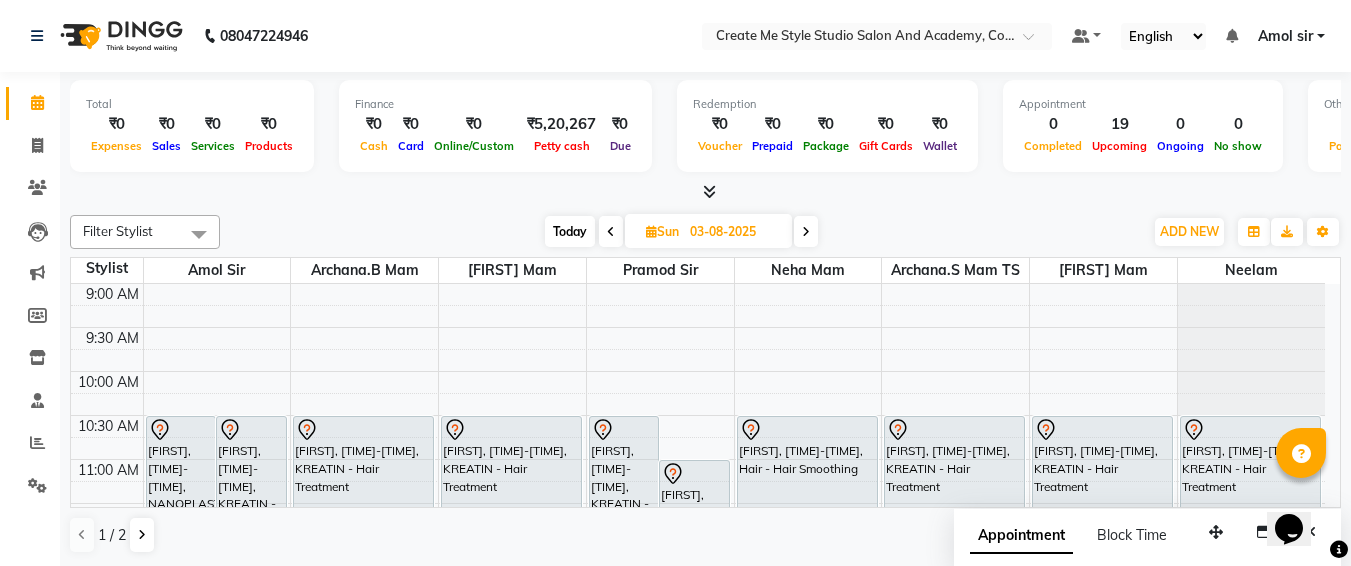 click on "03-08-2025" at bounding box center [734, 232] 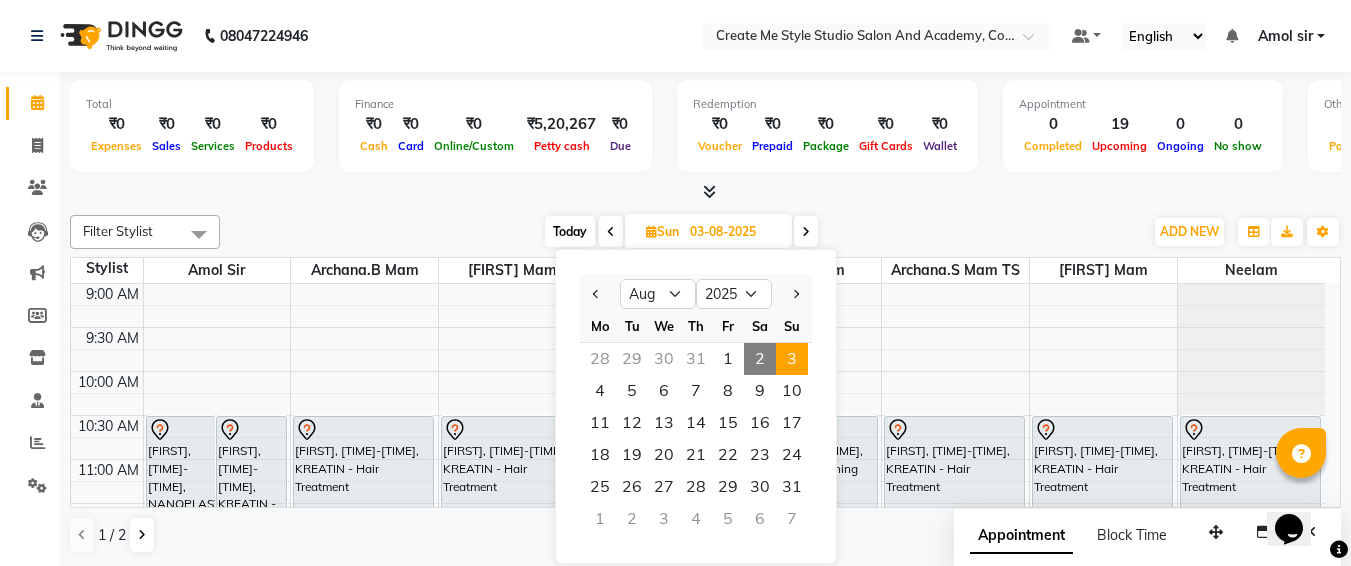 click on "2" at bounding box center (760, 359) 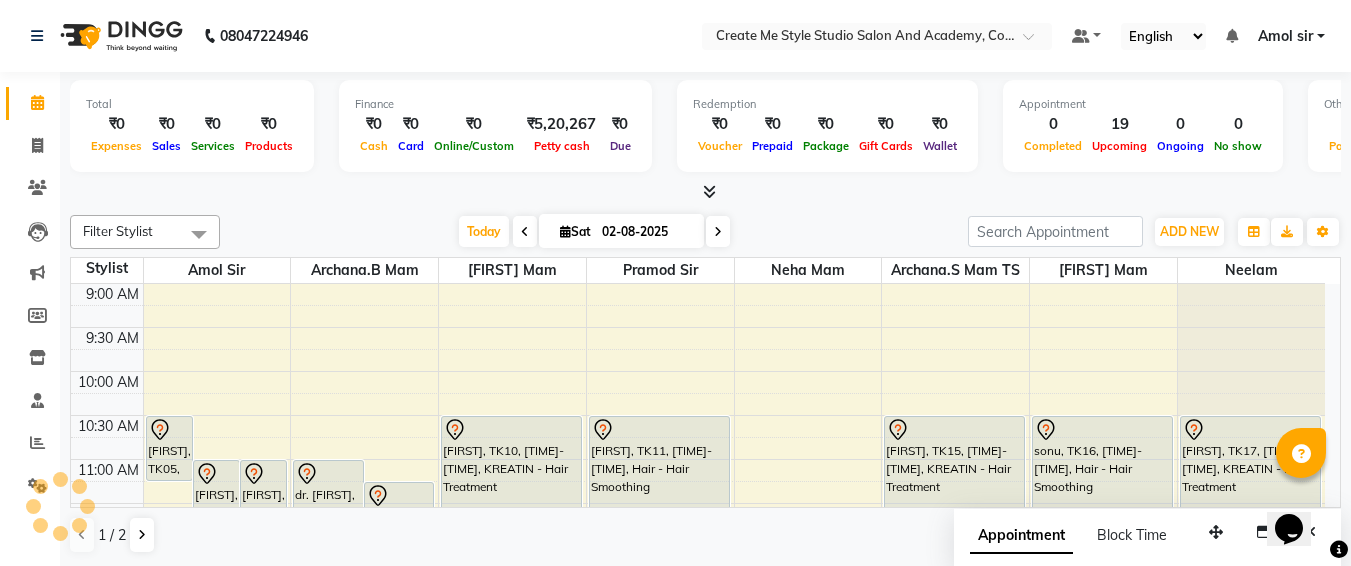 scroll, scrollTop: 300, scrollLeft: 0, axis: vertical 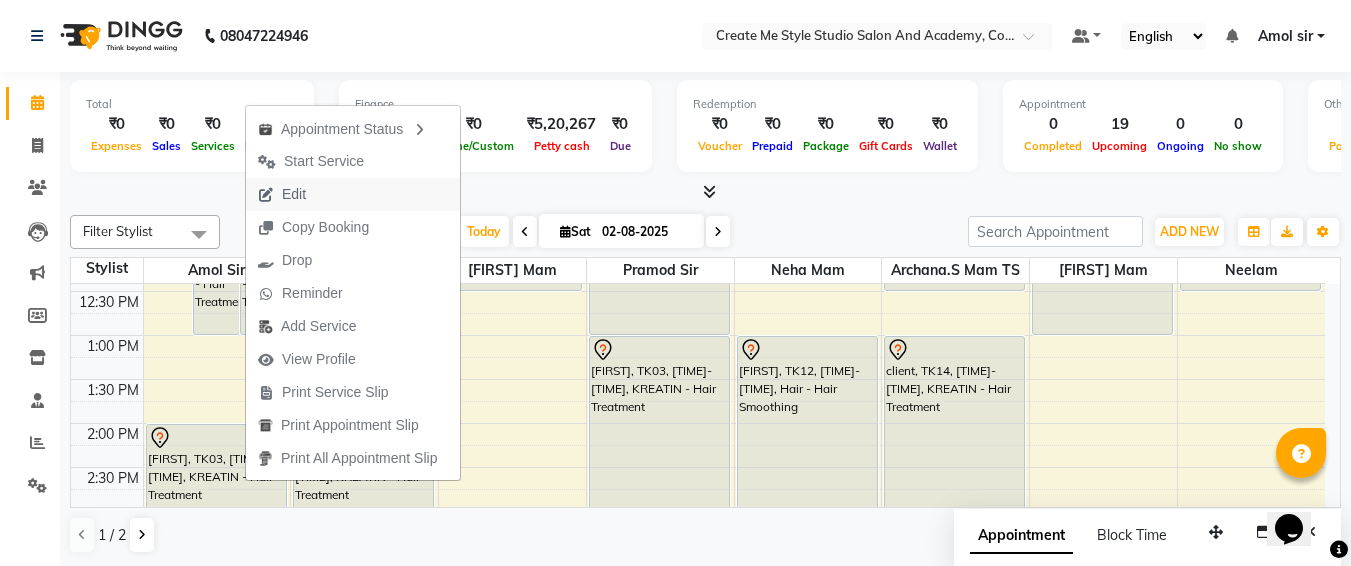click on "Edit" at bounding box center [353, 194] 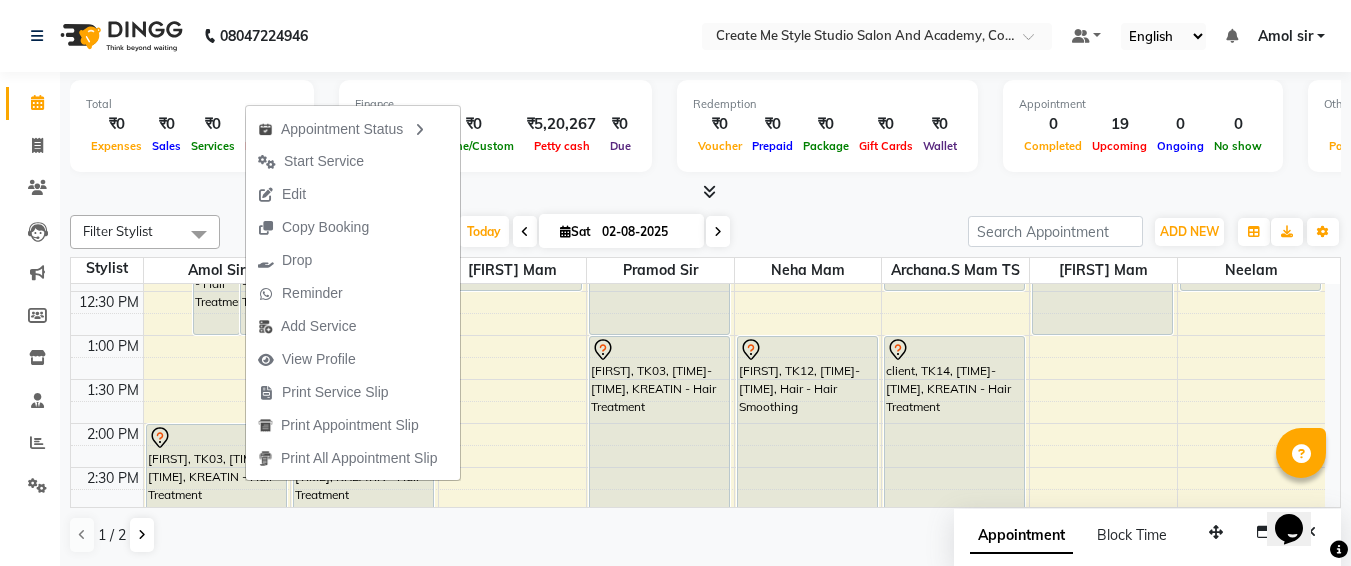 select on "tentative" 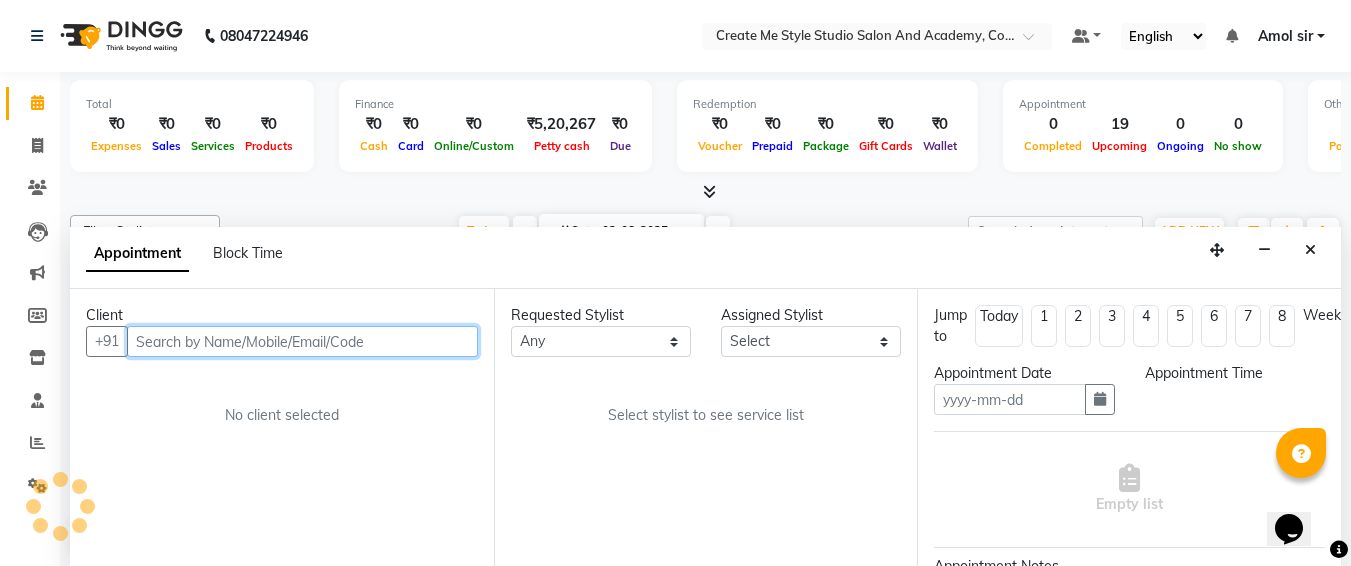 type on "02-08-2025" 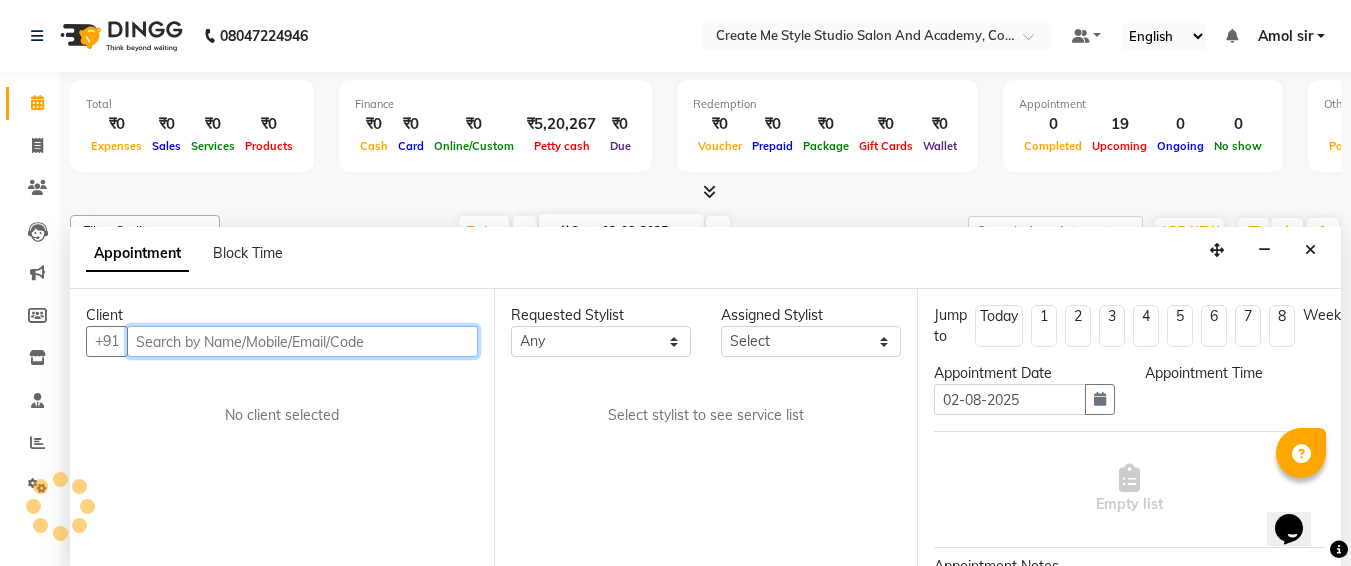 select on "660" 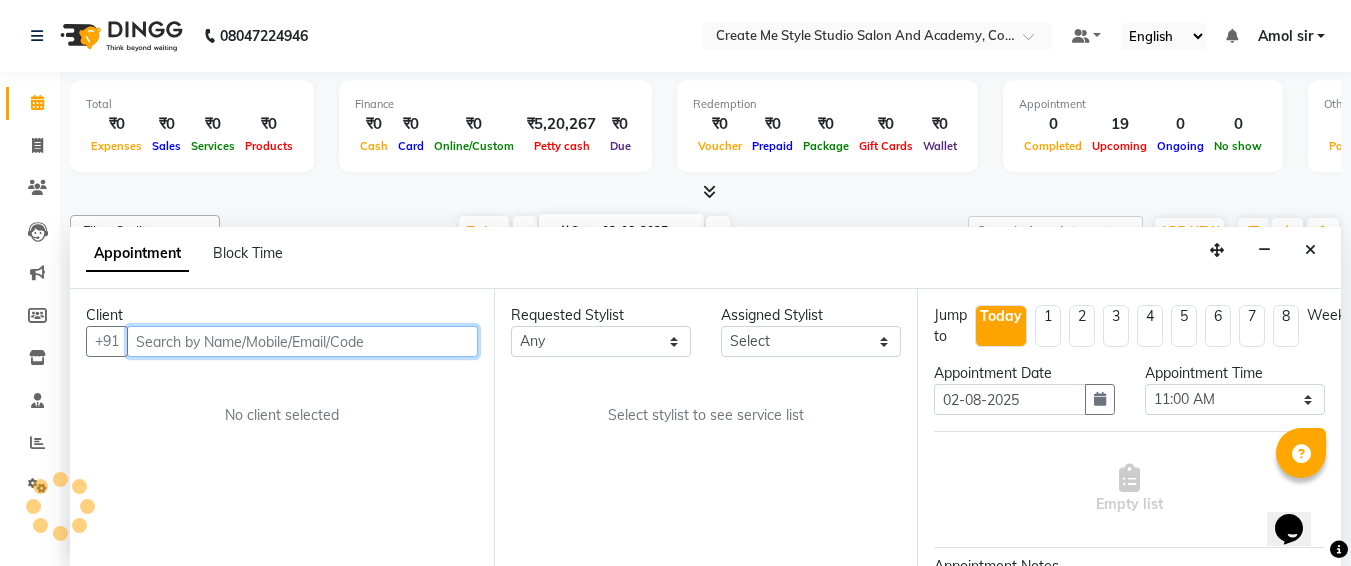 scroll, scrollTop: 1, scrollLeft: 0, axis: vertical 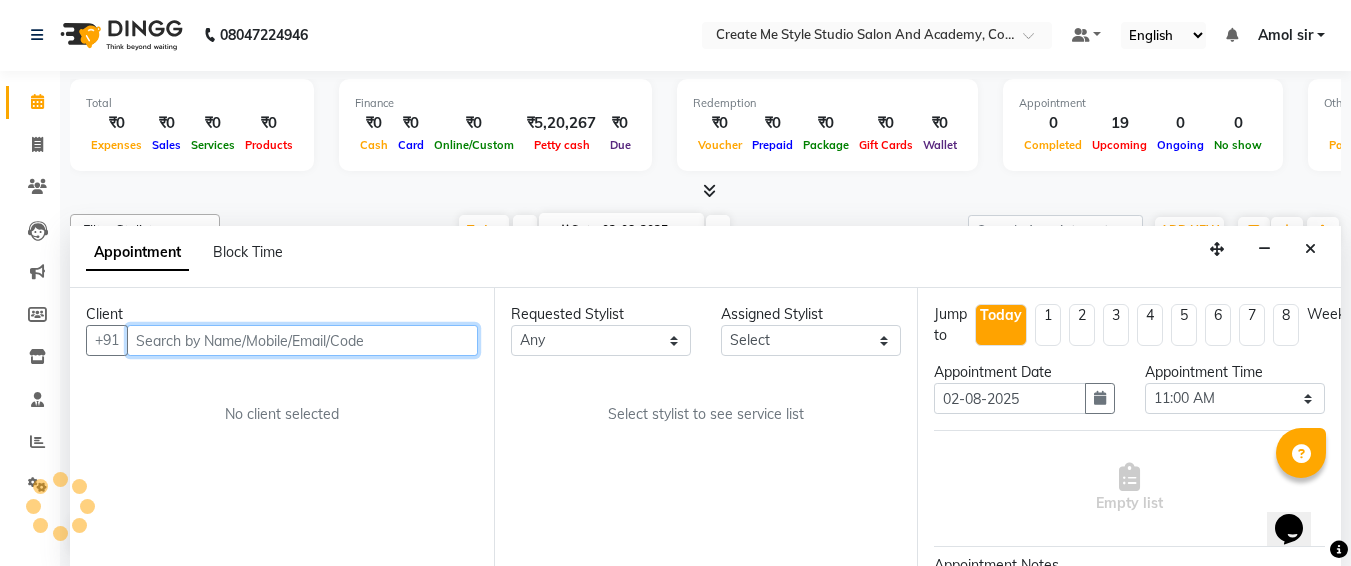 select on "79112" 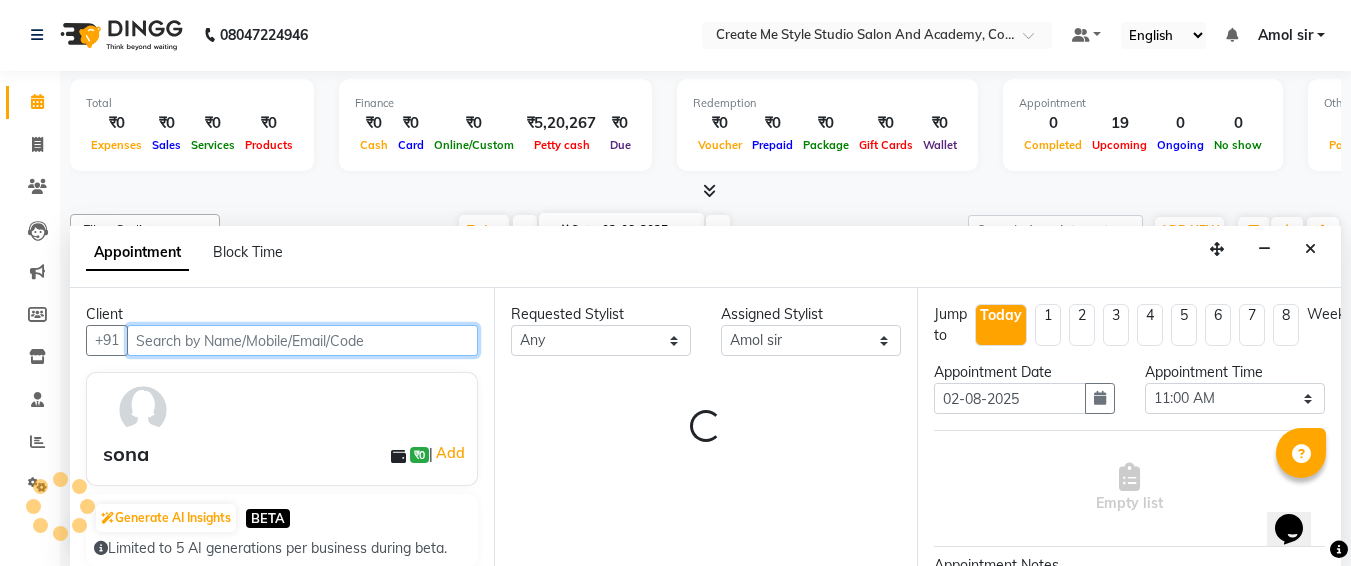 scroll, scrollTop: 265, scrollLeft: 0, axis: vertical 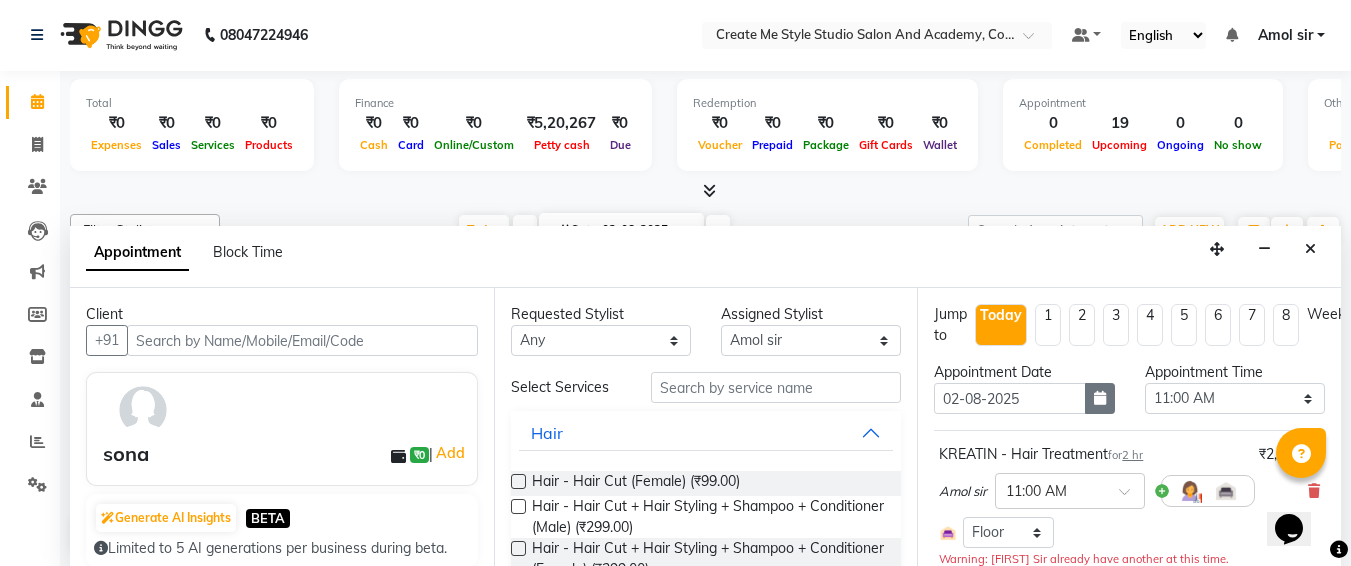 click at bounding box center [1100, 398] 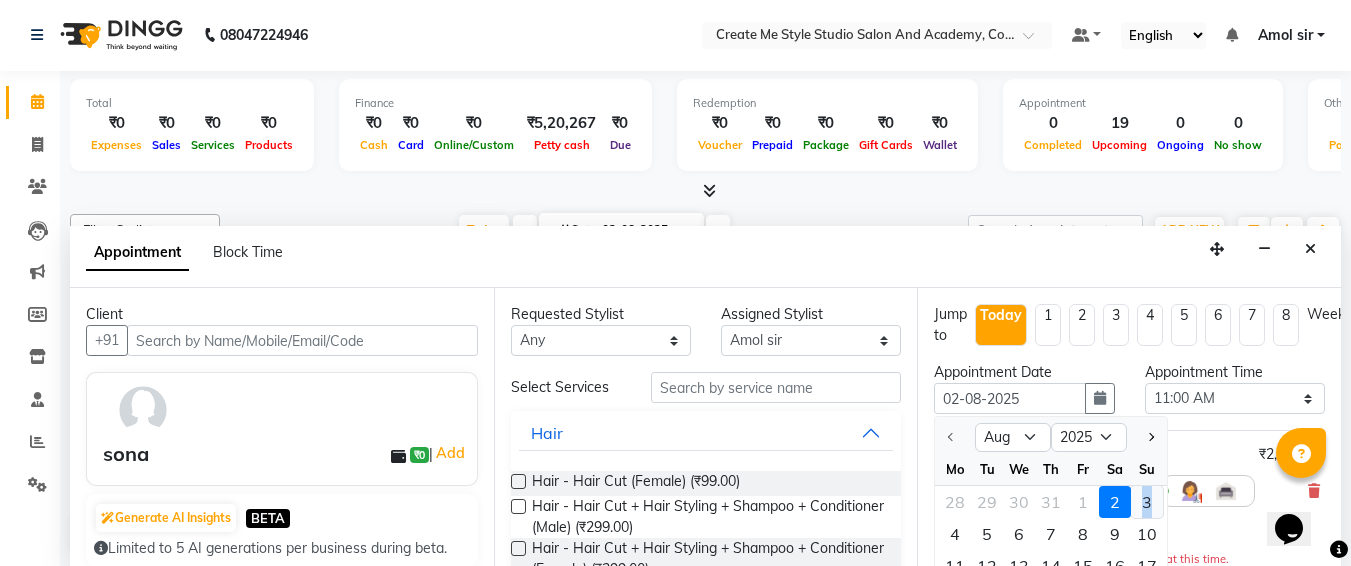click on "3" at bounding box center (1147, 502) 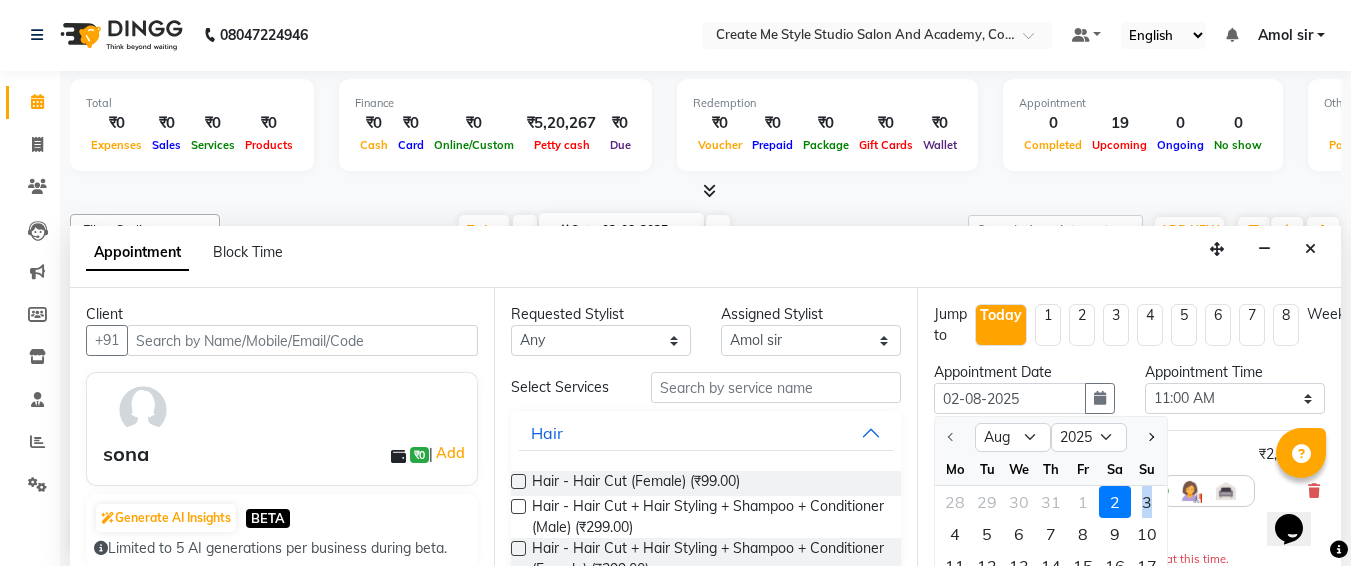 type on "03-08-2025" 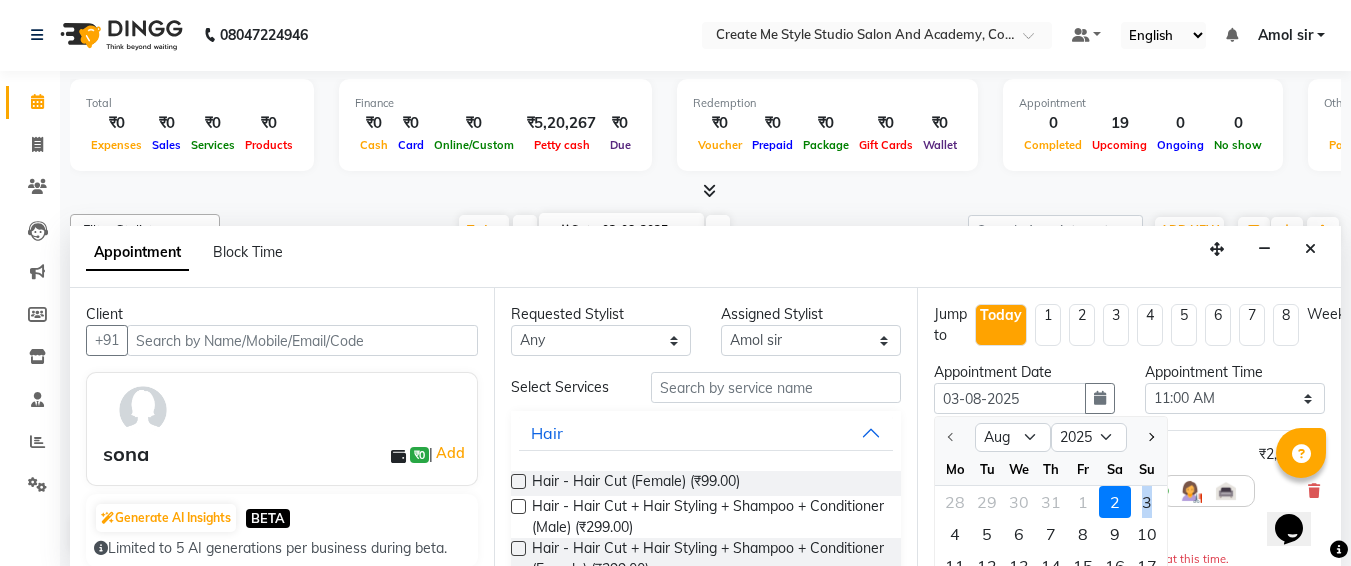 select on "660" 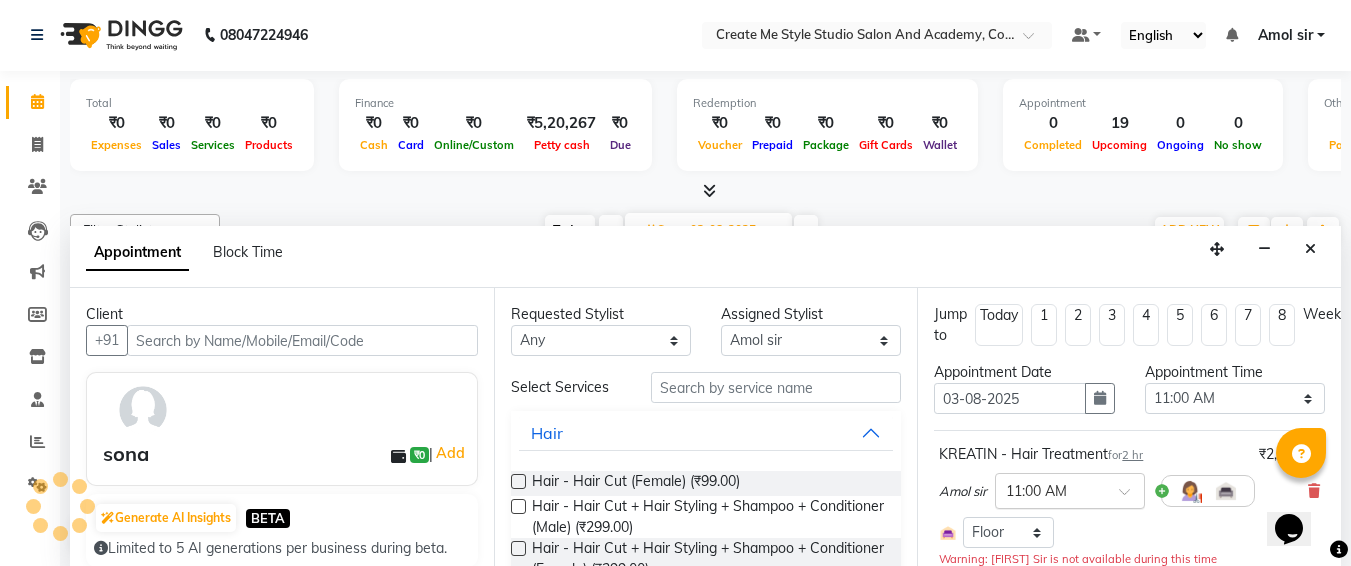 scroll, scrollTop: 265, scrollLeft: 0, axis: vertical 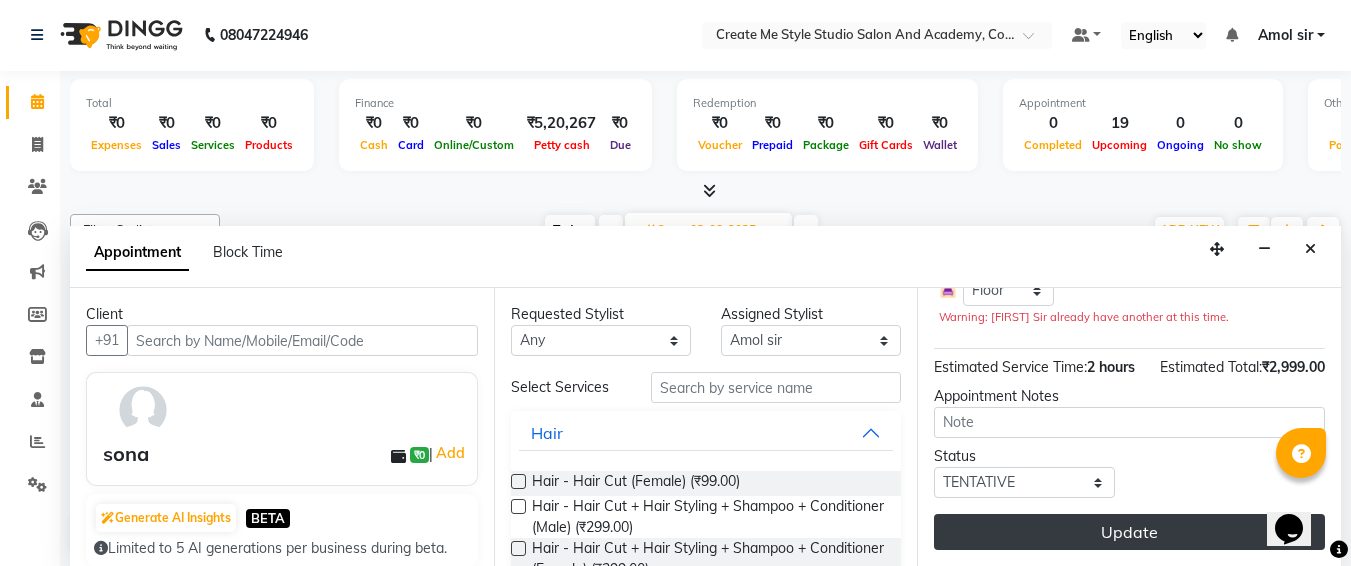 click on "Update" at bounding box center (1129, 532) 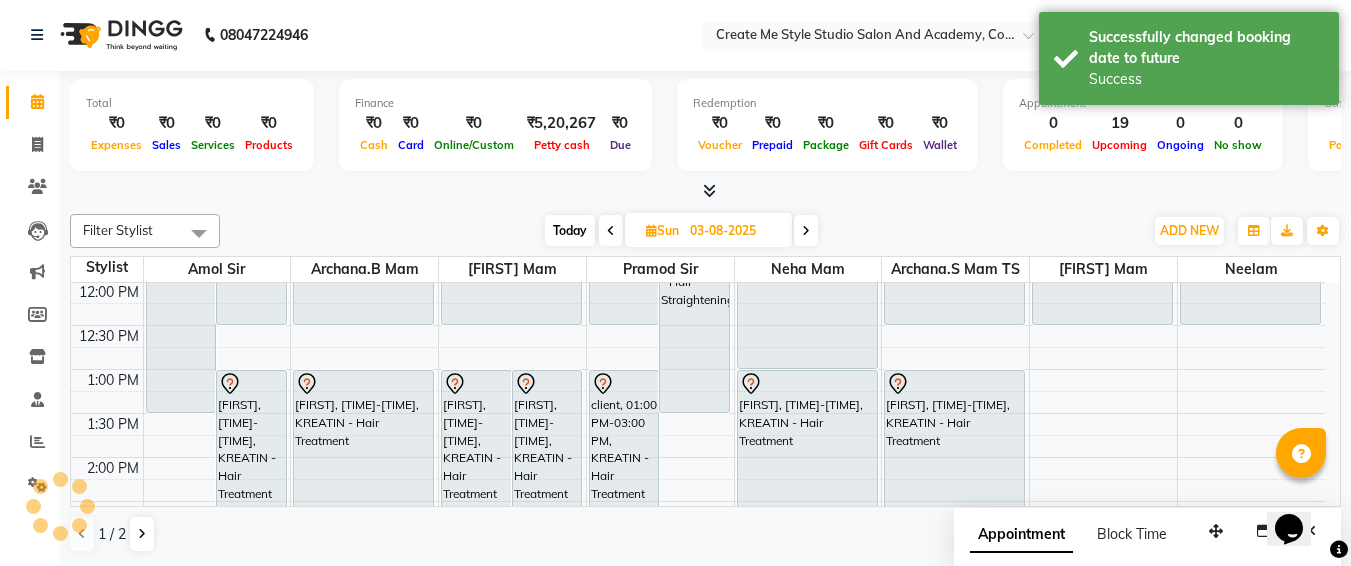 scroll, scrollTop: 0, scrollLeft: 0, axis: both 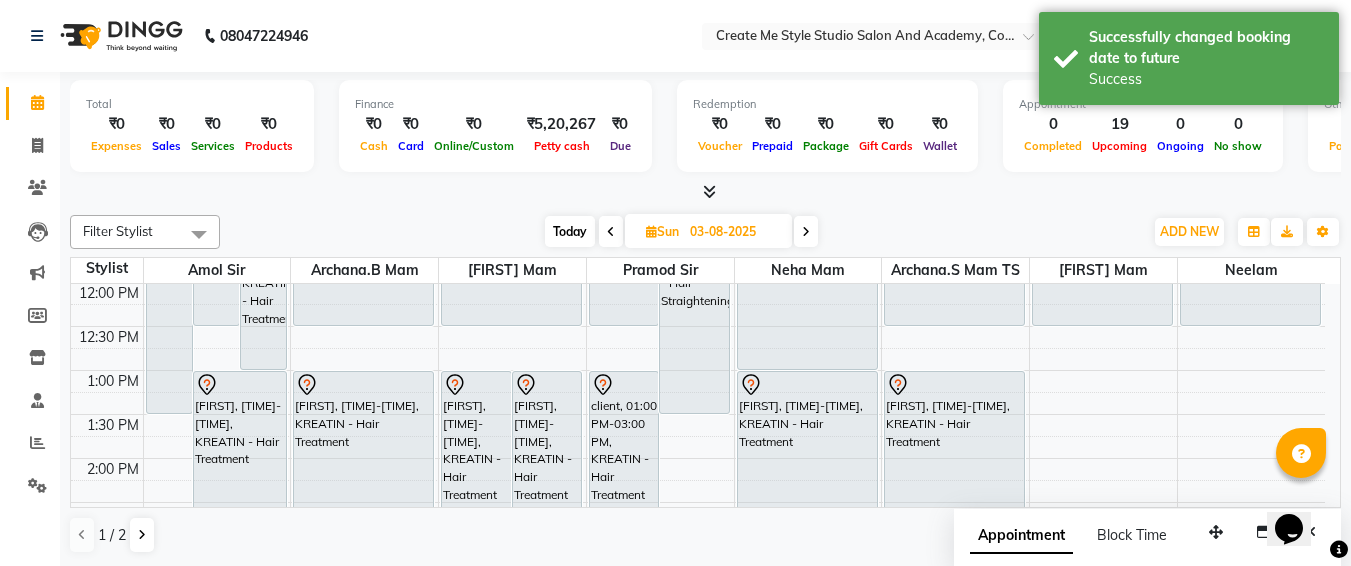 click on "03-08-2025" at bounding box center [734, 232] 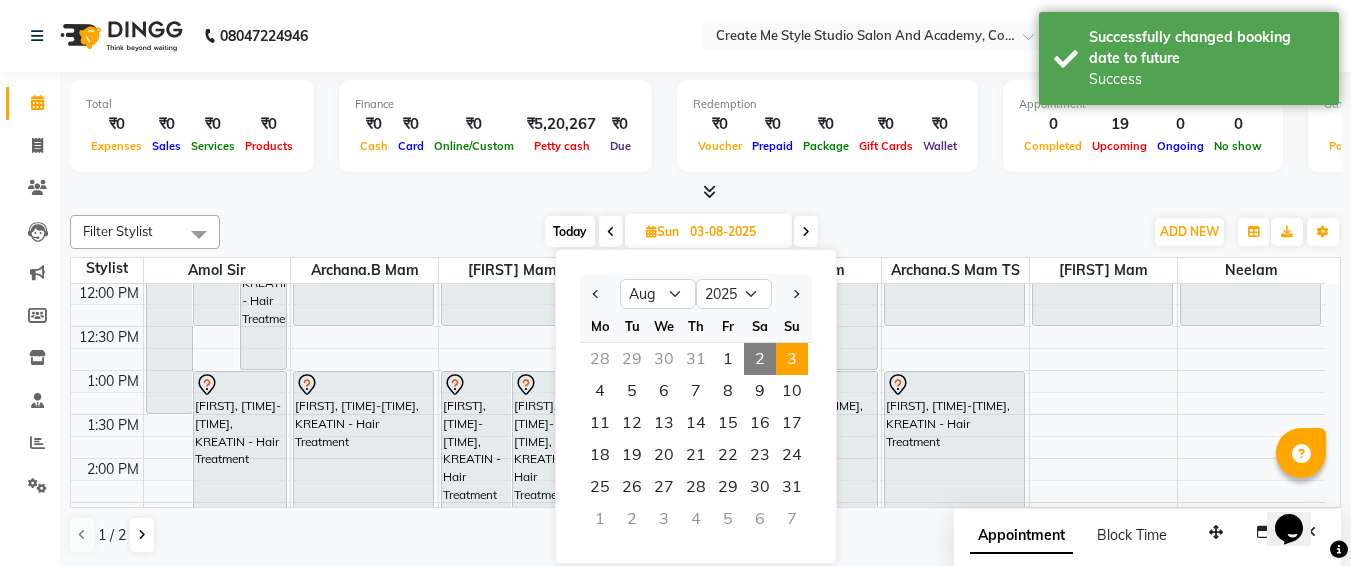 click on "2" at bounding box center [760, 359] 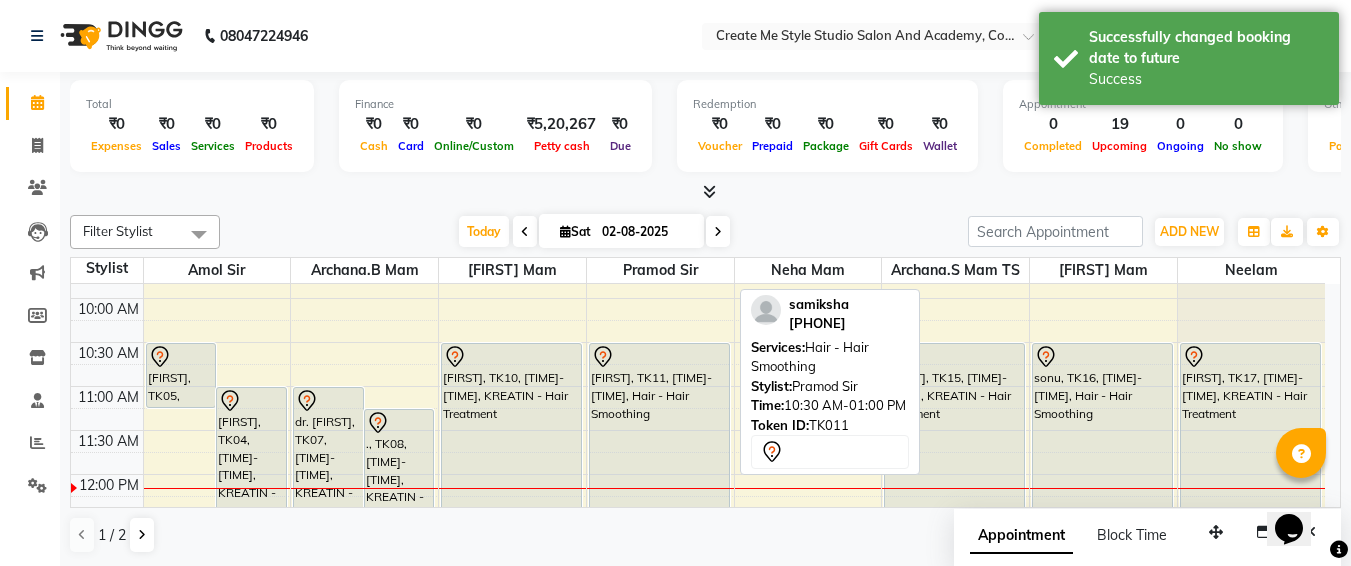 scroll, scrollTop: 0, scrollLeft: 0, axis: both 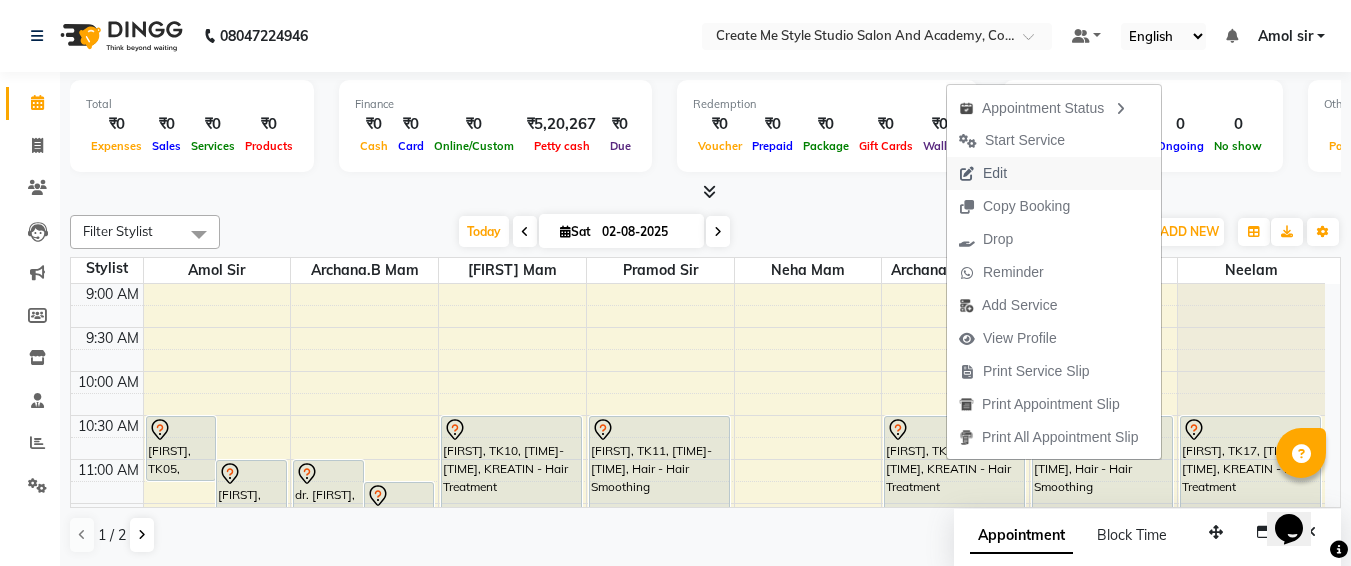 click on "Edit" at bounding box center [983, 173] 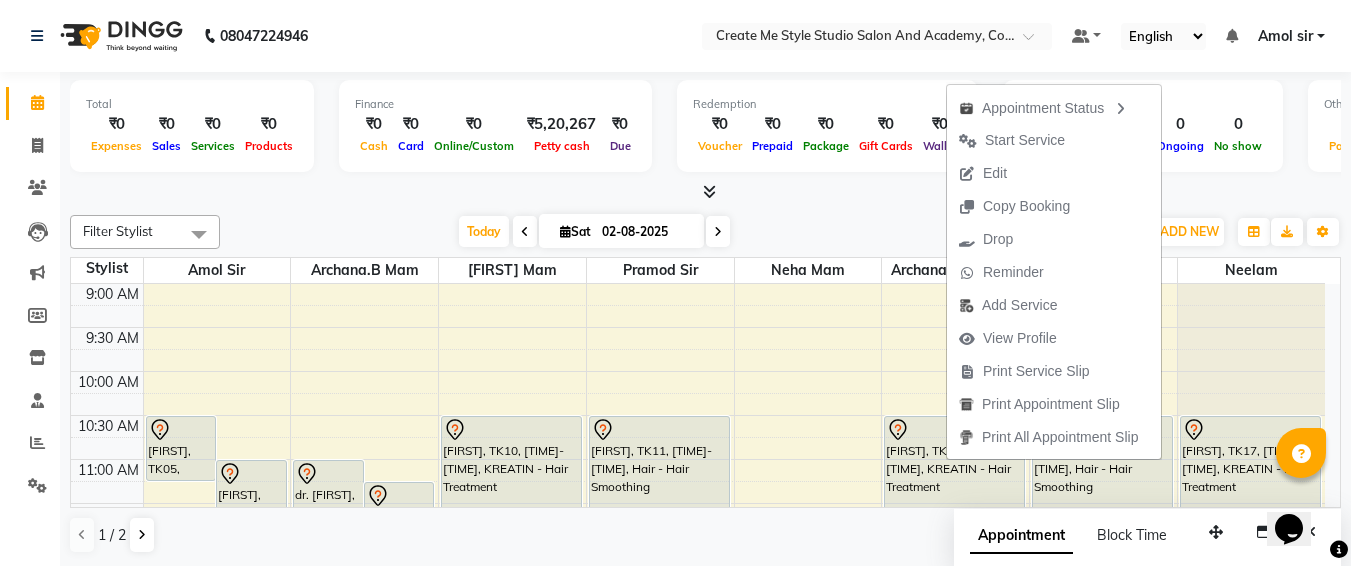 select on "tentative" 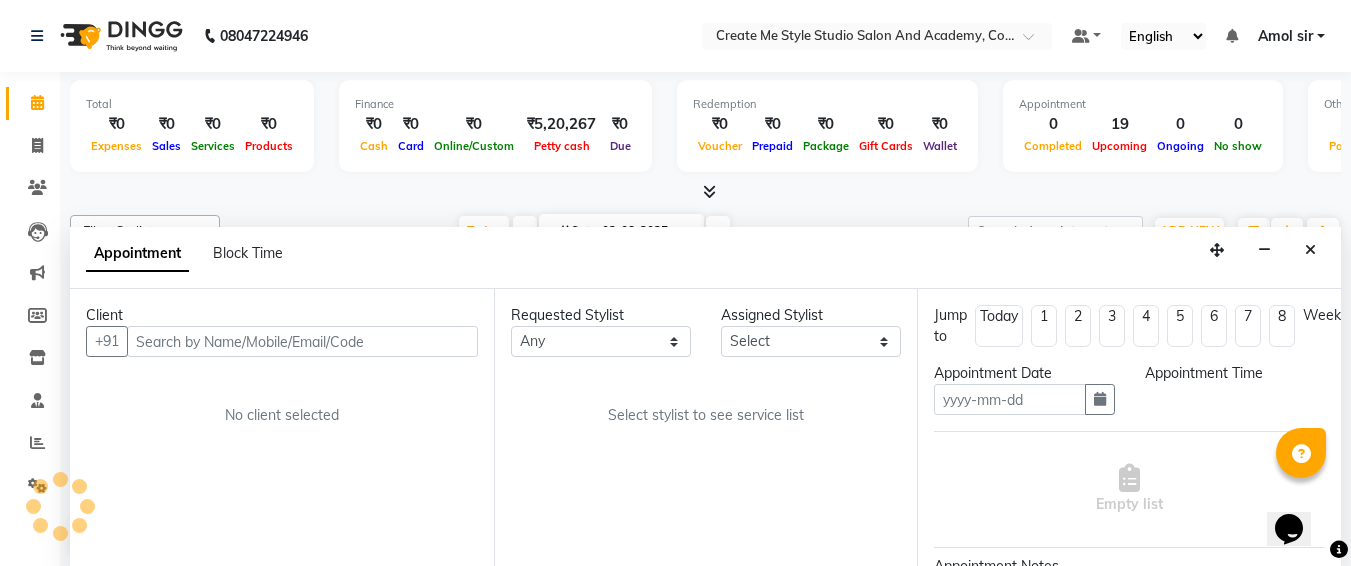 scroll, scrollTop: 1, scrollLeft: 0, axis: vertical 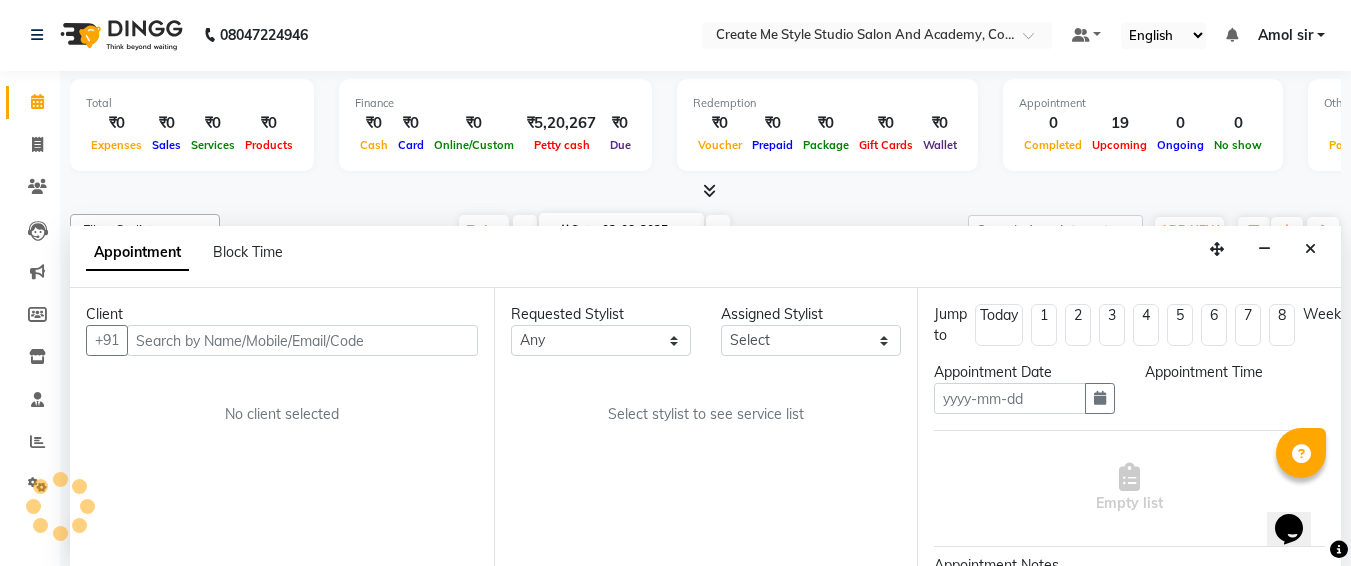 type on "02-08-2025" 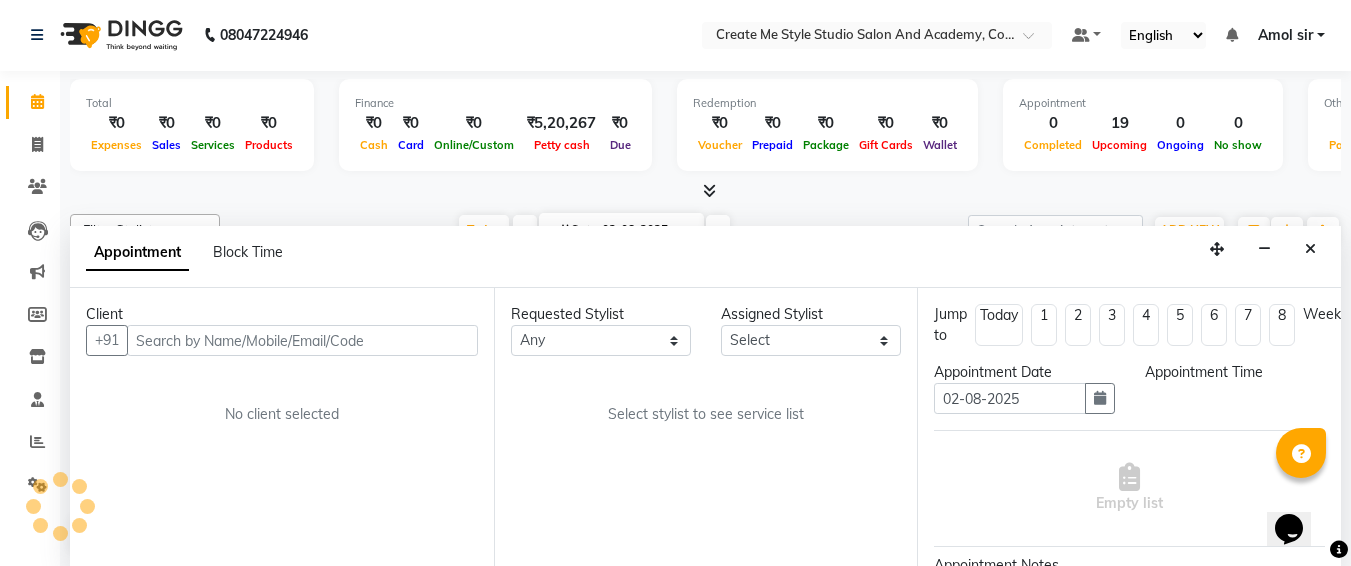 select on "630" 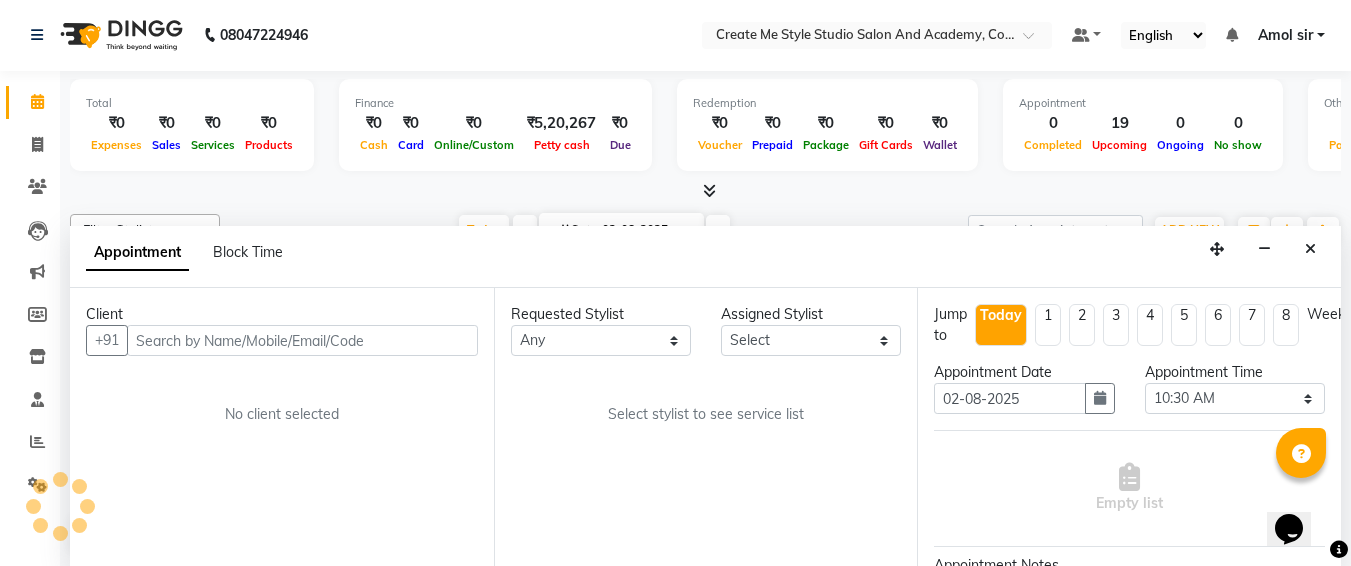 select on "79118" 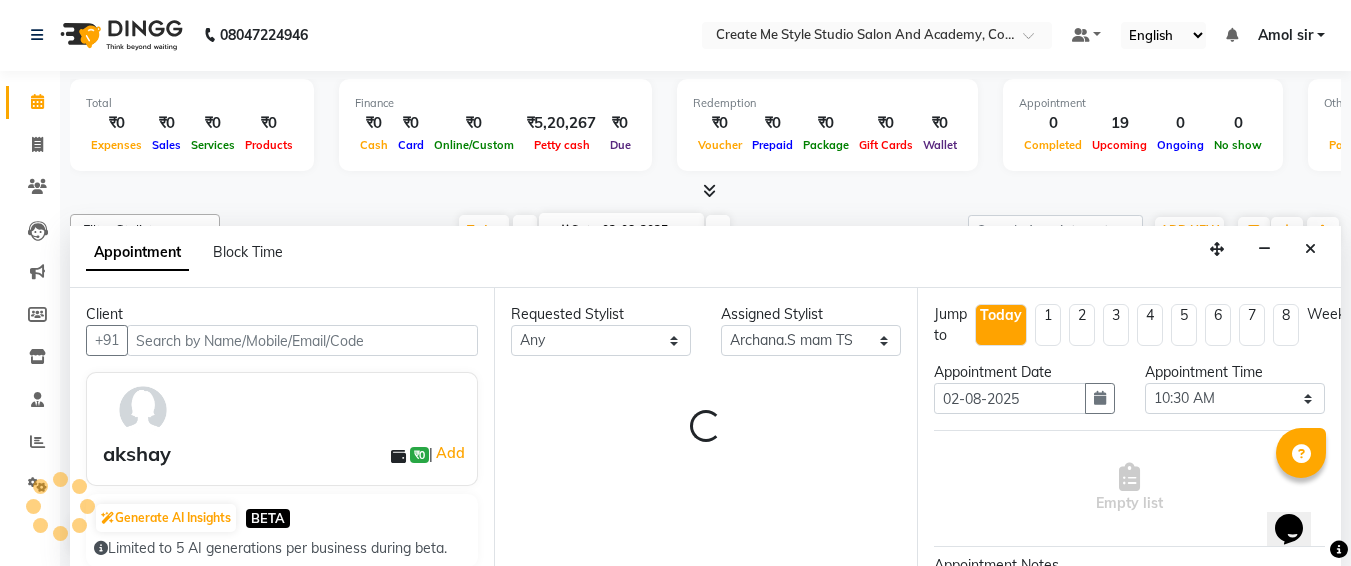 scroll, scrollTop: 265, scrollLeft: 0, axis: vertical 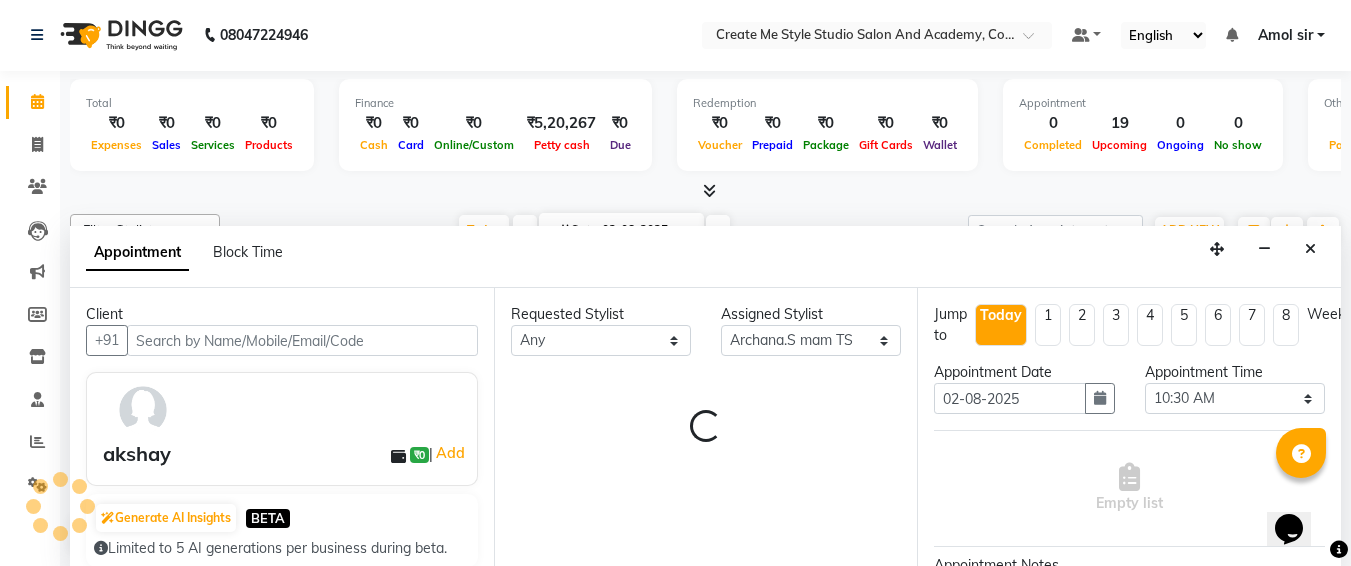 select on "4152" 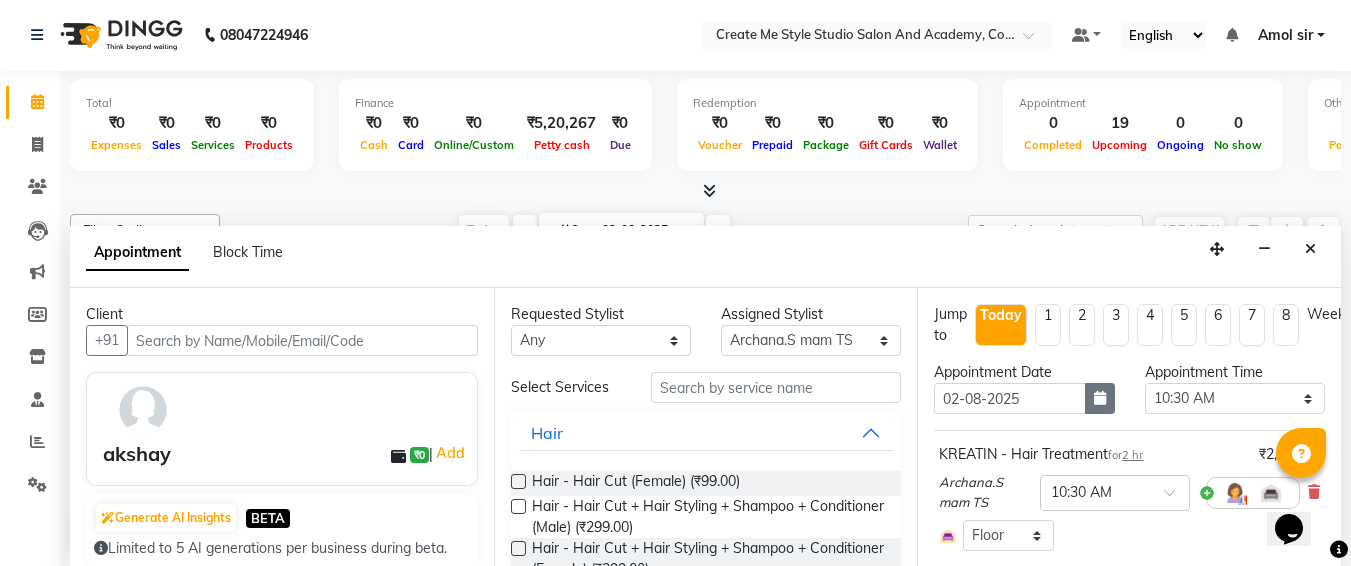 click at bounding box center [1100, 398] 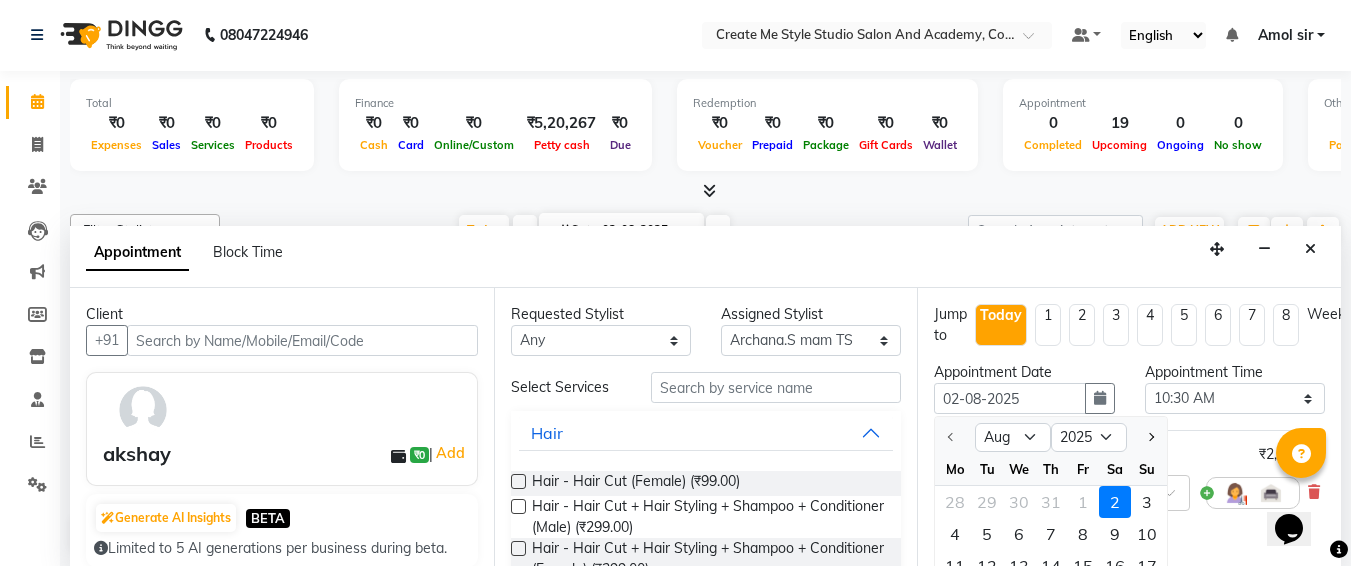 click on "8" at bounding box center [1083, 534] 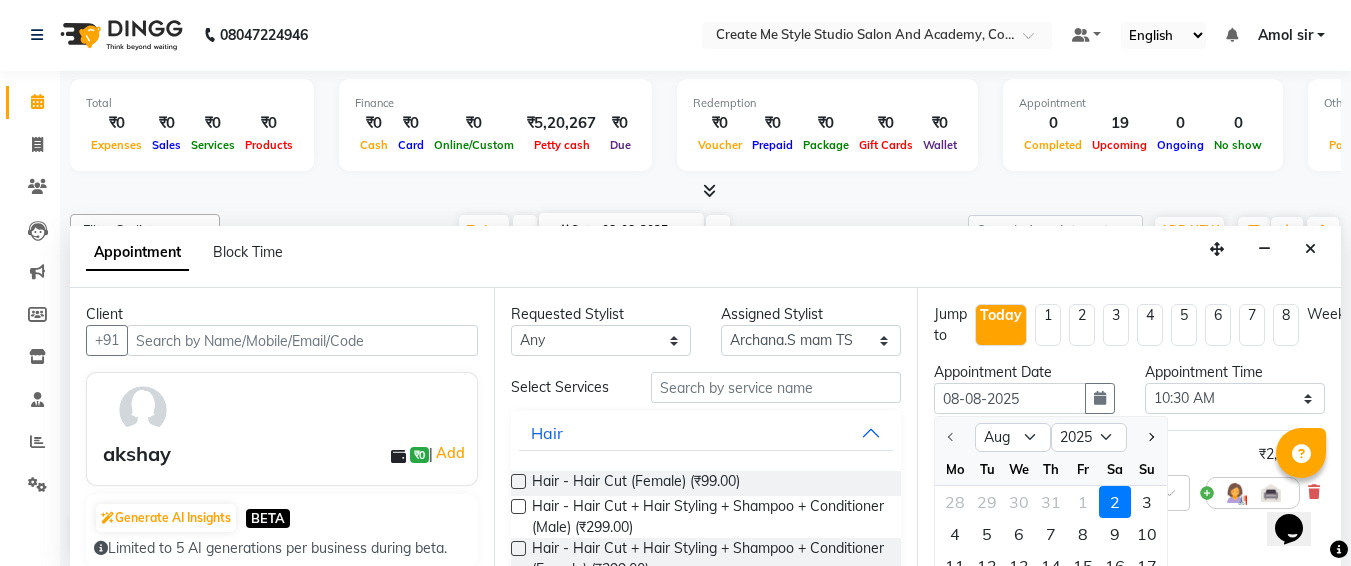select on "630" 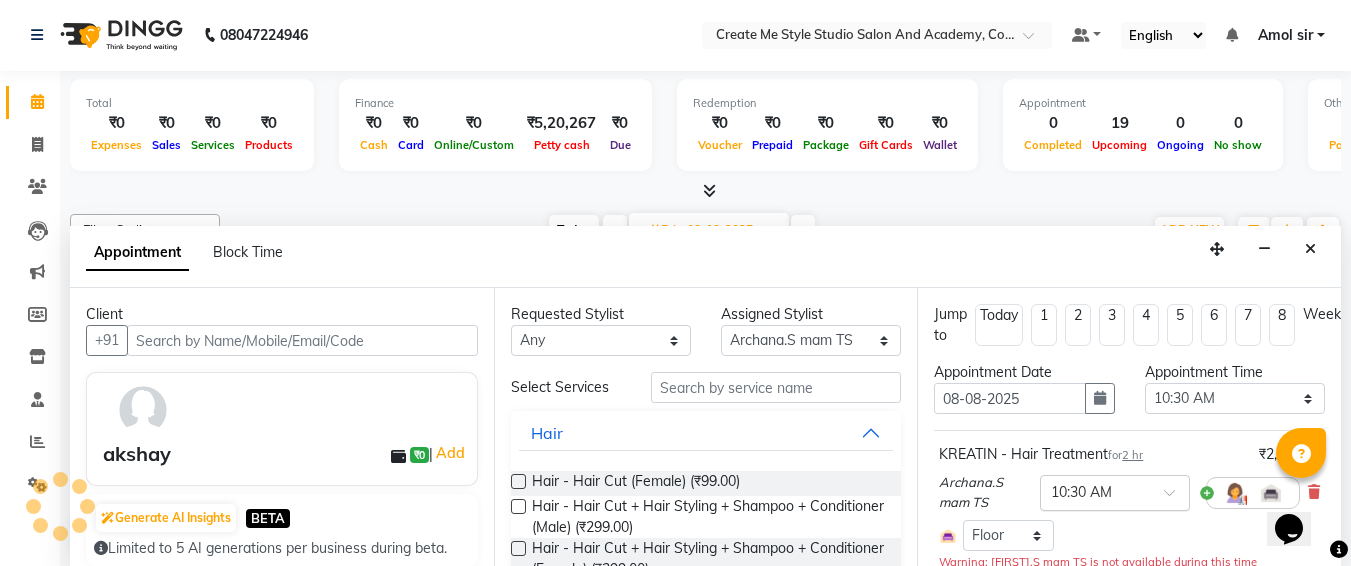 scroll, scrollTop: 265, scrollLeft: 0, axis: vertical 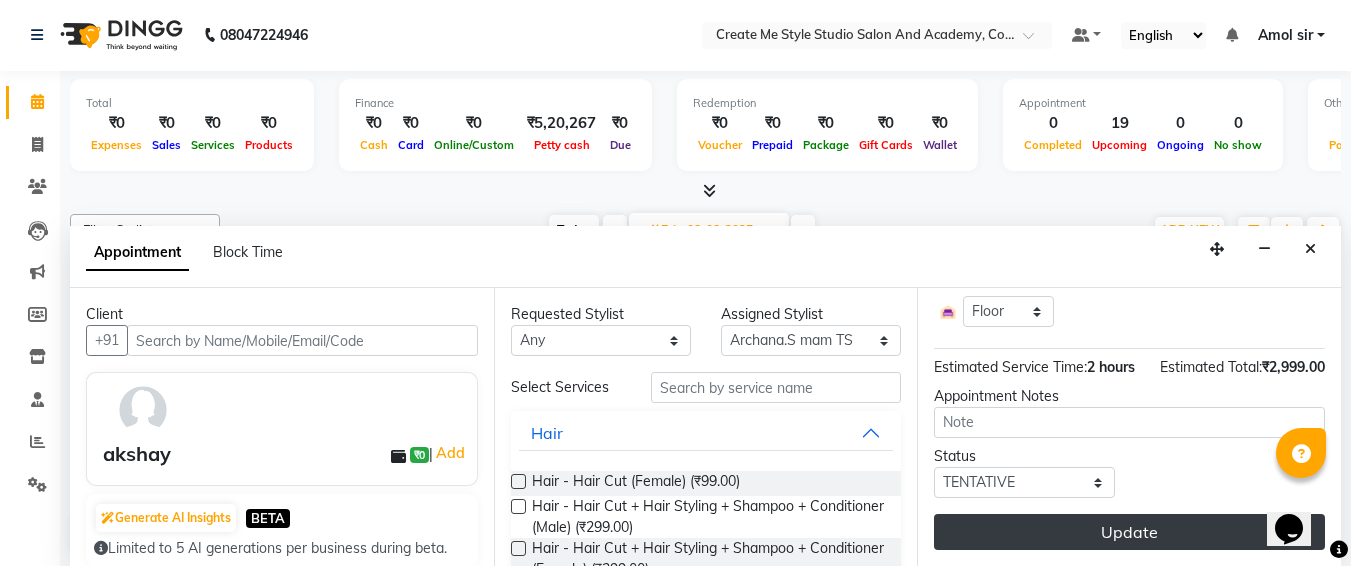 click on "Update" at bounding box center (1129, 532) 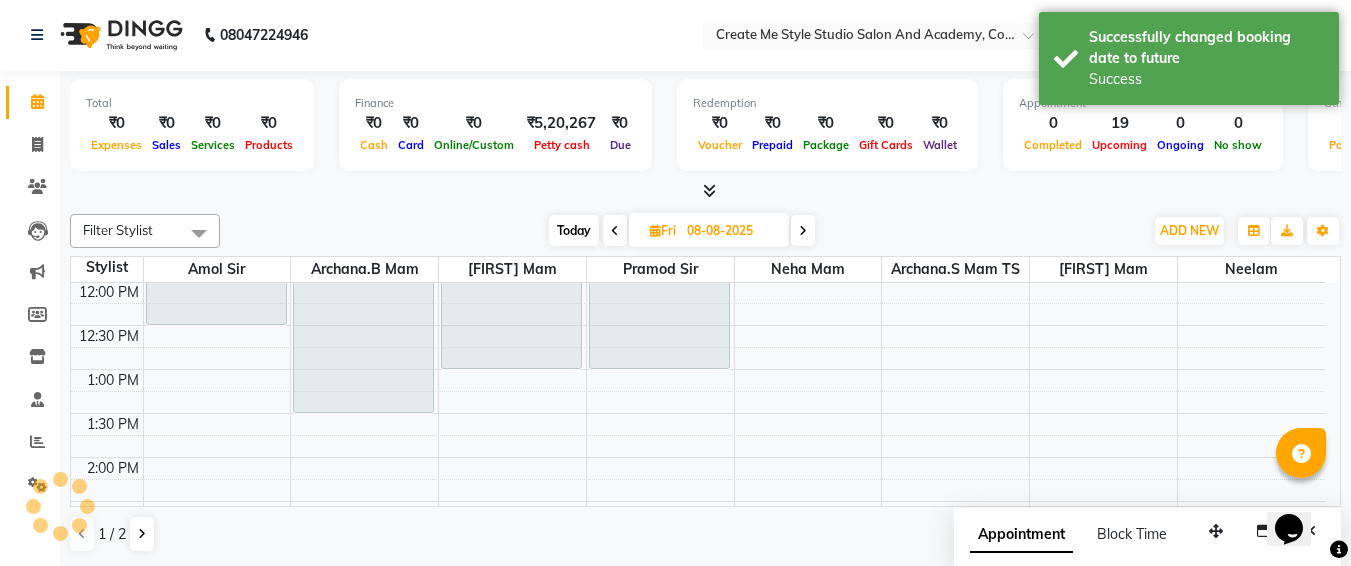 scroll, scrollTop: 0, scrollLeft: 0, axis: both 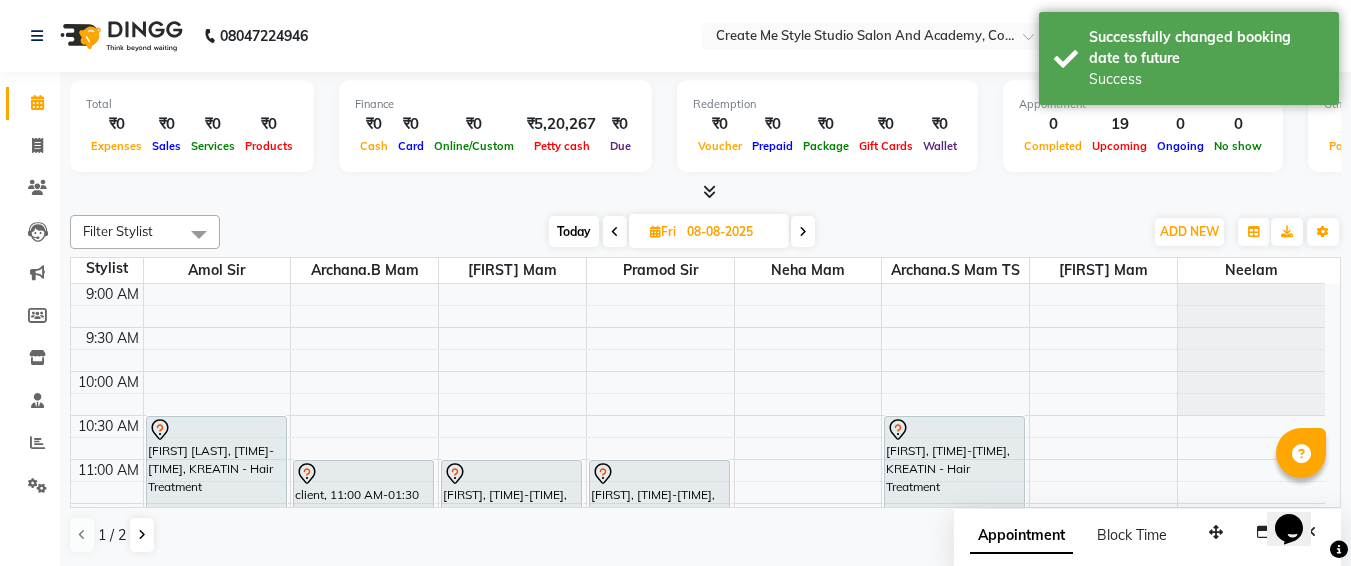 click on "08-08-2025" at bounding box center (731, 232) 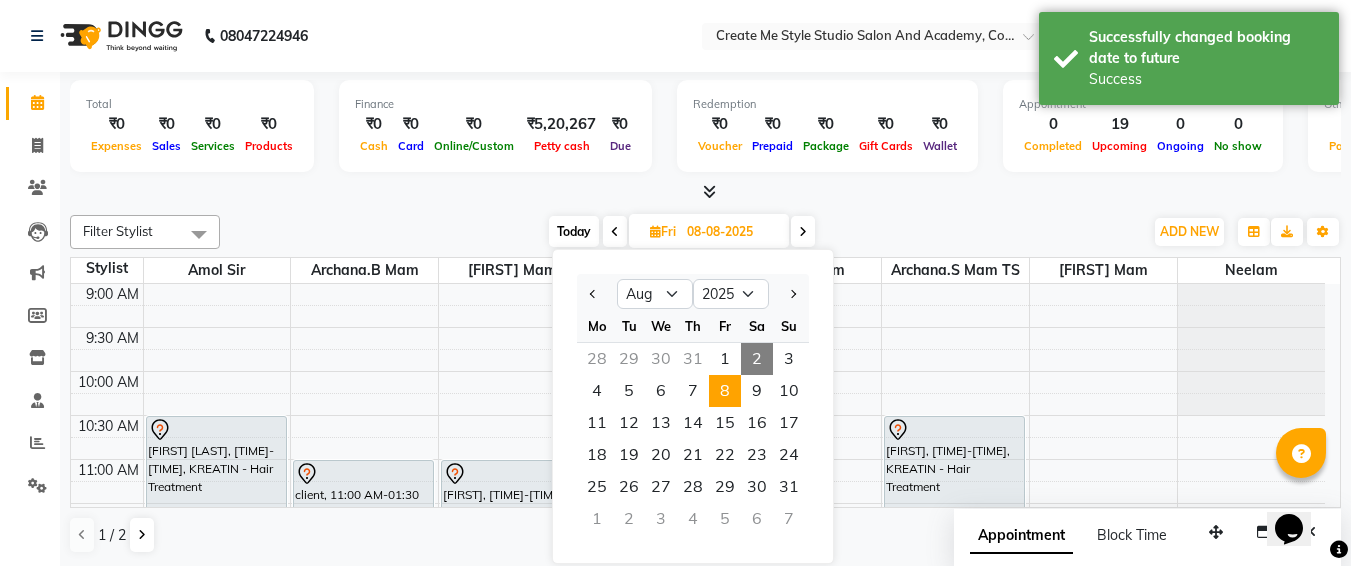 click on "2" at bounding box center (757, 359) 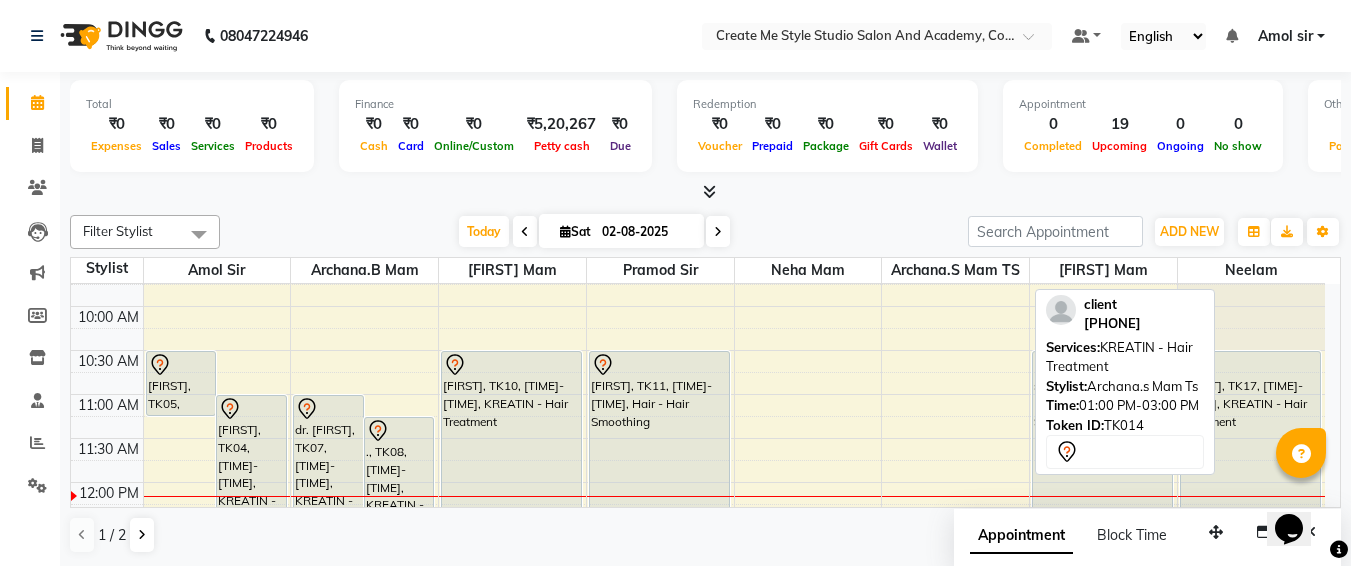 scroll, scrollTop: 0, scrollLeft: 0, axis: both 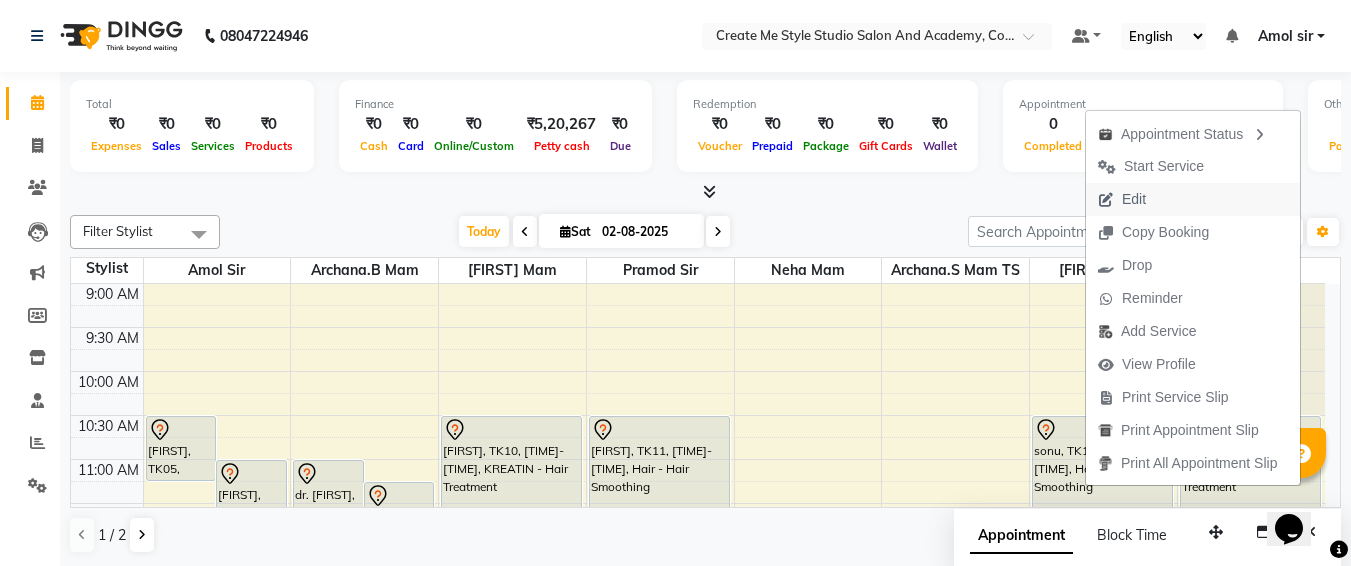 click on "Edit" at bounding box center [1134, 199] 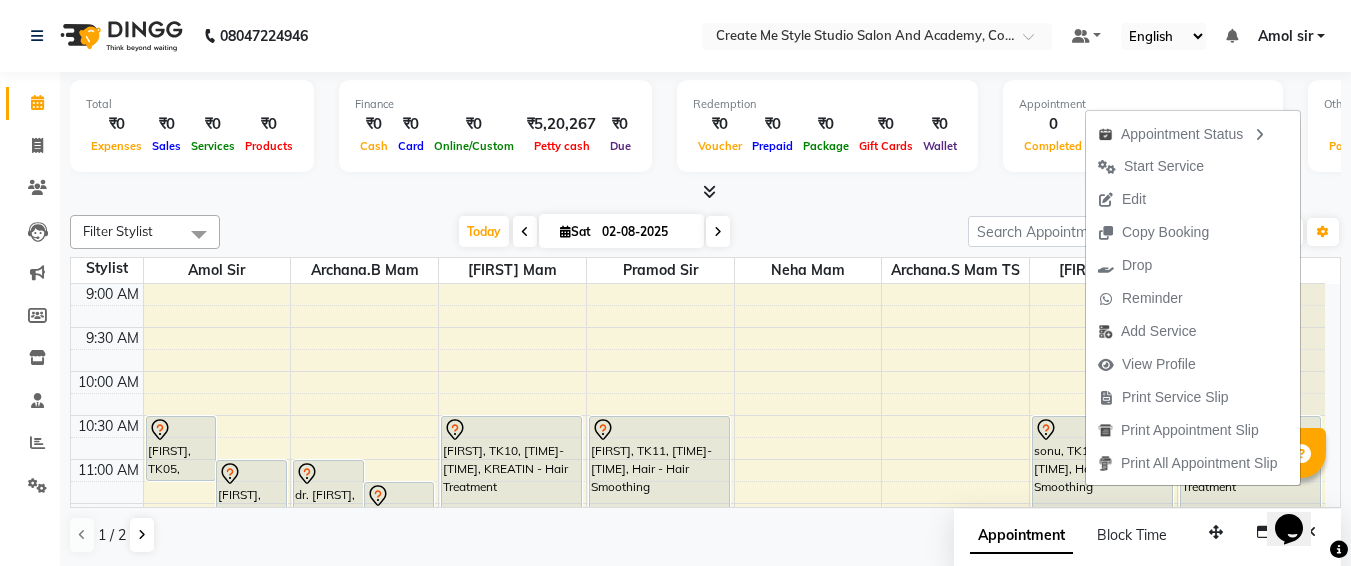 select on "tentative" 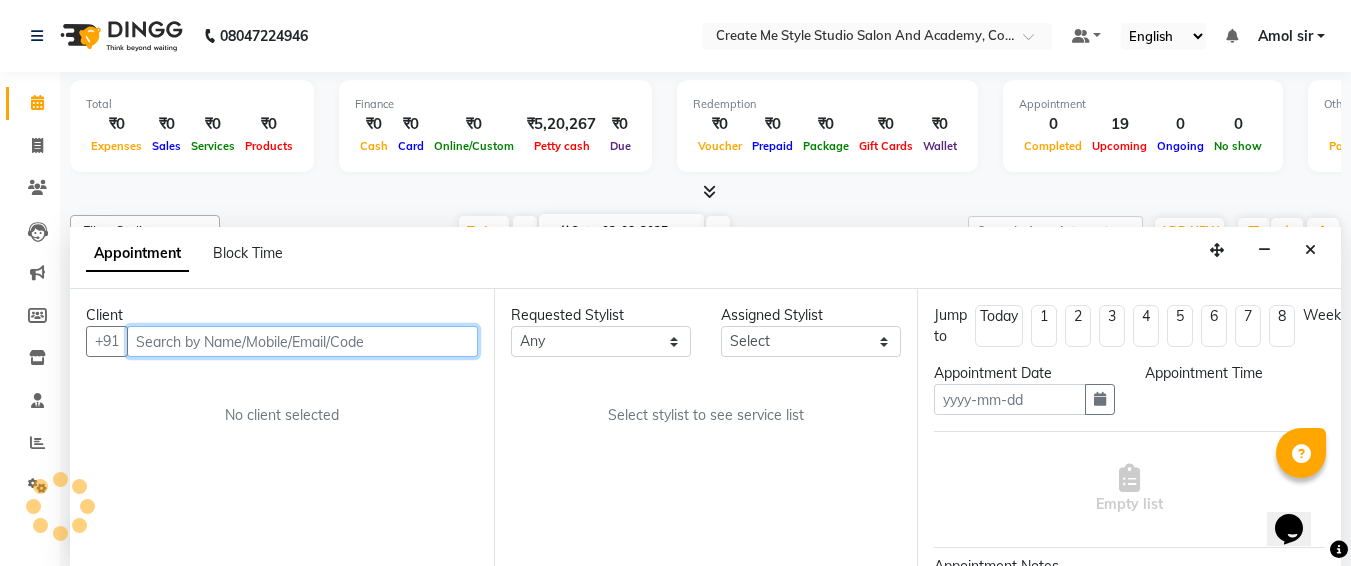 scroll, scrollTop: 1, scrollLeft: 0, axis: vertical 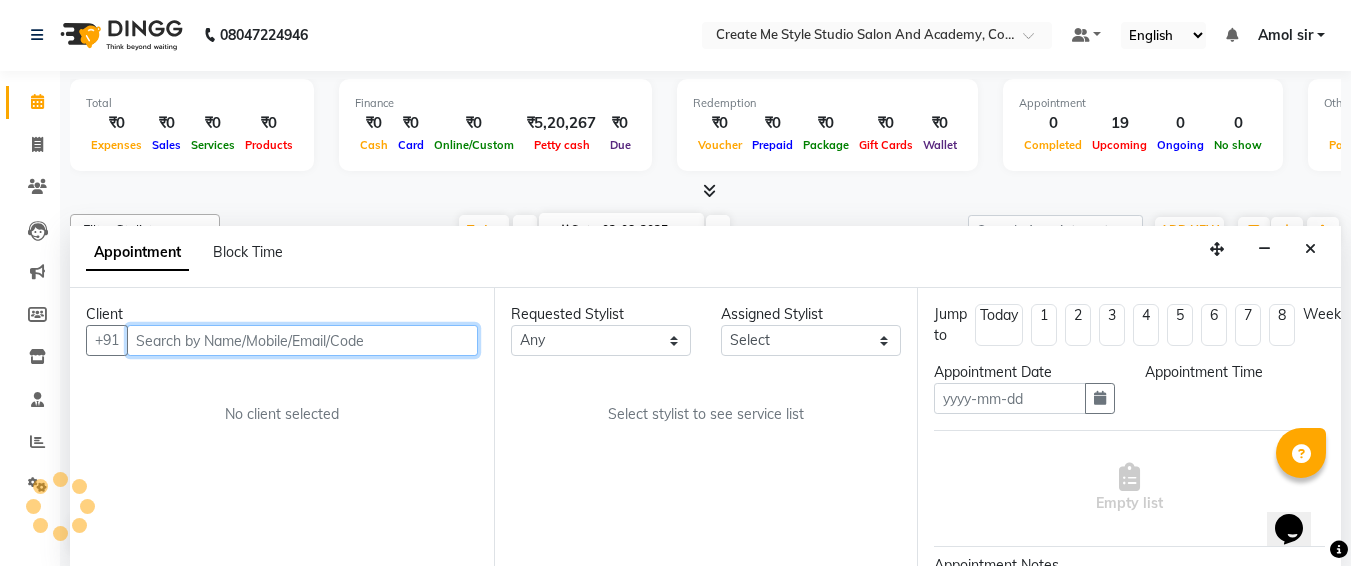 type on "02-08-2025" 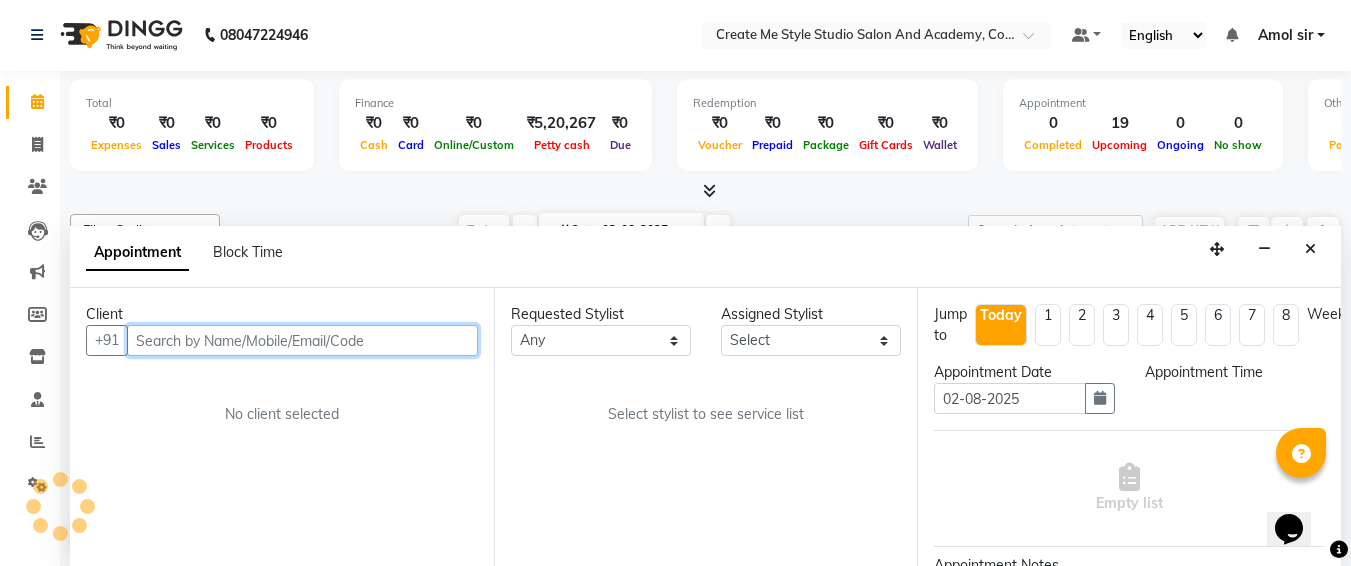 select on "79119" 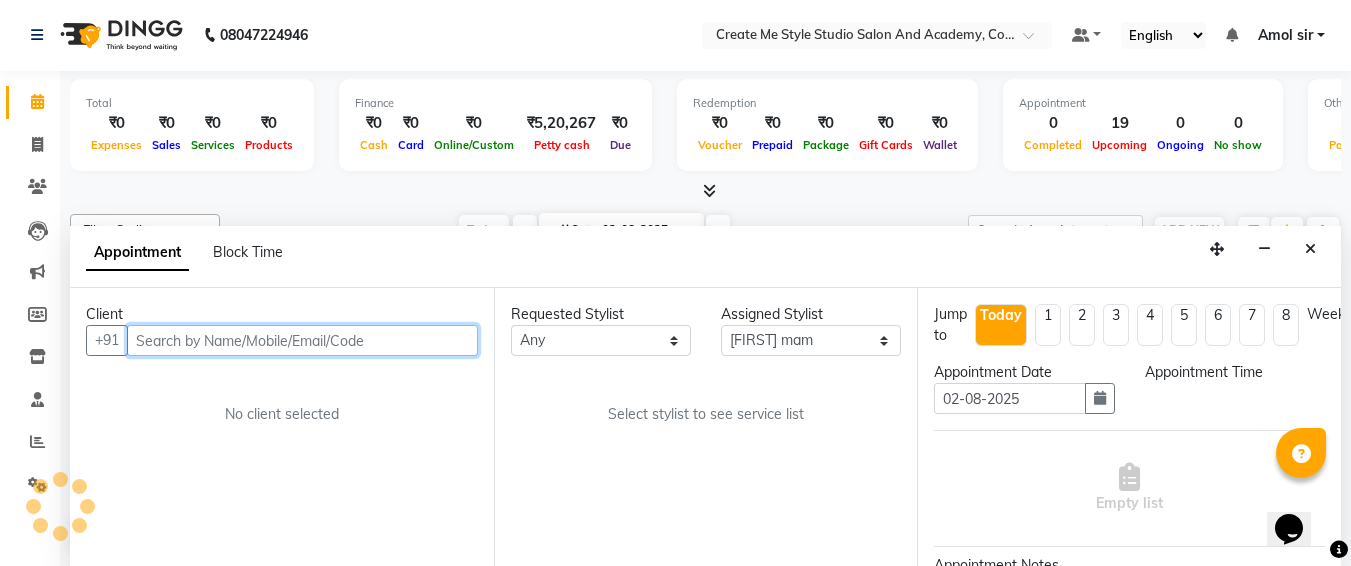 select on "630" 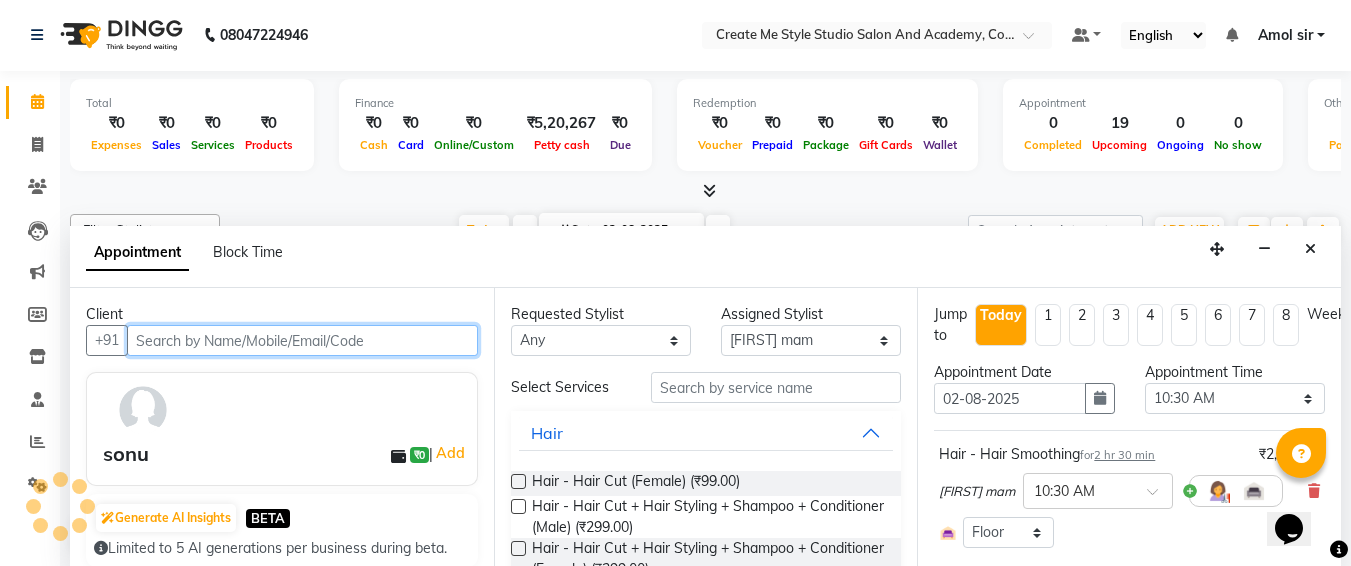 scroll, scrollTop: 265, scrollLeft: 0, axis: vertical 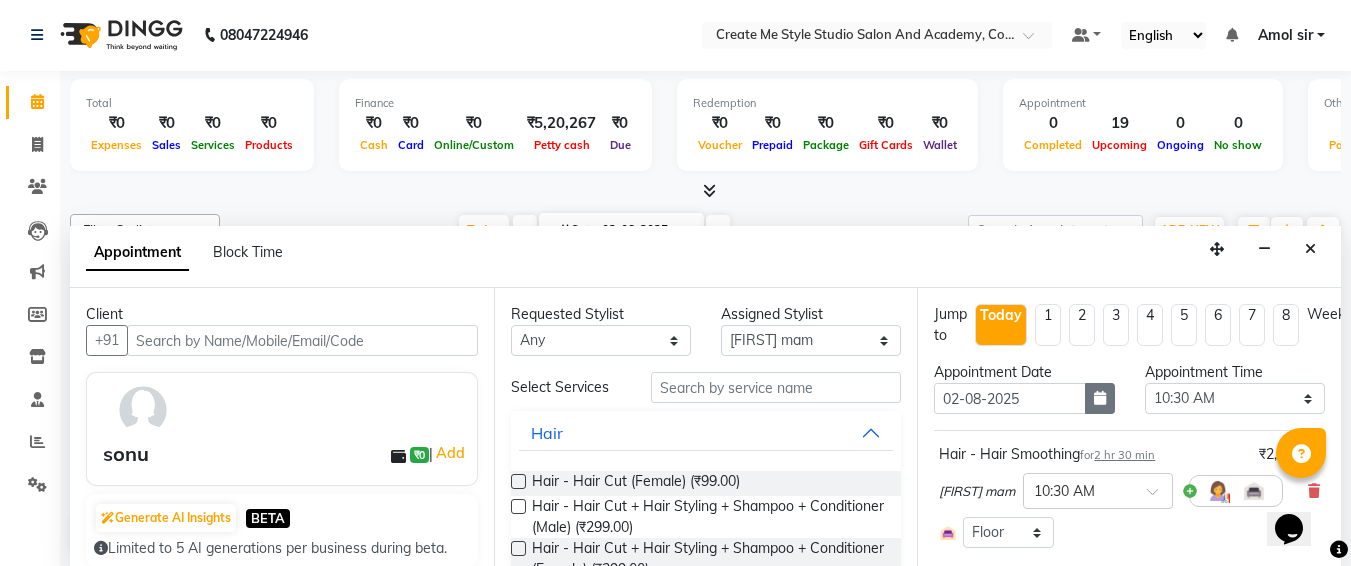 click at bounding box center [1100, 398] 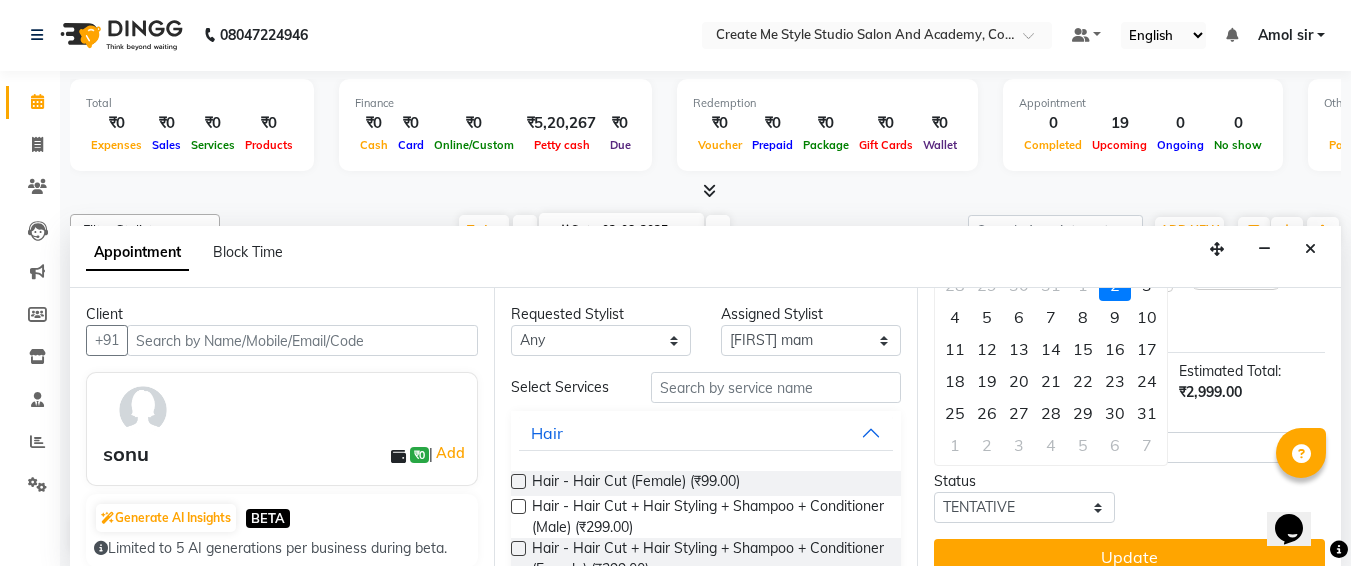 scroll, scrollTop: 257, scrollLeft: 0, axis: vertical 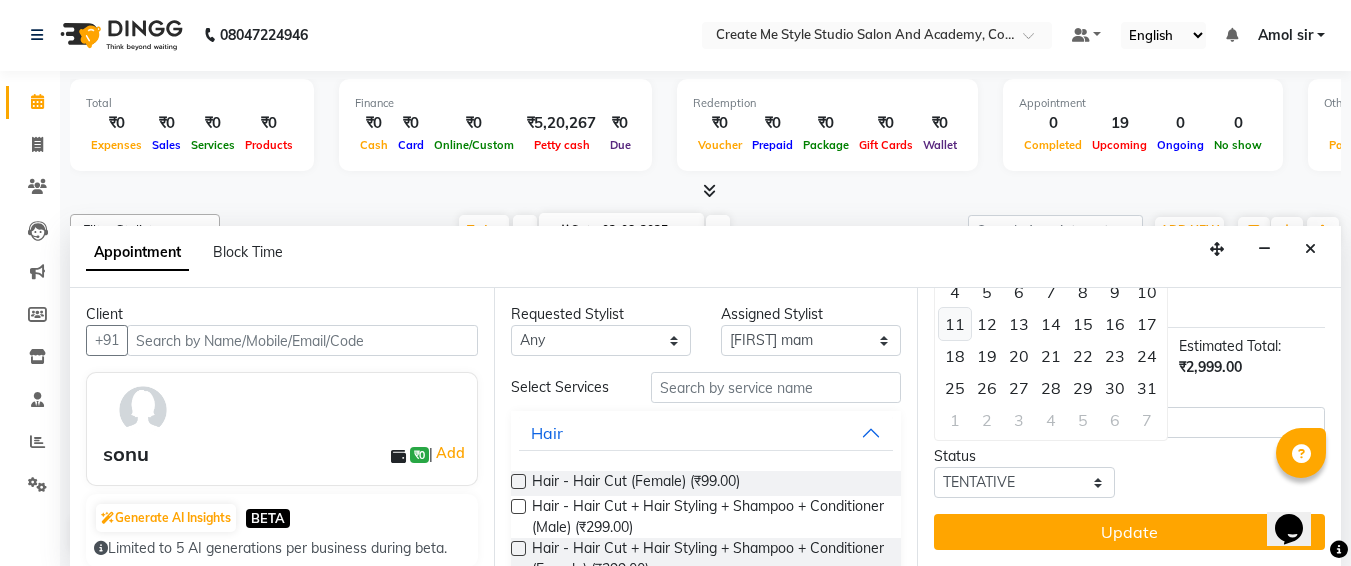 click on "11" at bounding box center (955, 324) 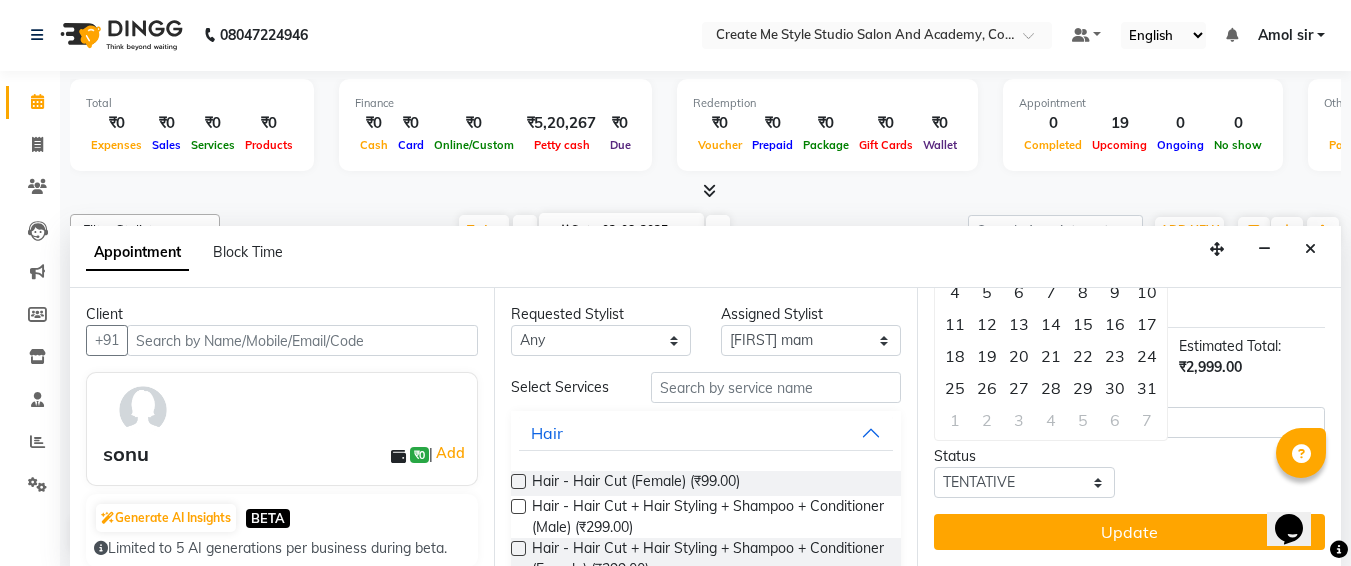 type on "11-08-2025" 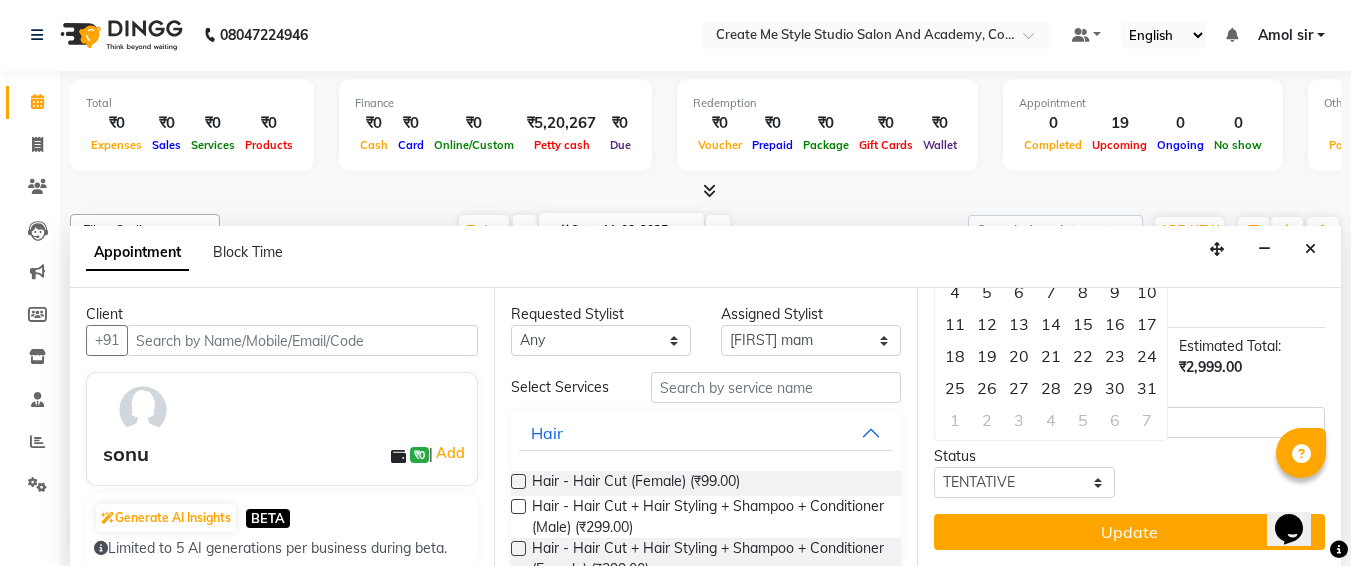scroll, scrollTop: 265, scrollLeft: 0, axis: vertical 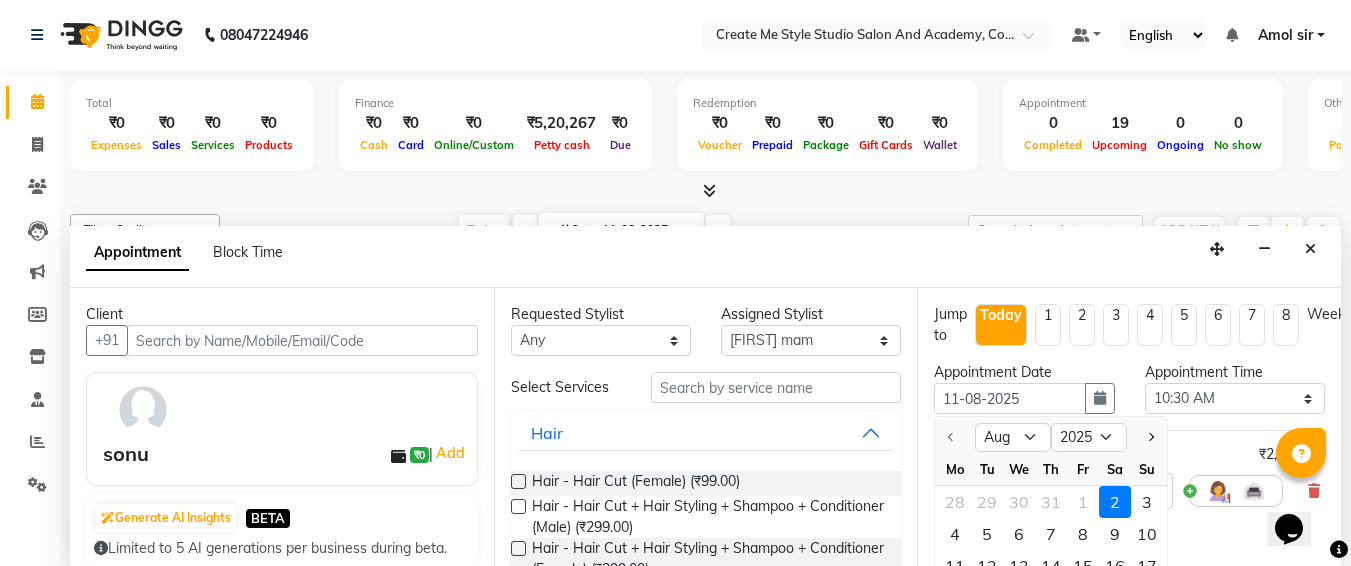 select on "630" 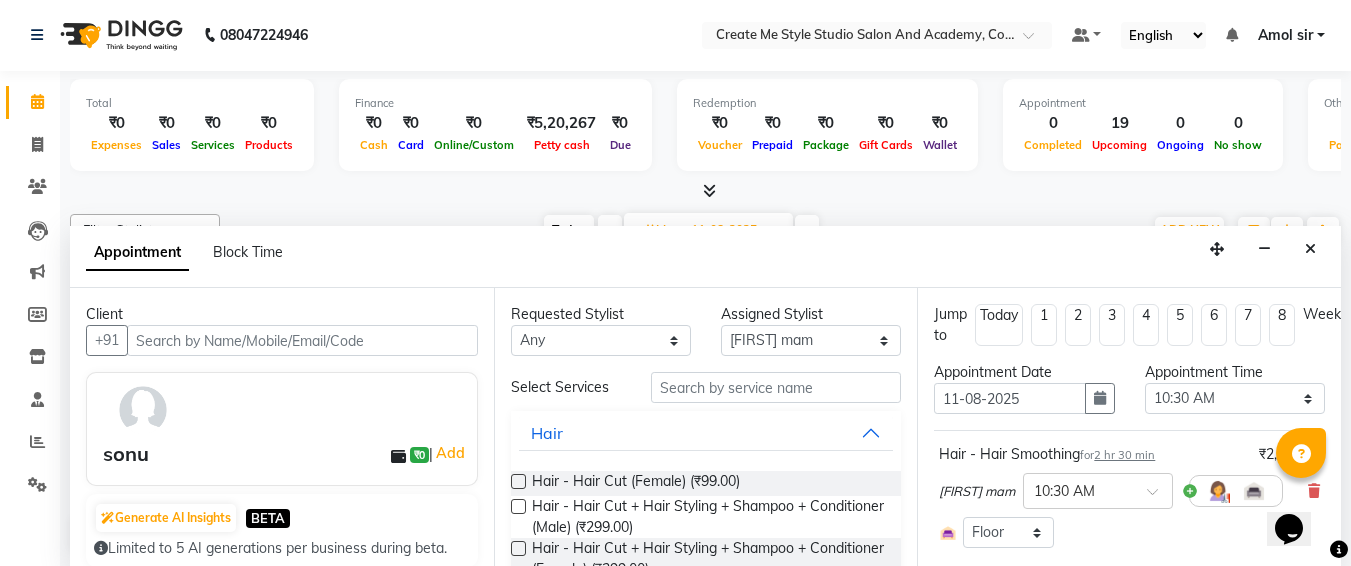 scroll, scrollTop: 257, scrollLeft: 0, axis: vertical 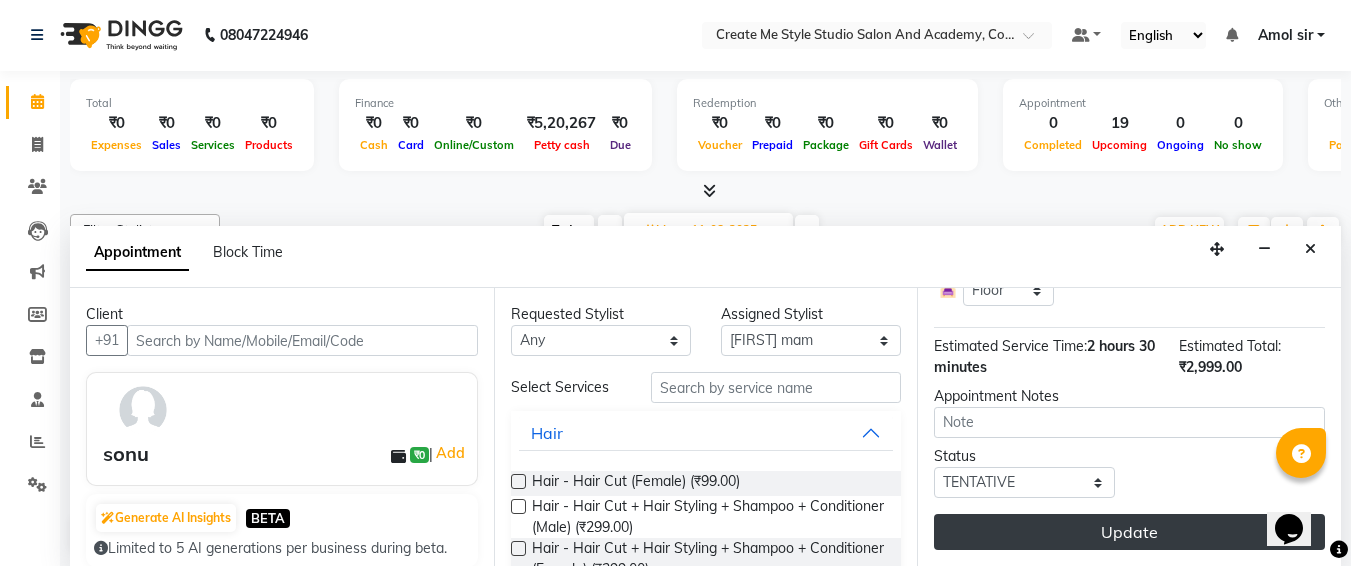 click on "Update" at bounding box center (1129, 532) 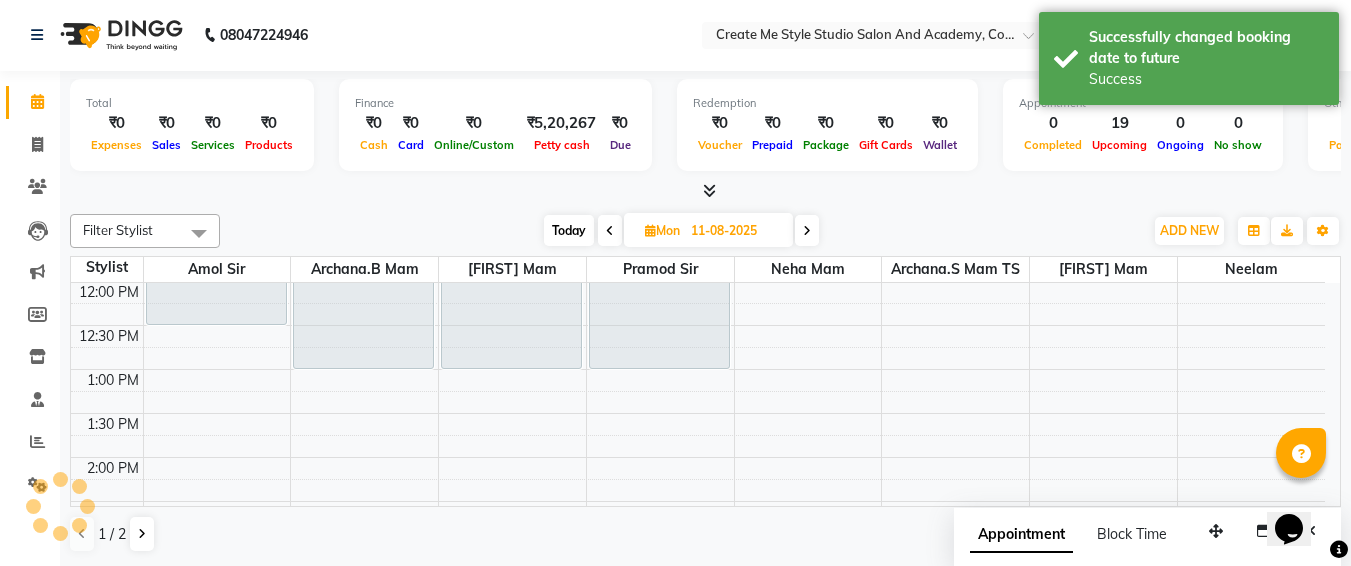 scroll, scrollTop: 0, scrollLeft: 0, axis: both 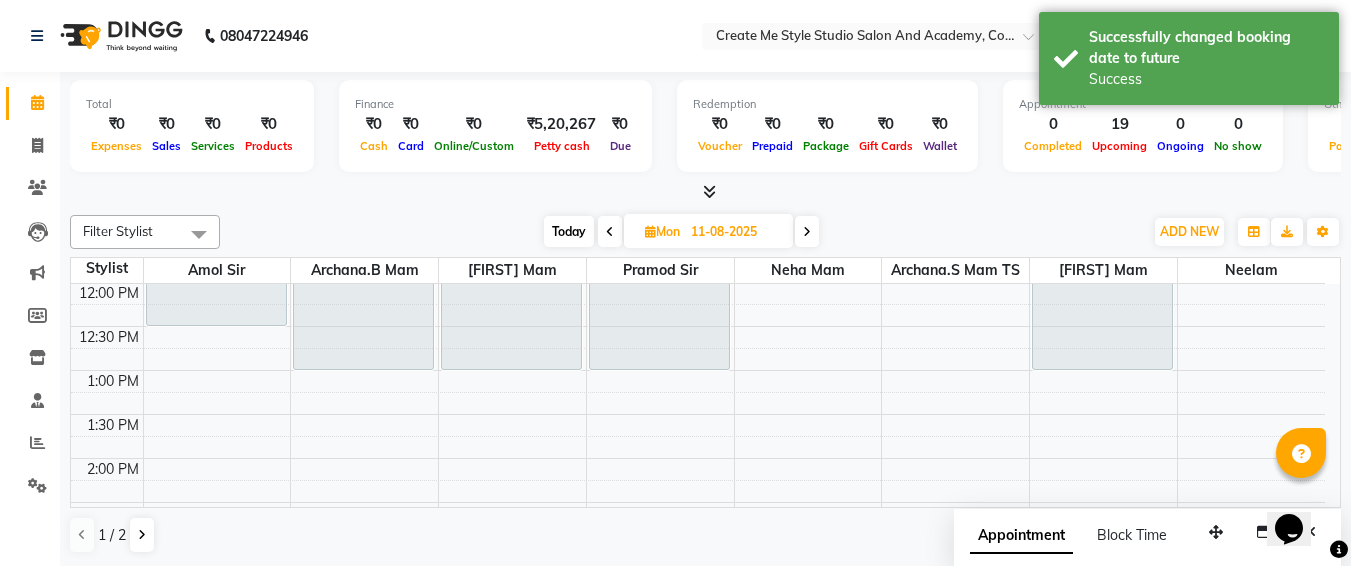 click on "11-08-2025" at bounding box center (735, 232) 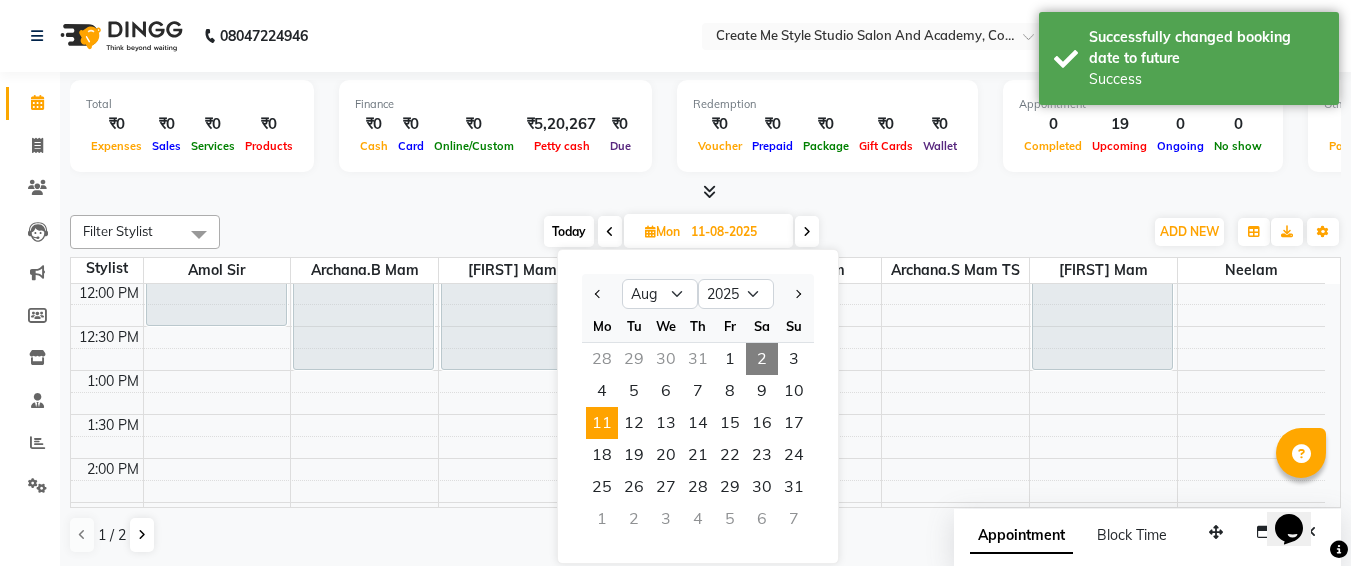 click on "2" at bounding box center (762, 359) 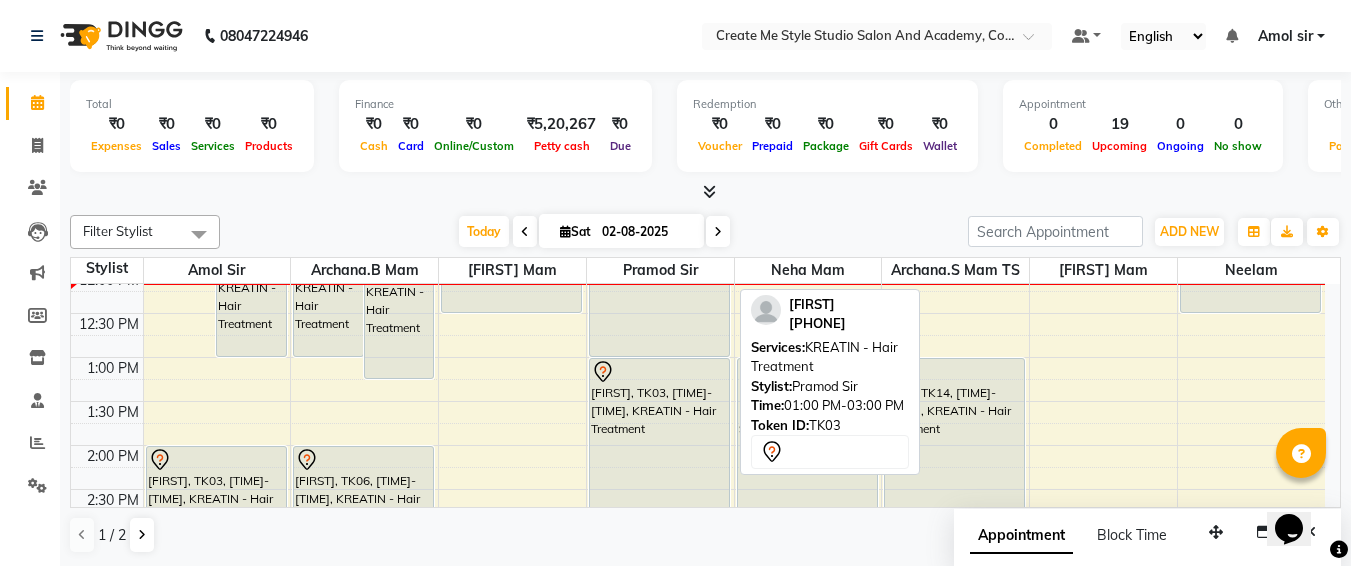scroll, scrollTop: 277, scrollLeft: 0, axis: vertical 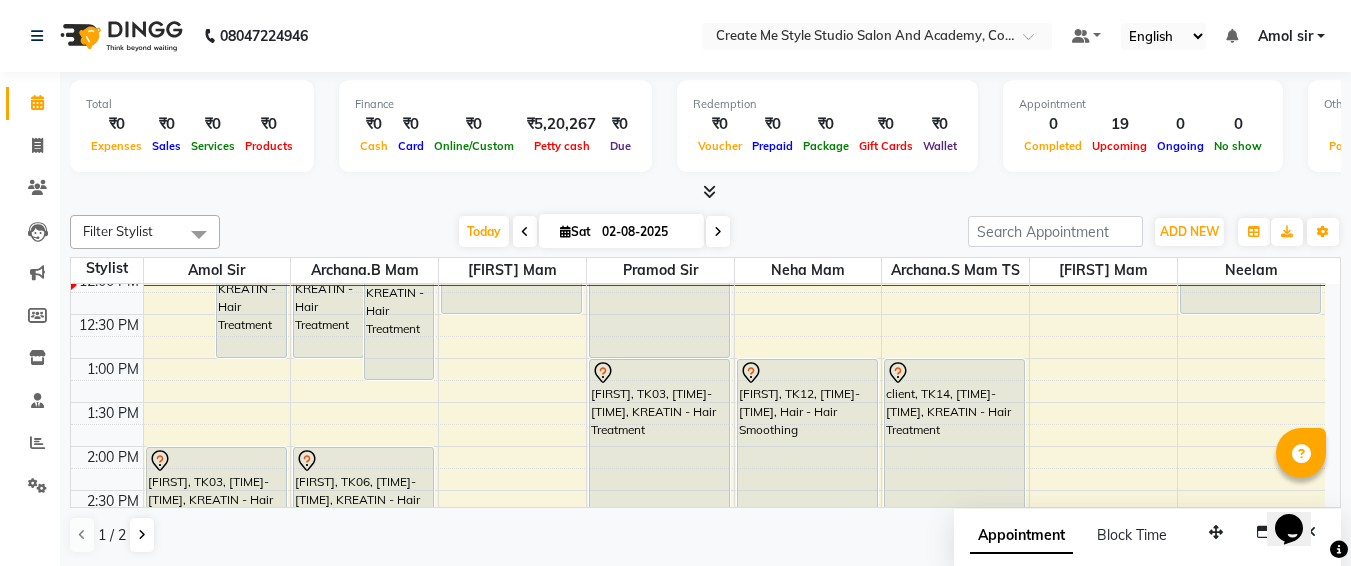 click on "02-08-2025" at bounding box center [646, 232] 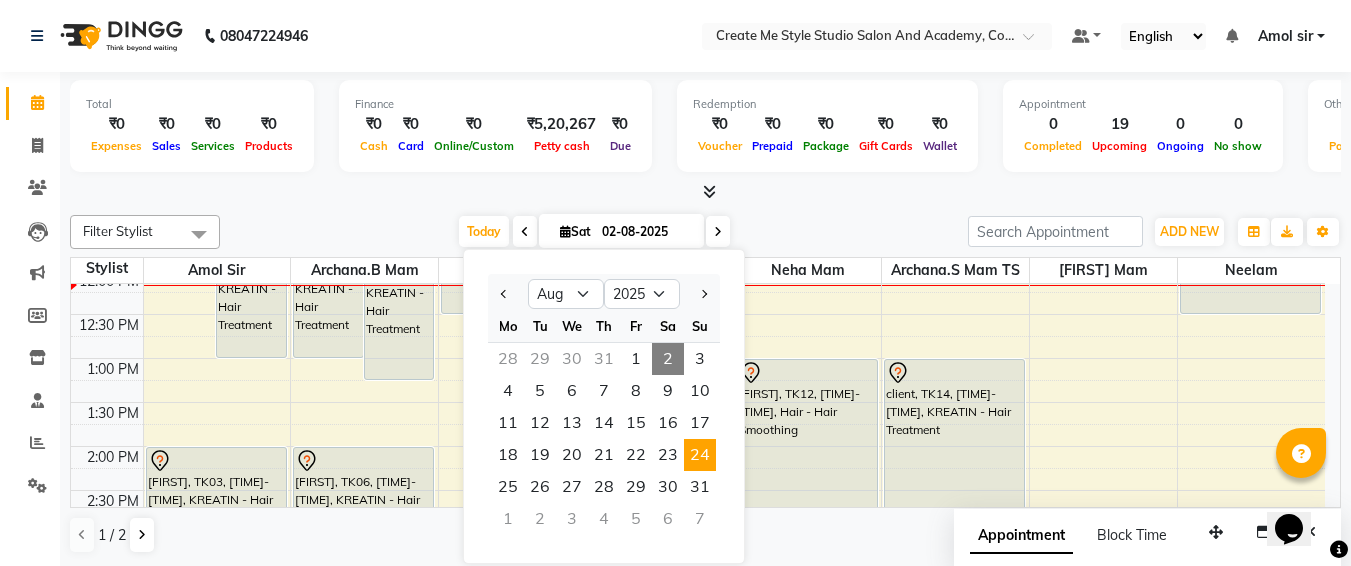 click on "24" at bounding box center (700, 455) 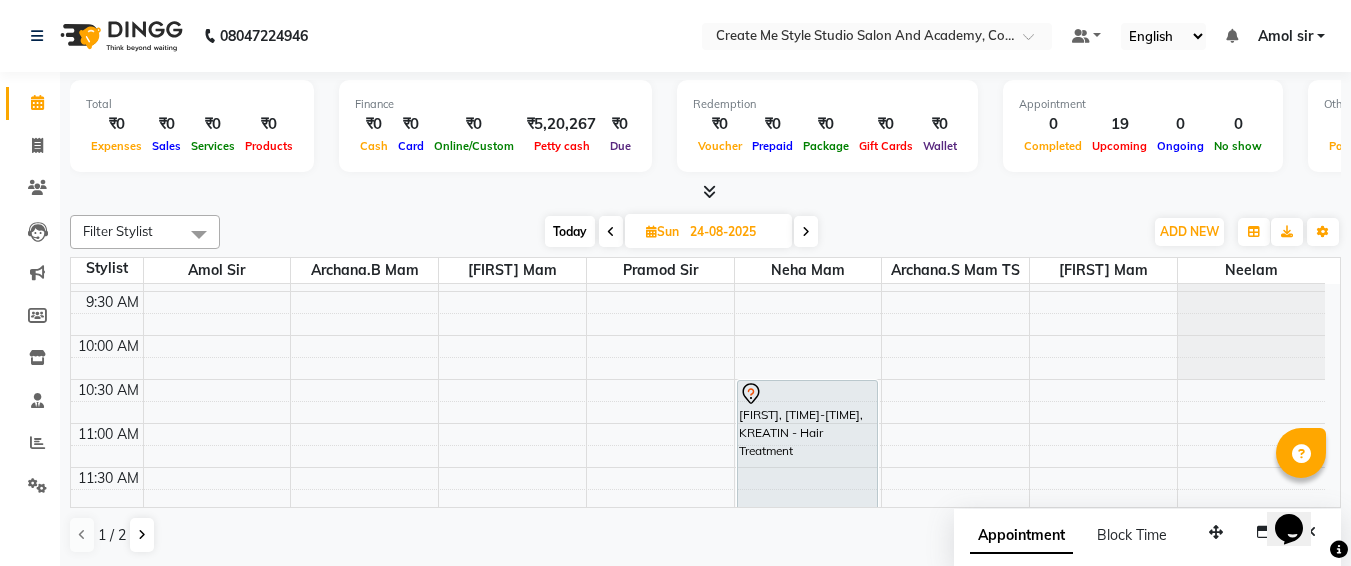 scroll, scrollTop: 87, scrollLeft: 0, axis: vertical 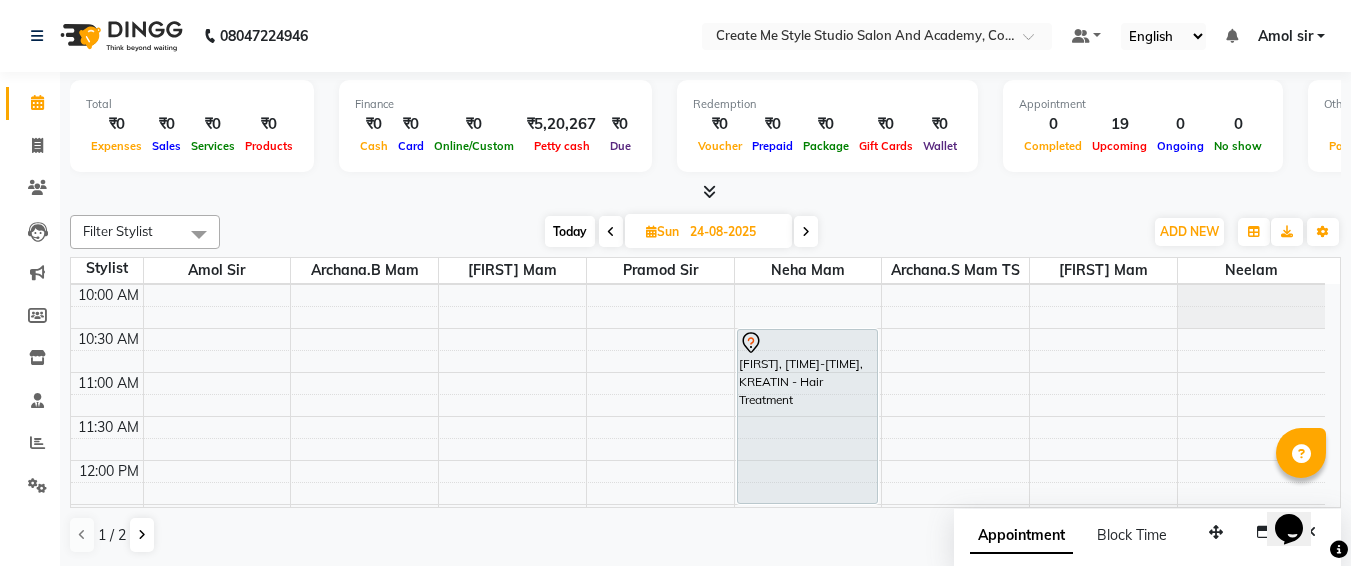 click on "24-08-2025" at bounding box center [734, 232] 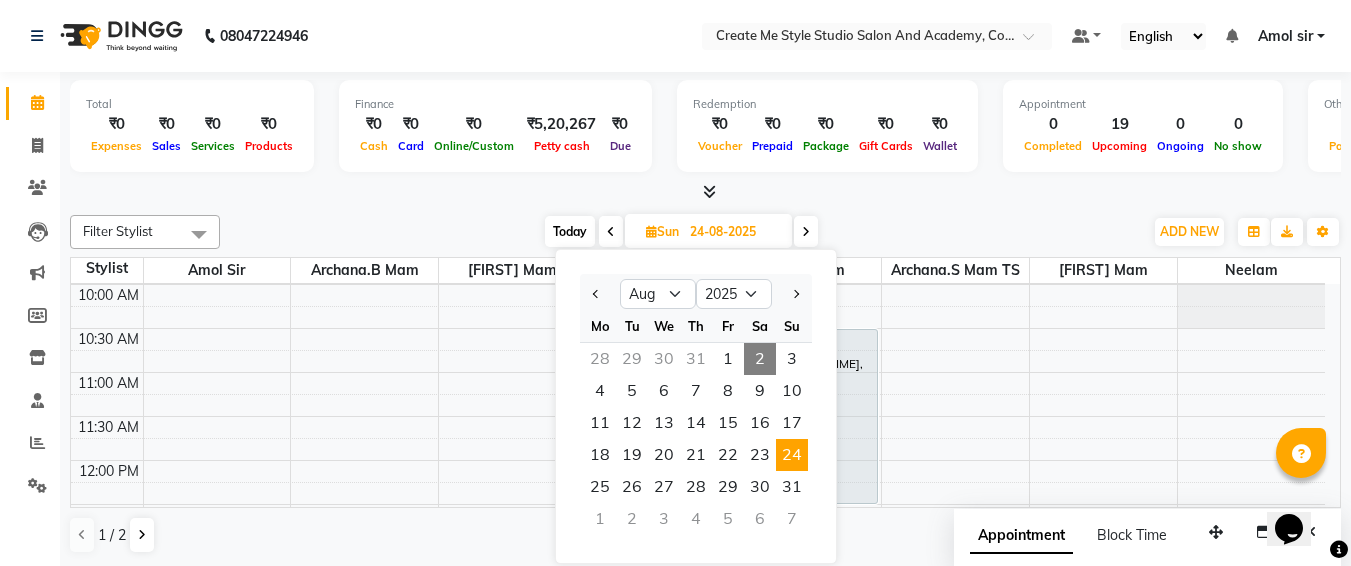 click on "2" at bounding box center [760, 359] 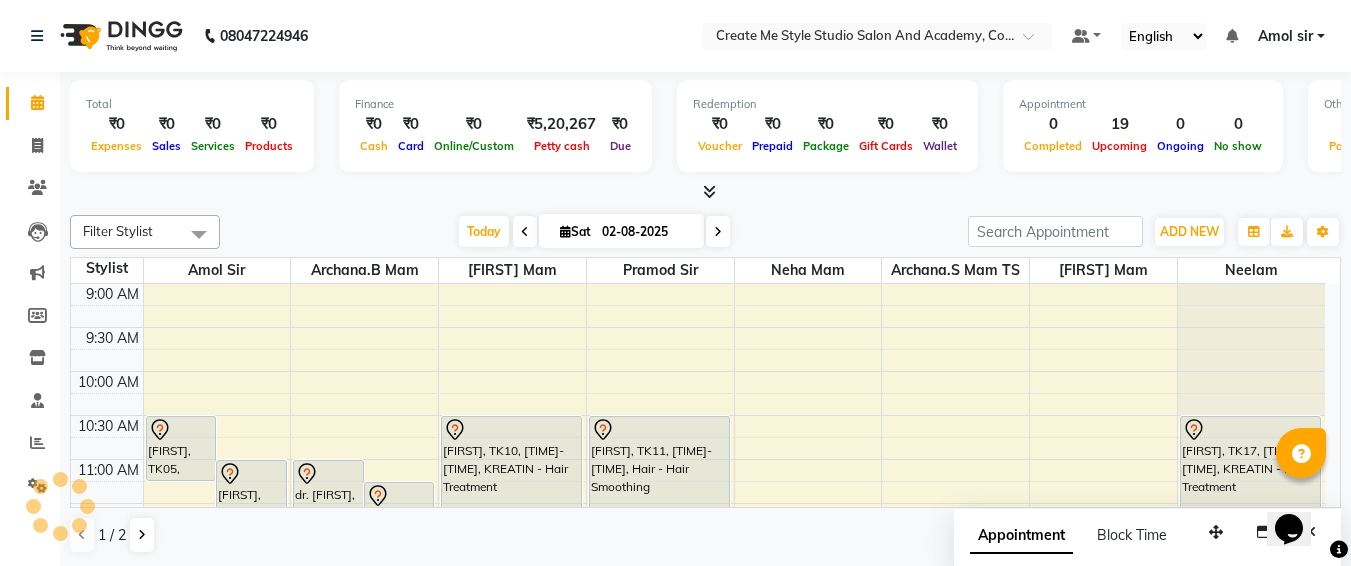 scroll, scrollTop: 265, scrollLeft: 0, axis: vertical 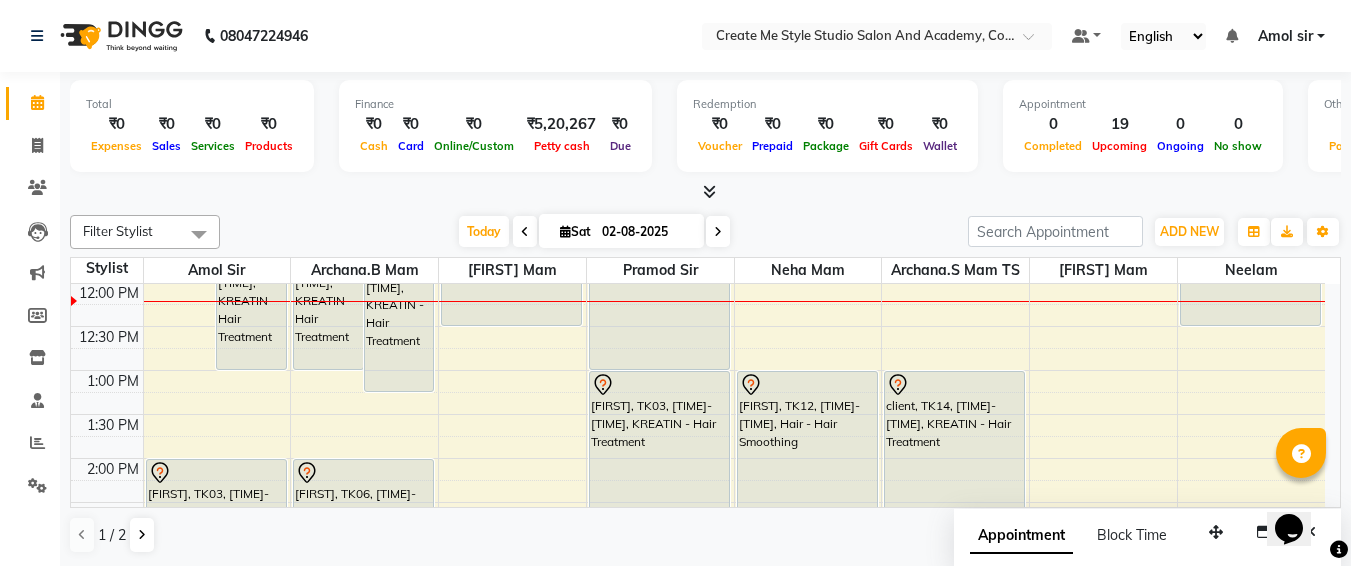 click on "02-08-2025" at bounding box center (646, 232) 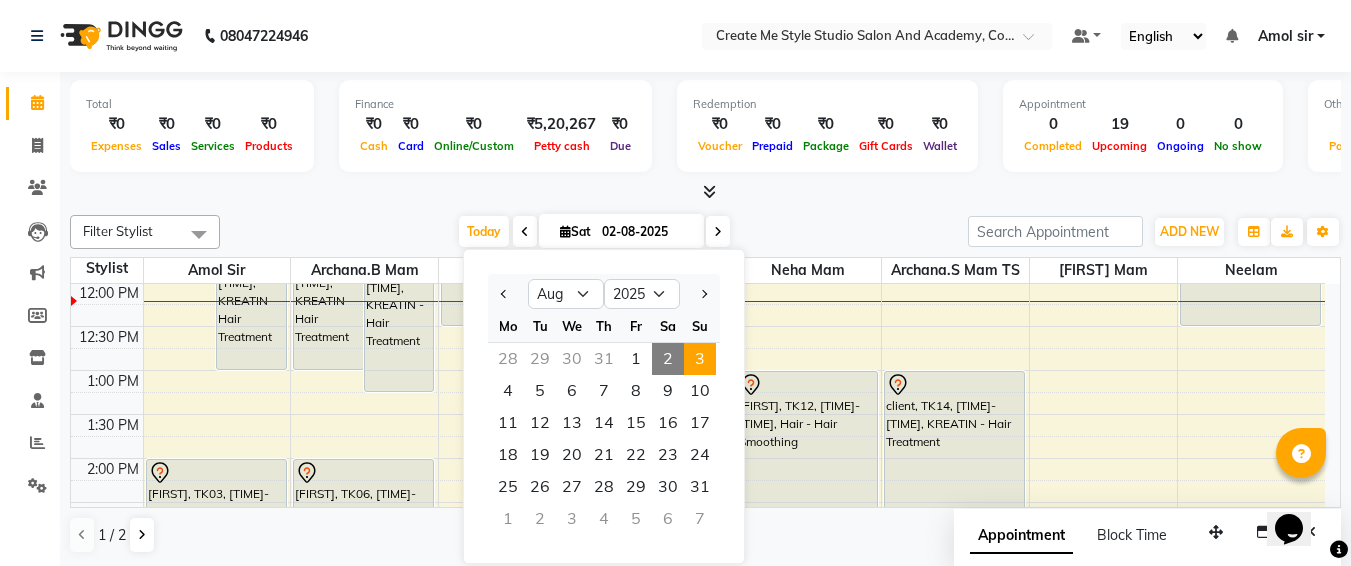 click on "3" at bounding box center (700, 359) 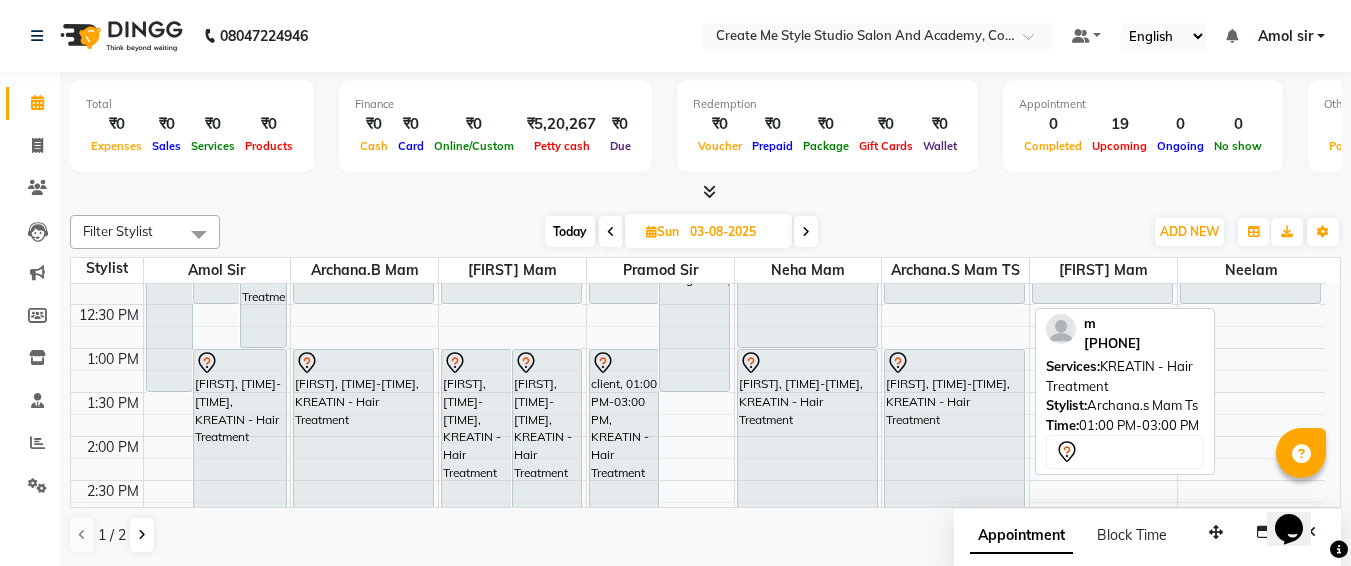 scroll, scrollTop: 0, scrollLeft: 0, axis: both 